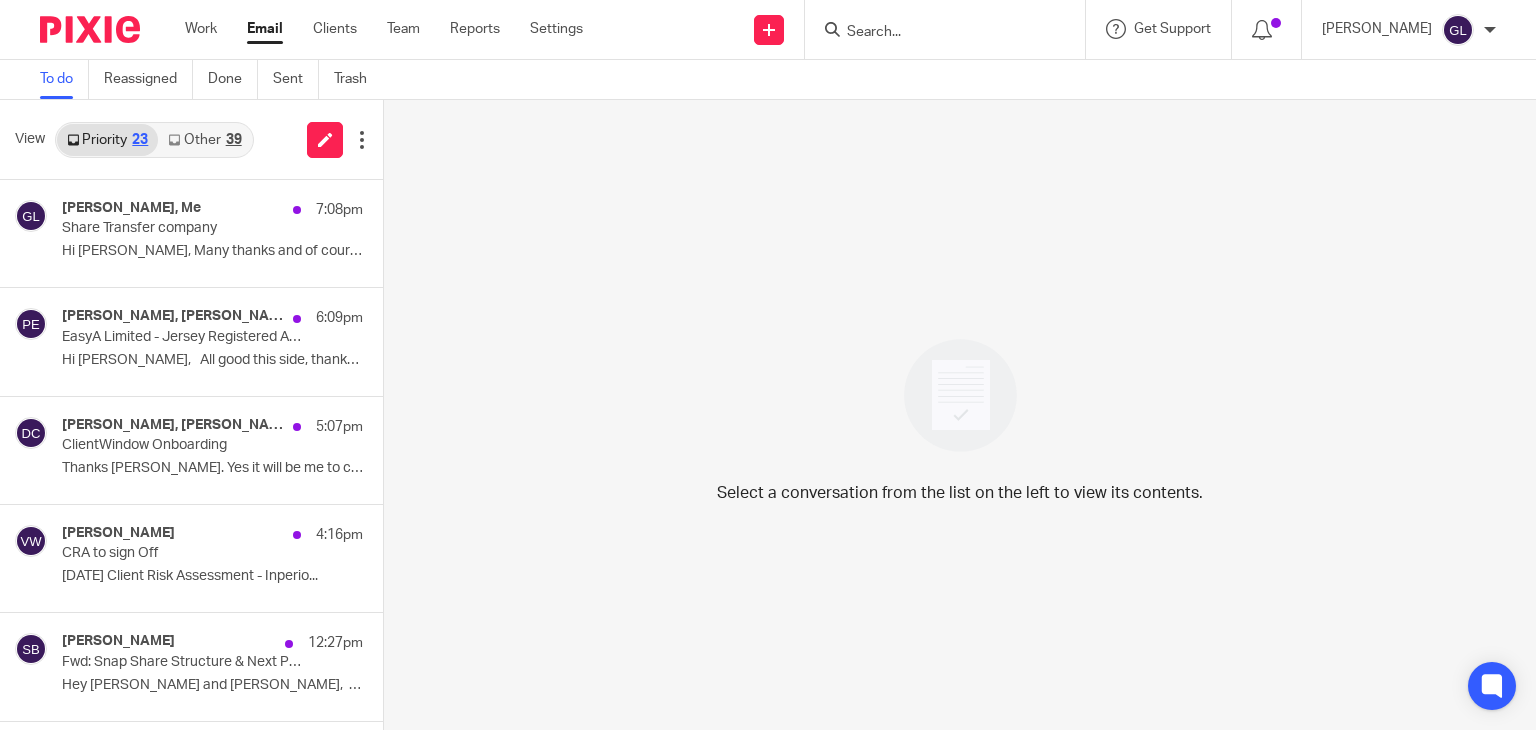 scroll, scrollTop: 0, scrollLeft: 0, axis: both 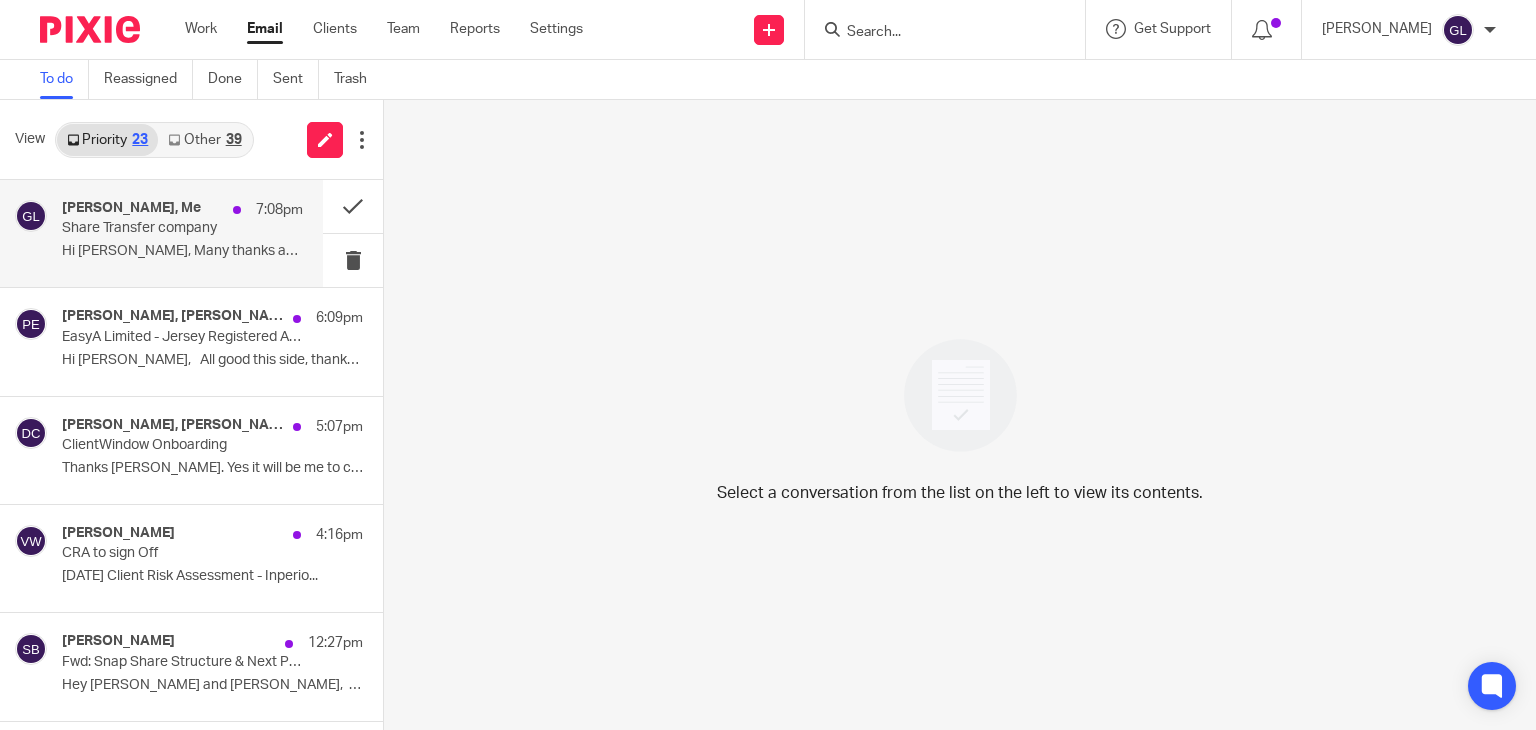 click on "Hi [PERSON_NAME],    Many thanks and of course, pw is:  ..." at bounding box center [182, 251] 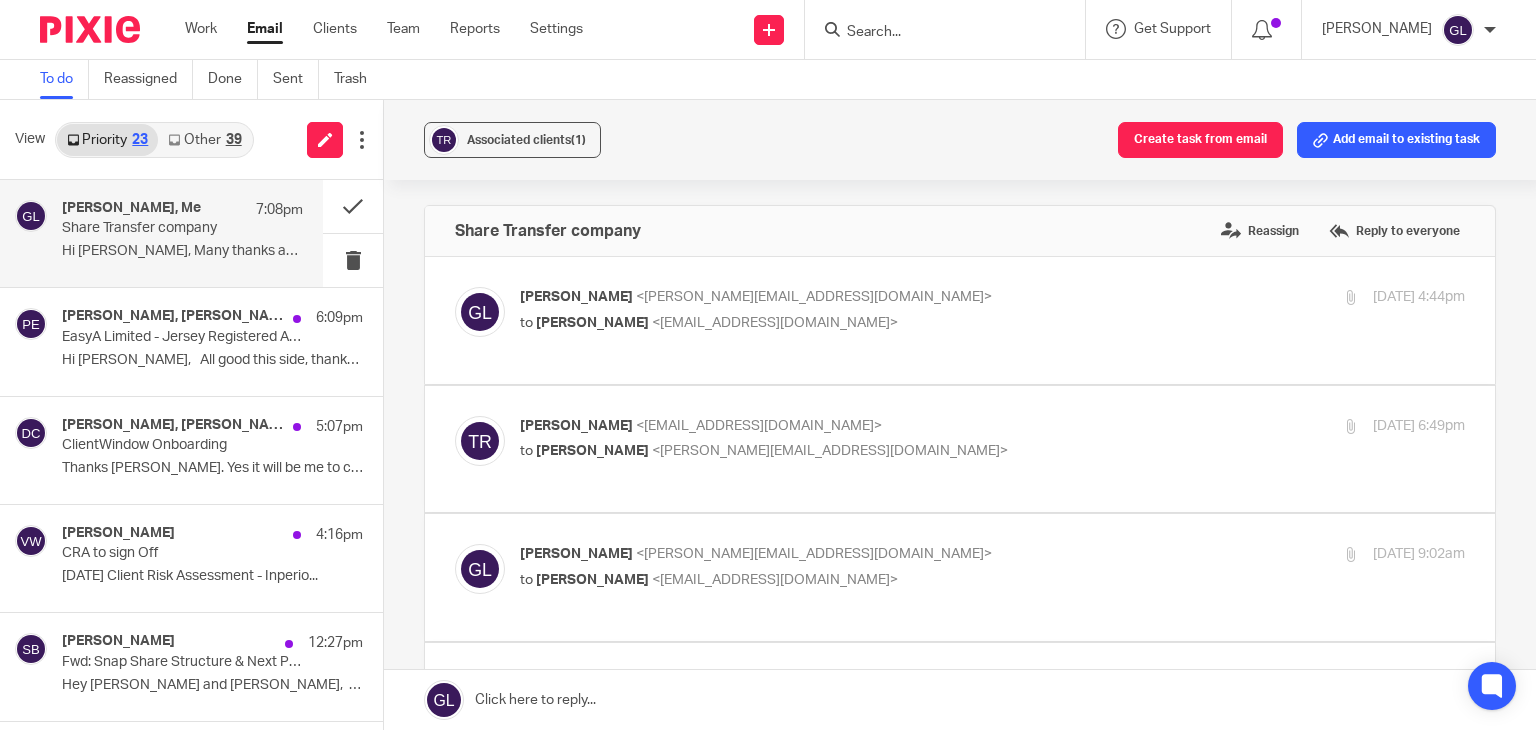 scroll, scrollTop: 0, scrollLeft: 0, axis: both 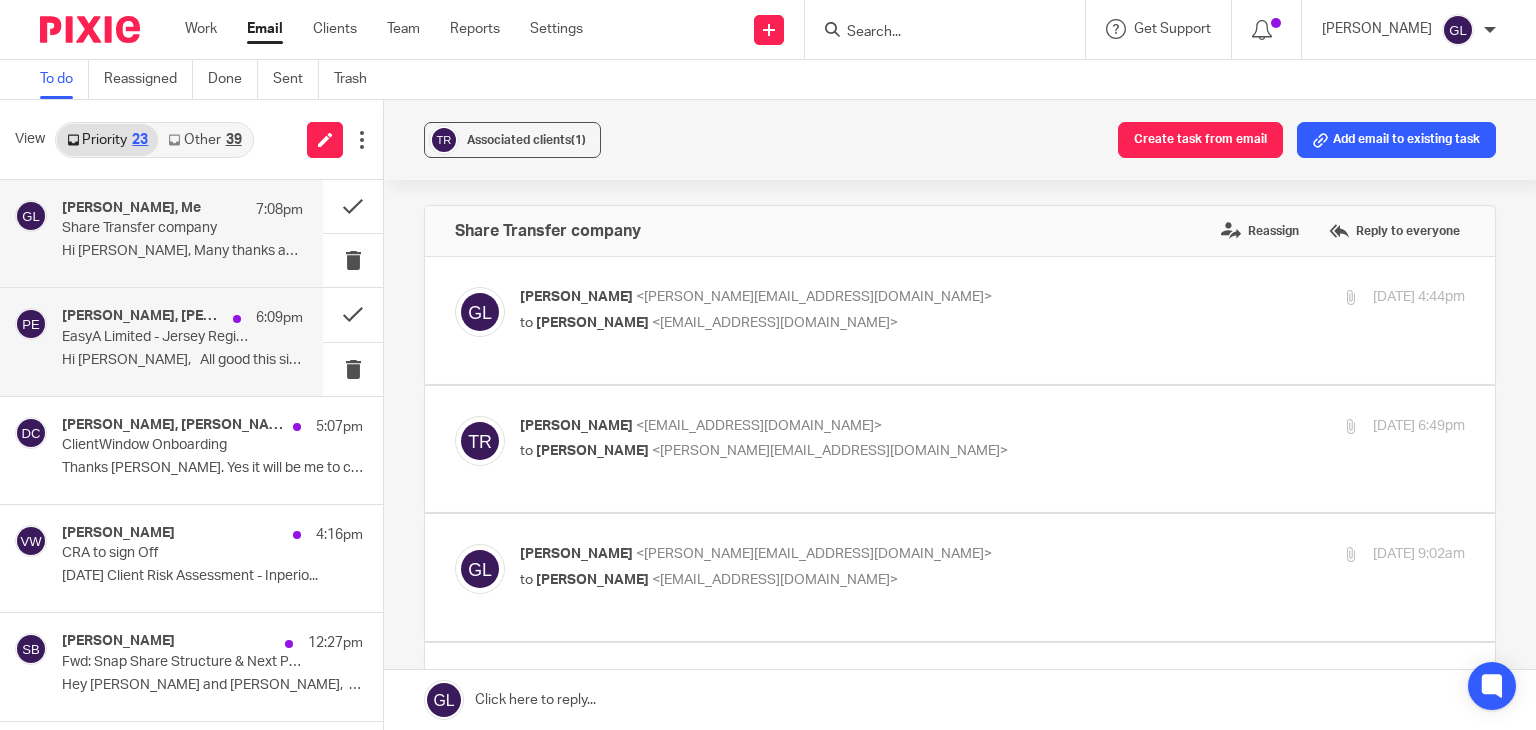 click on "Lawrence Boleat, Phil | EasyA
6:09pm   EasyA Limited - Jersey Registered Address   Hi Phil,     All good this side, thanks. I..." at bounding box center (182, 341) 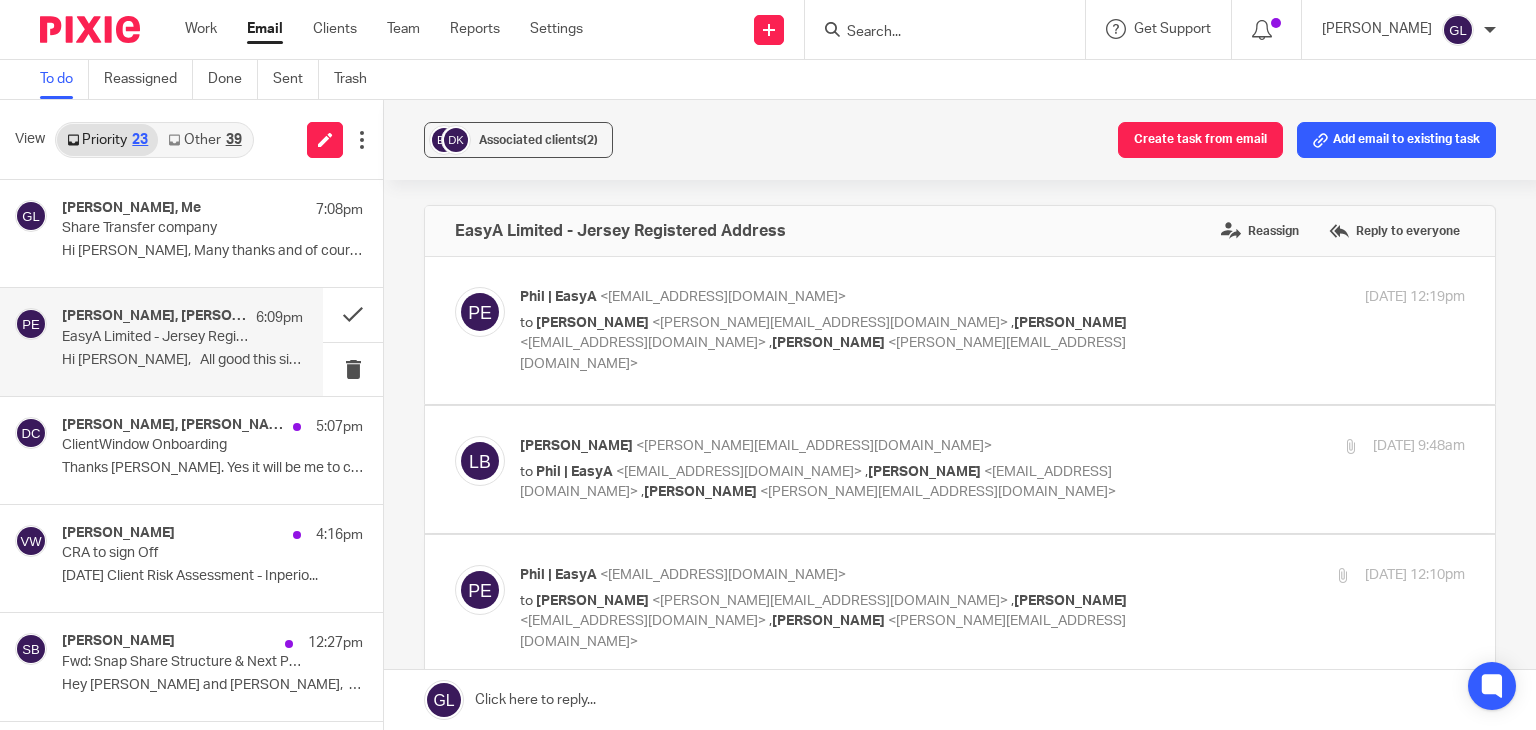 scroll, scrollTop: 0, scrollLeft: 0, axis: both 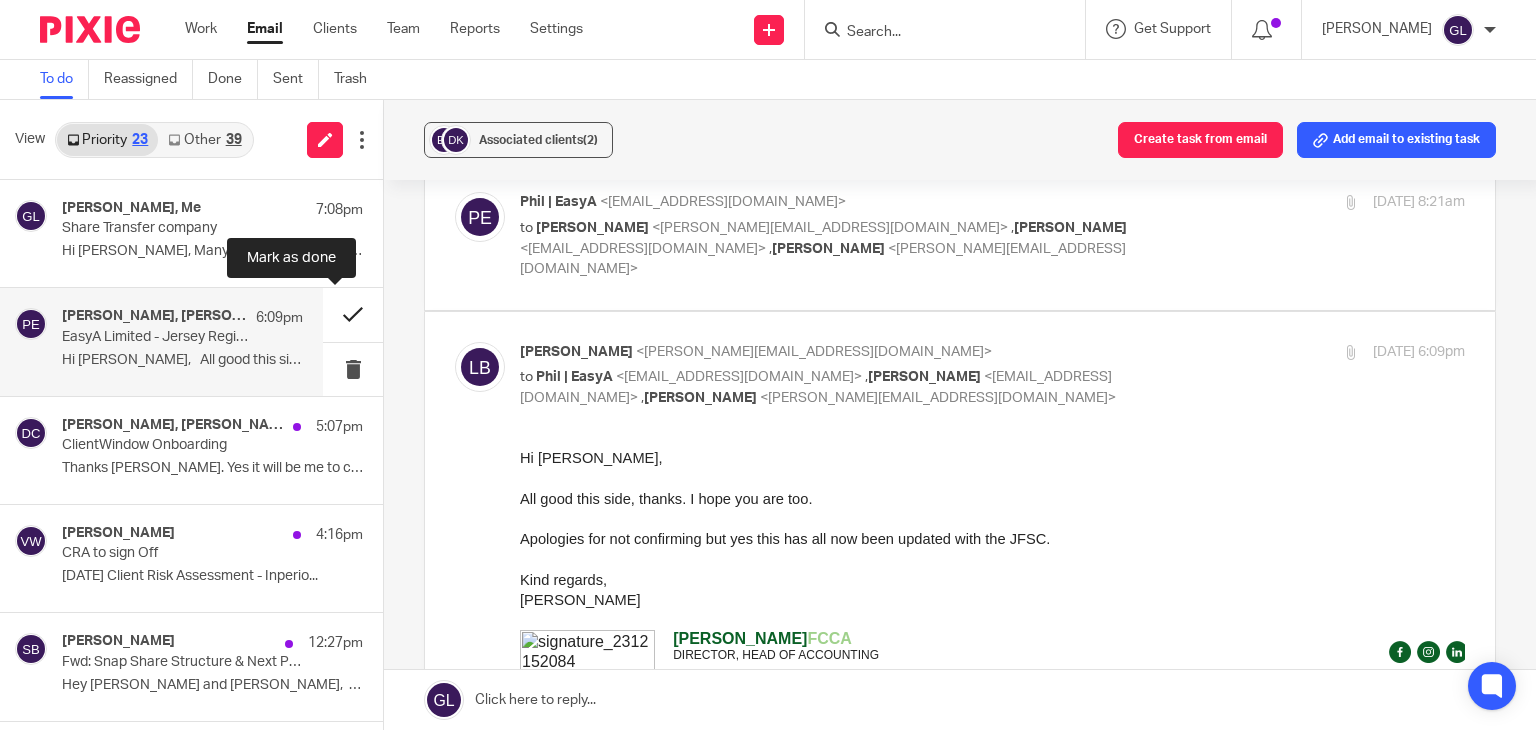 click at bounding box center (353, 314) 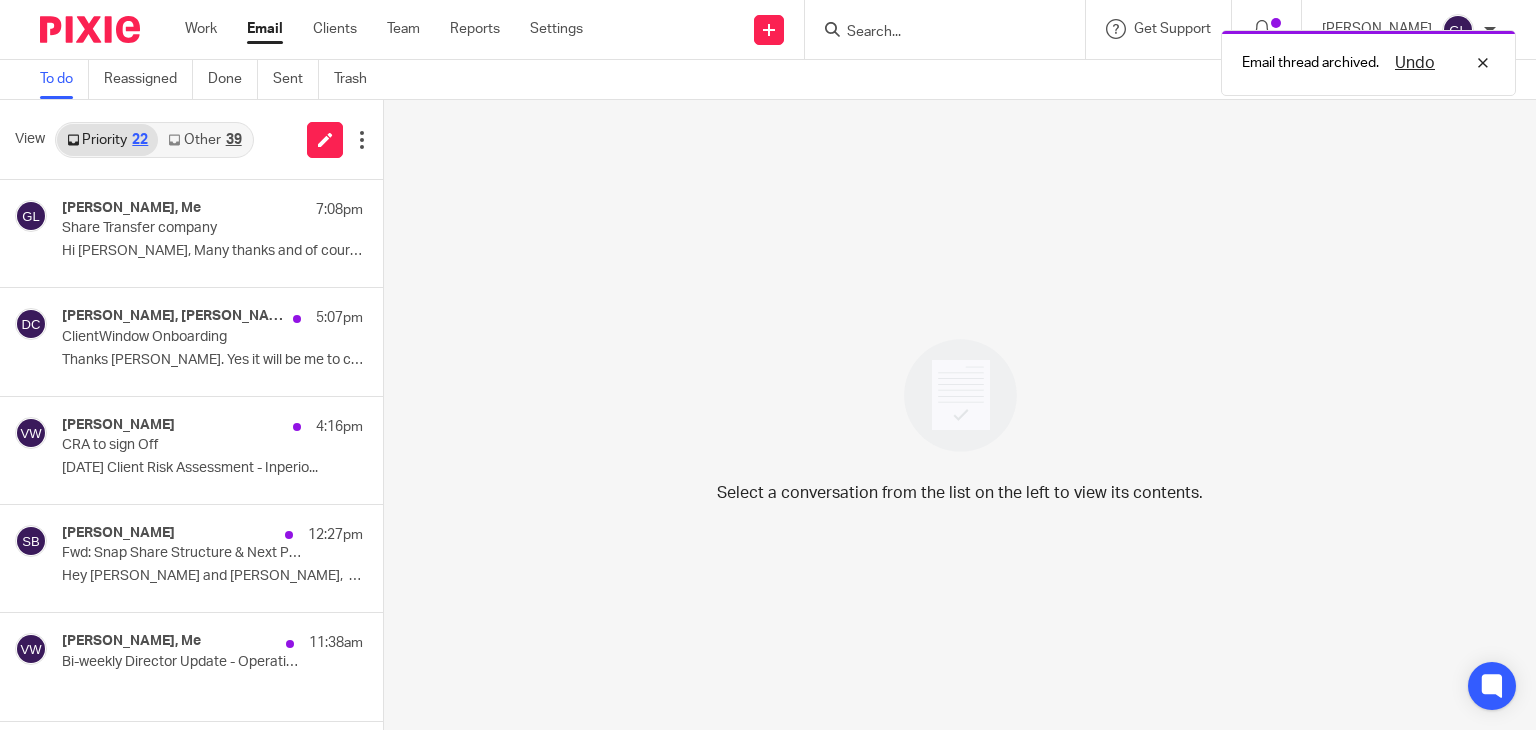 click on "Other
39" at bounding box center [204, 140] 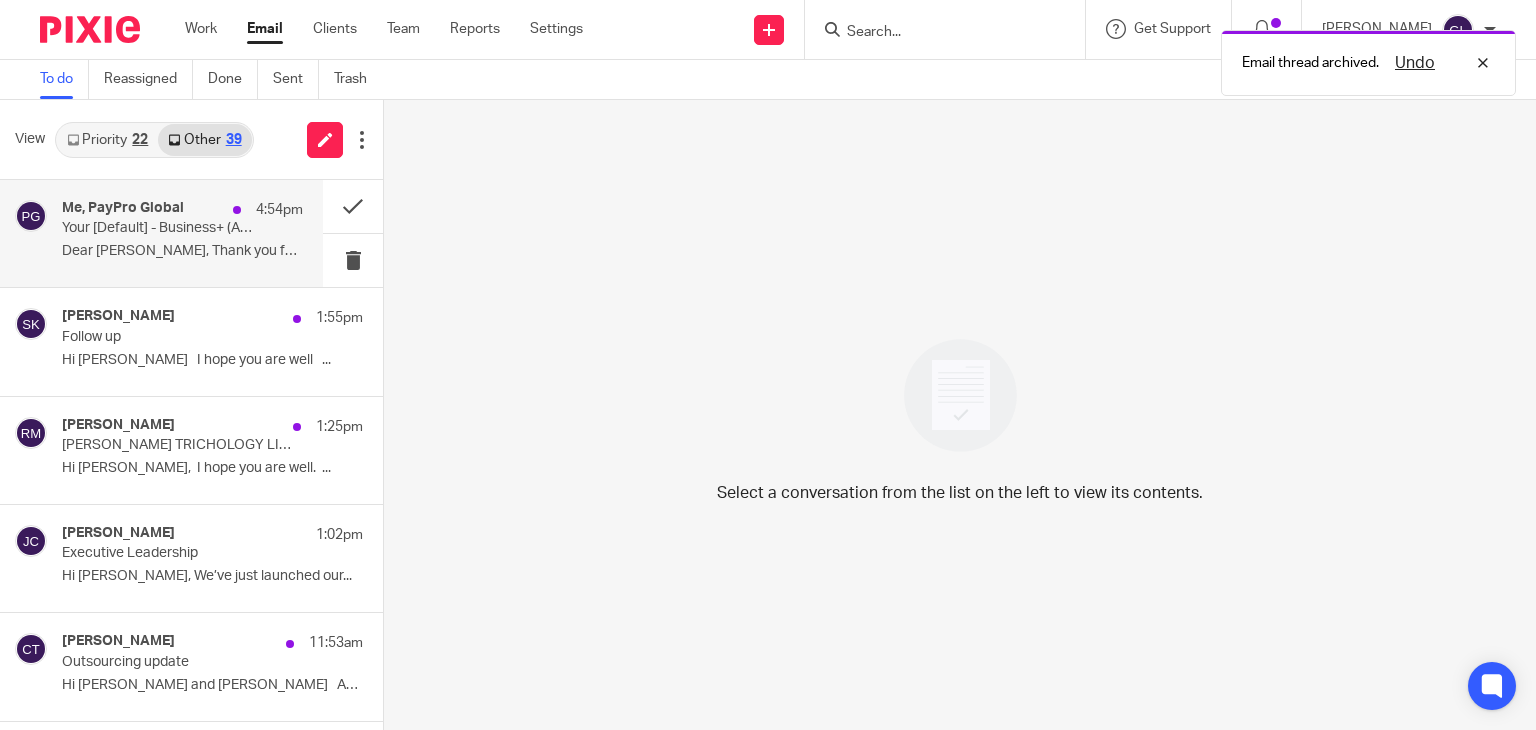 click on "Your [Default] - Business+ (Annual Plan) order is complete (#37018350)" at bounding box center (158, 228) 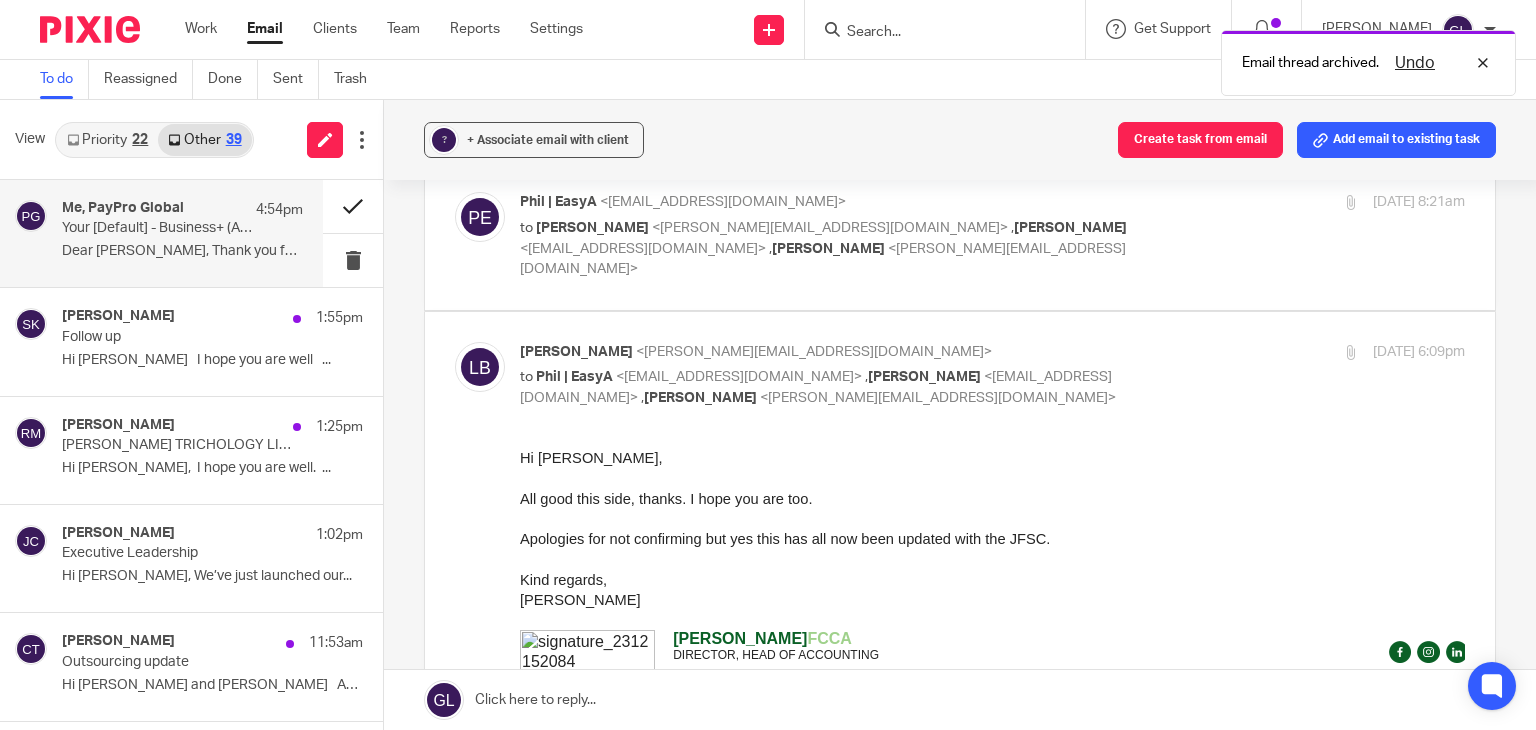 scroll, scrollTop: 0, scrollLeft: 0, axis: both 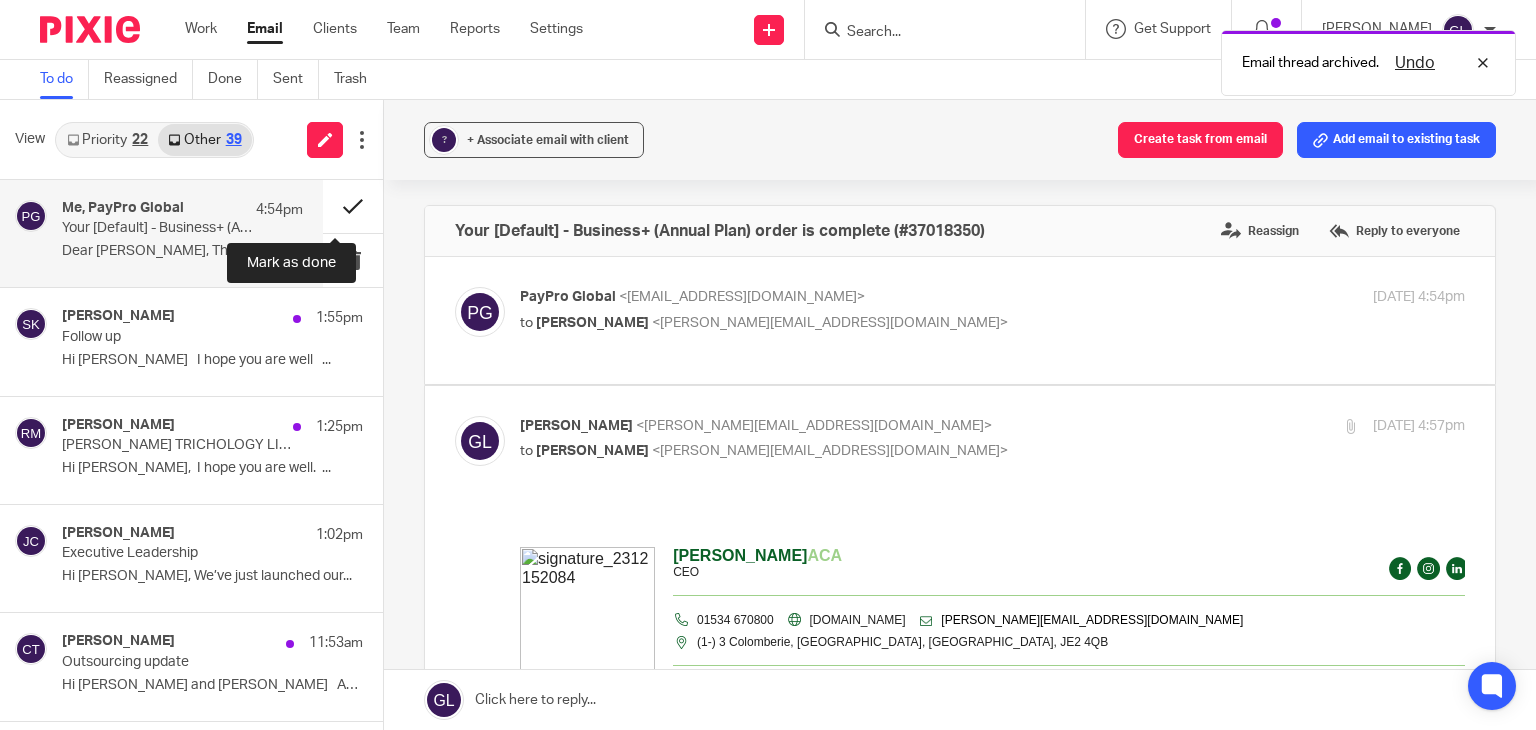 click at bounding box center (353, 206) 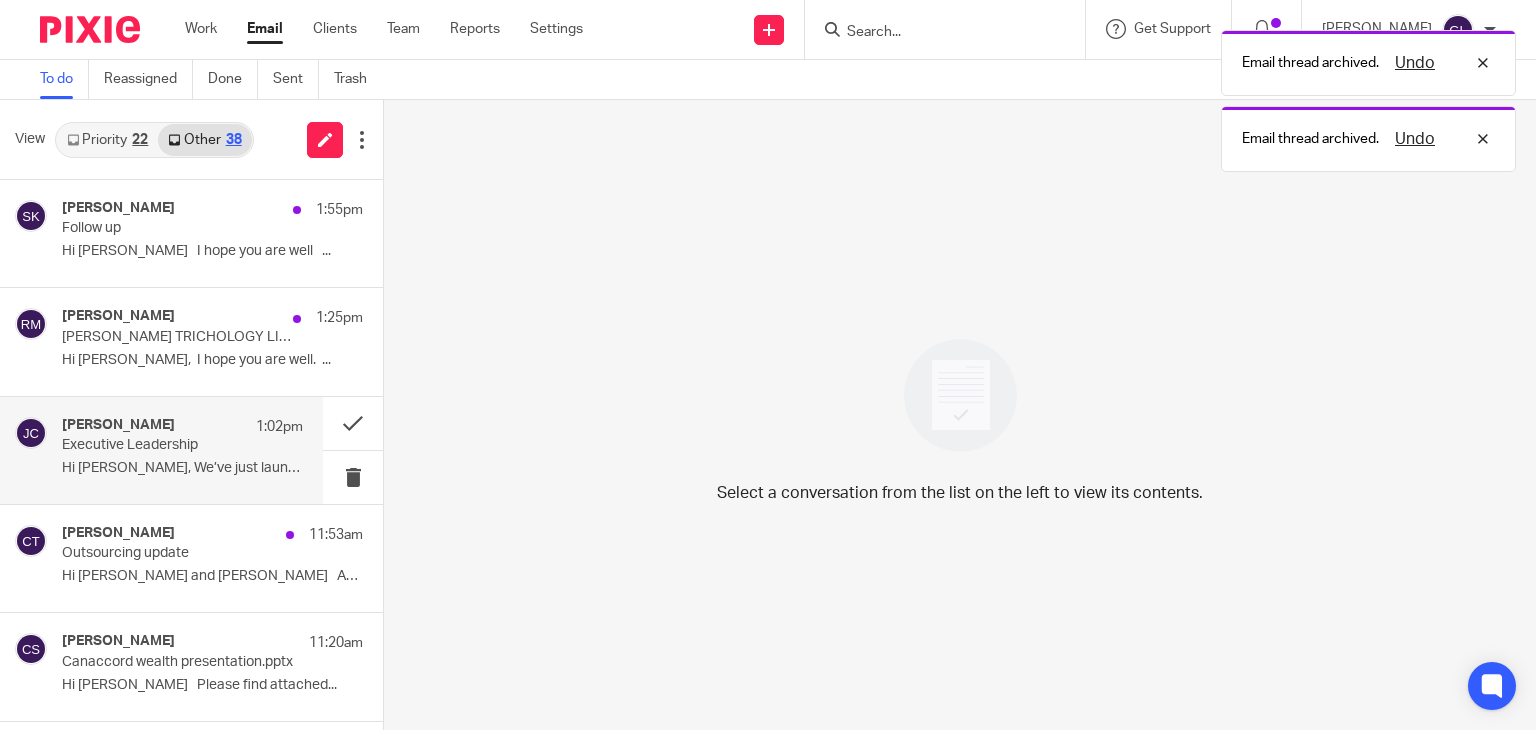 click on "Jennifer Cook
1:02pm" at bounding box center [182, 427] 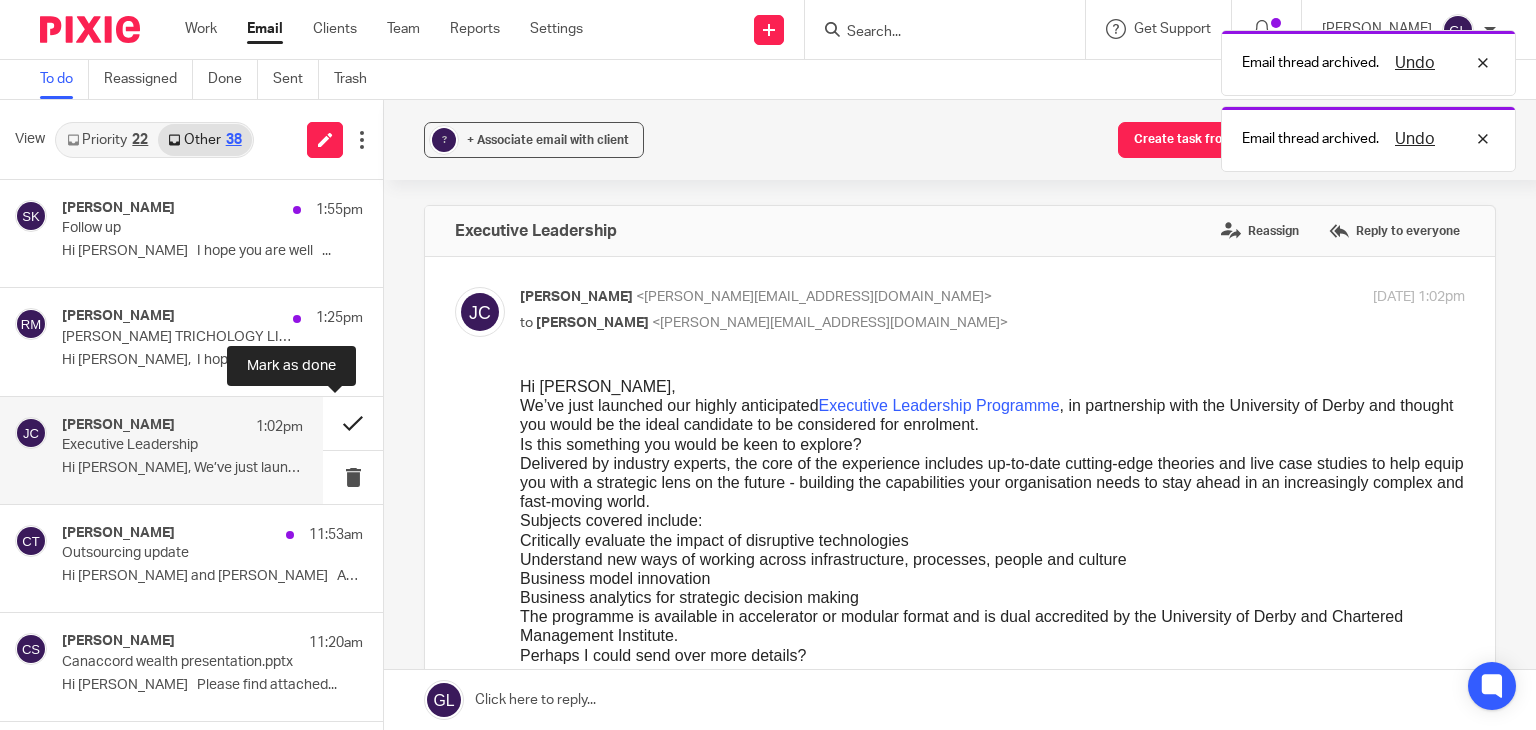 scroll, scrollTop: 0, scrollLeft: 0, axis: both 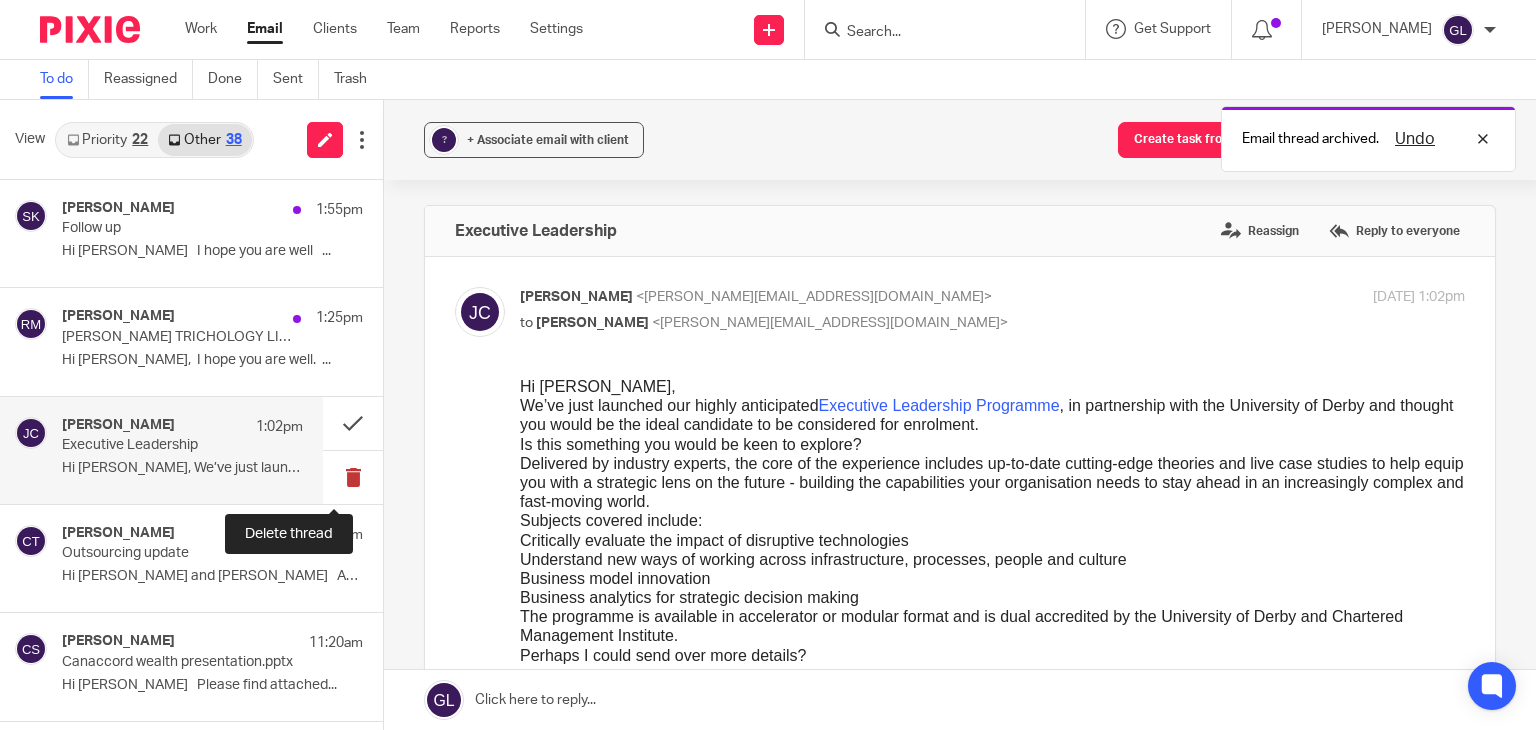 click at bounding box center (353, 477) 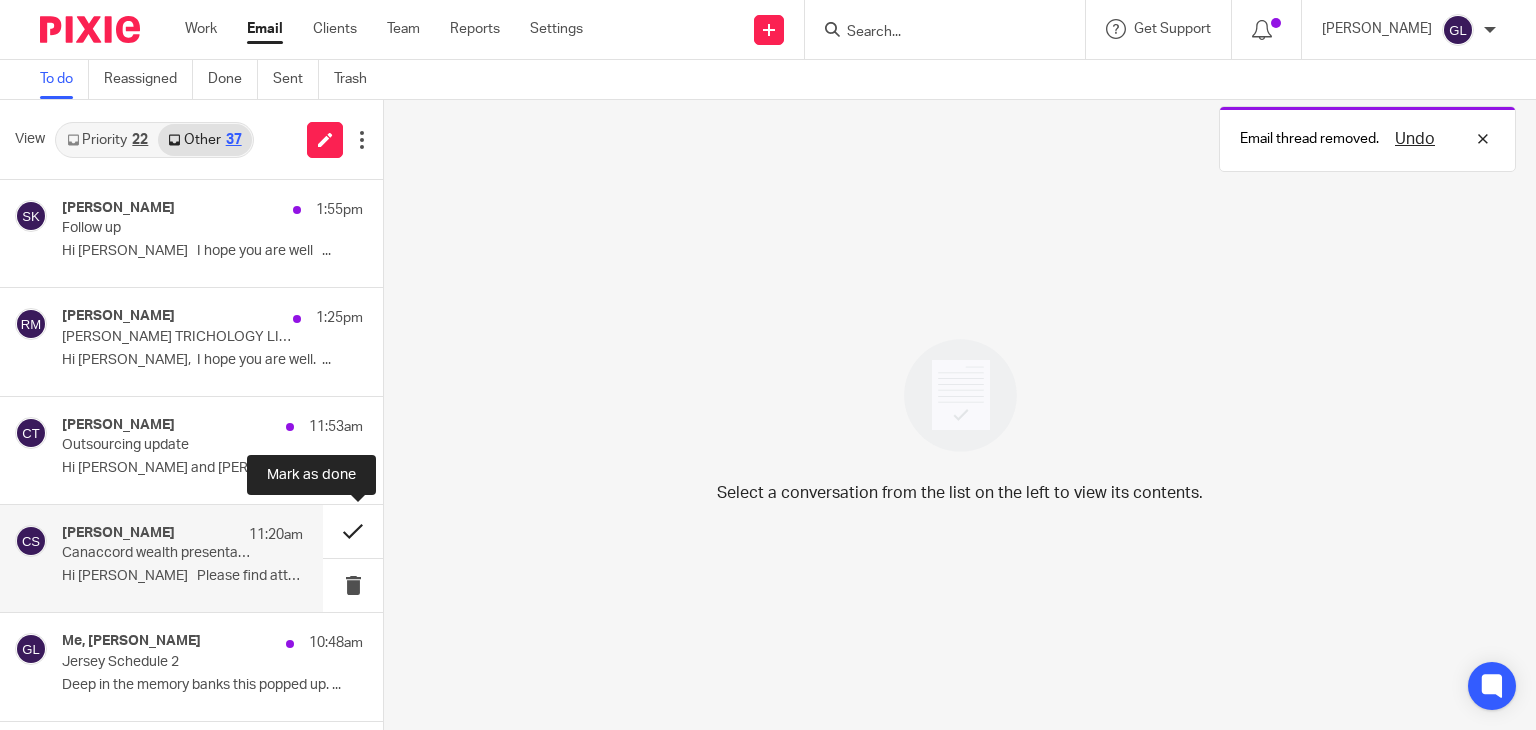 click at bounding box center [353, 531] 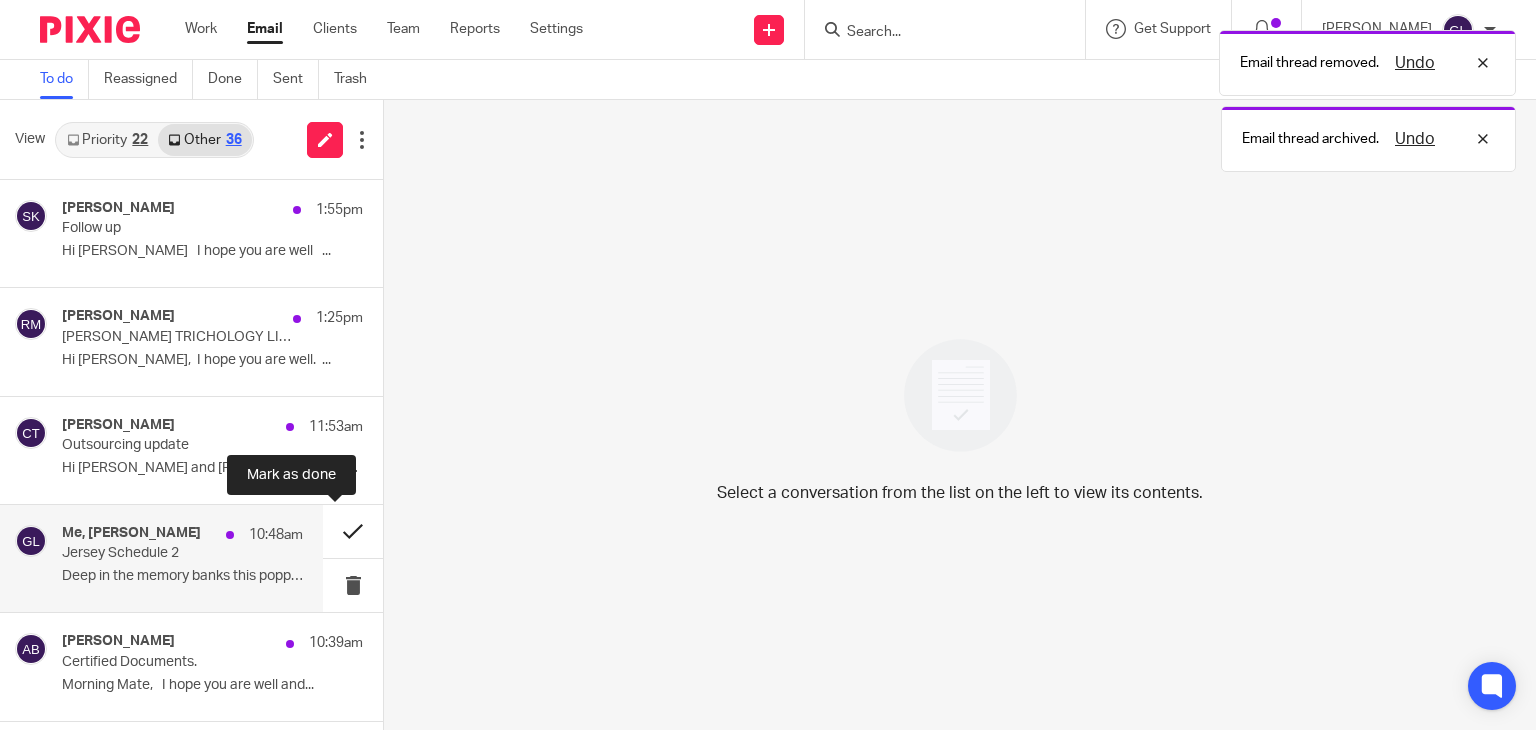 click at bounding box center (353, 531) 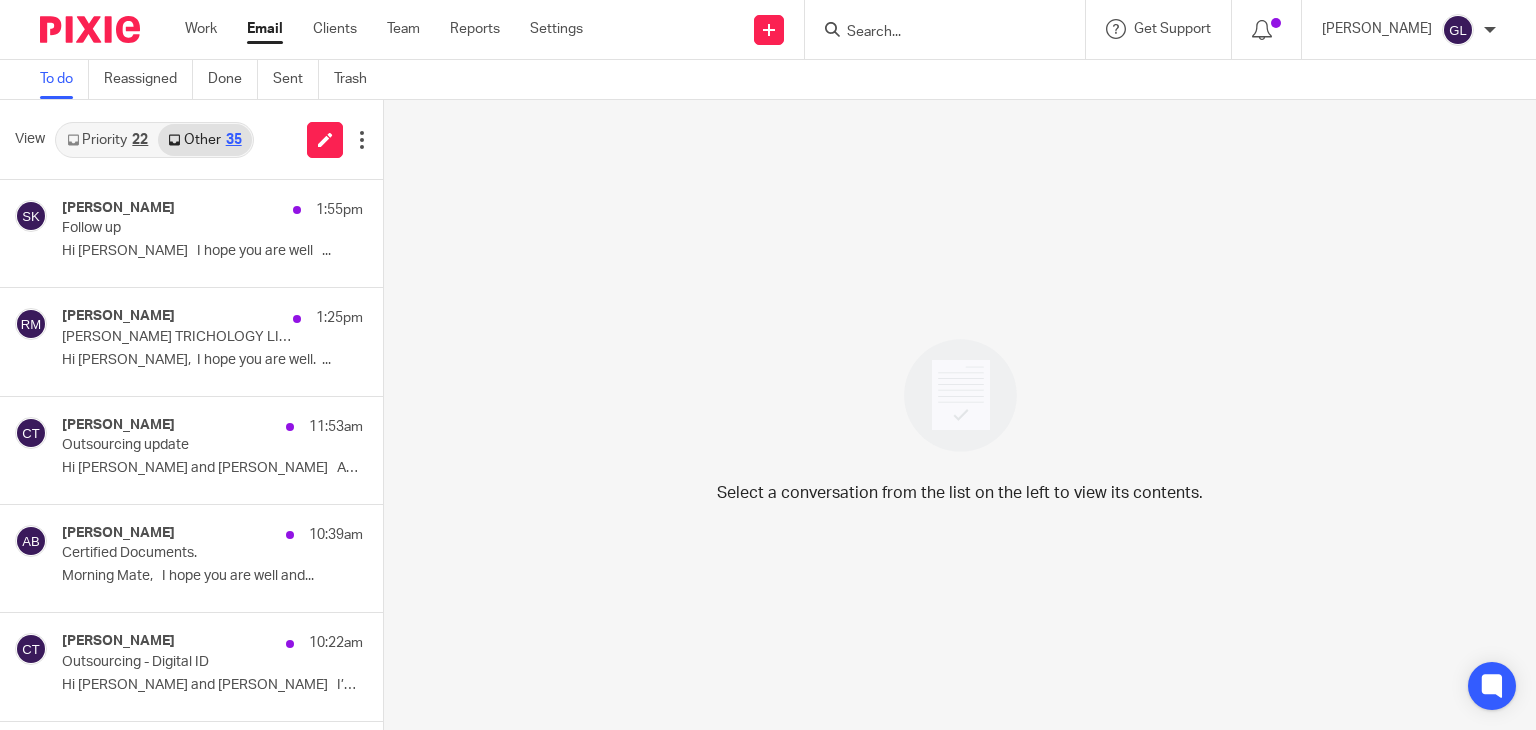 click on "Priority
22" at bounding box center [107, 140] 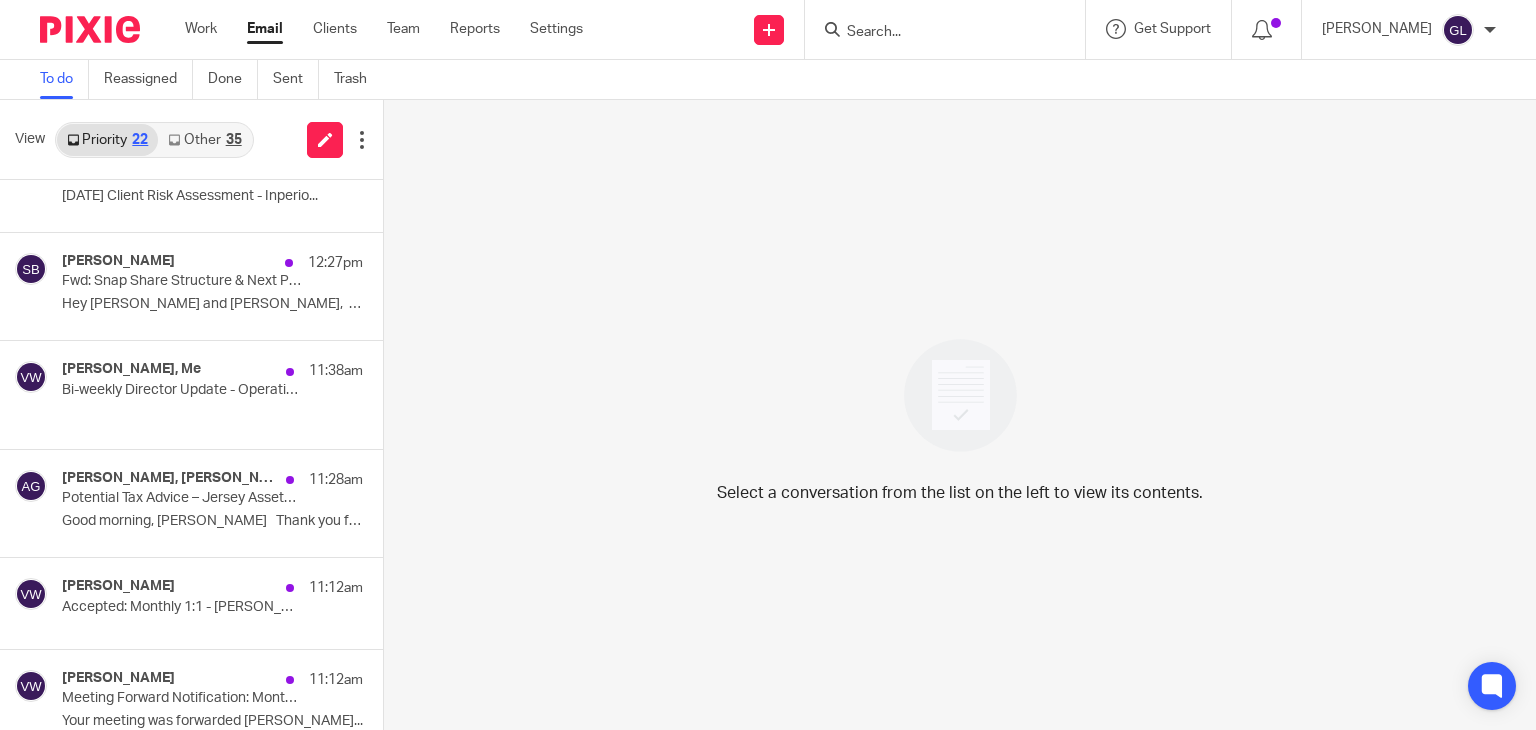 scroll, scrollTop: 300, scrollLeft: 0, axis: vertical 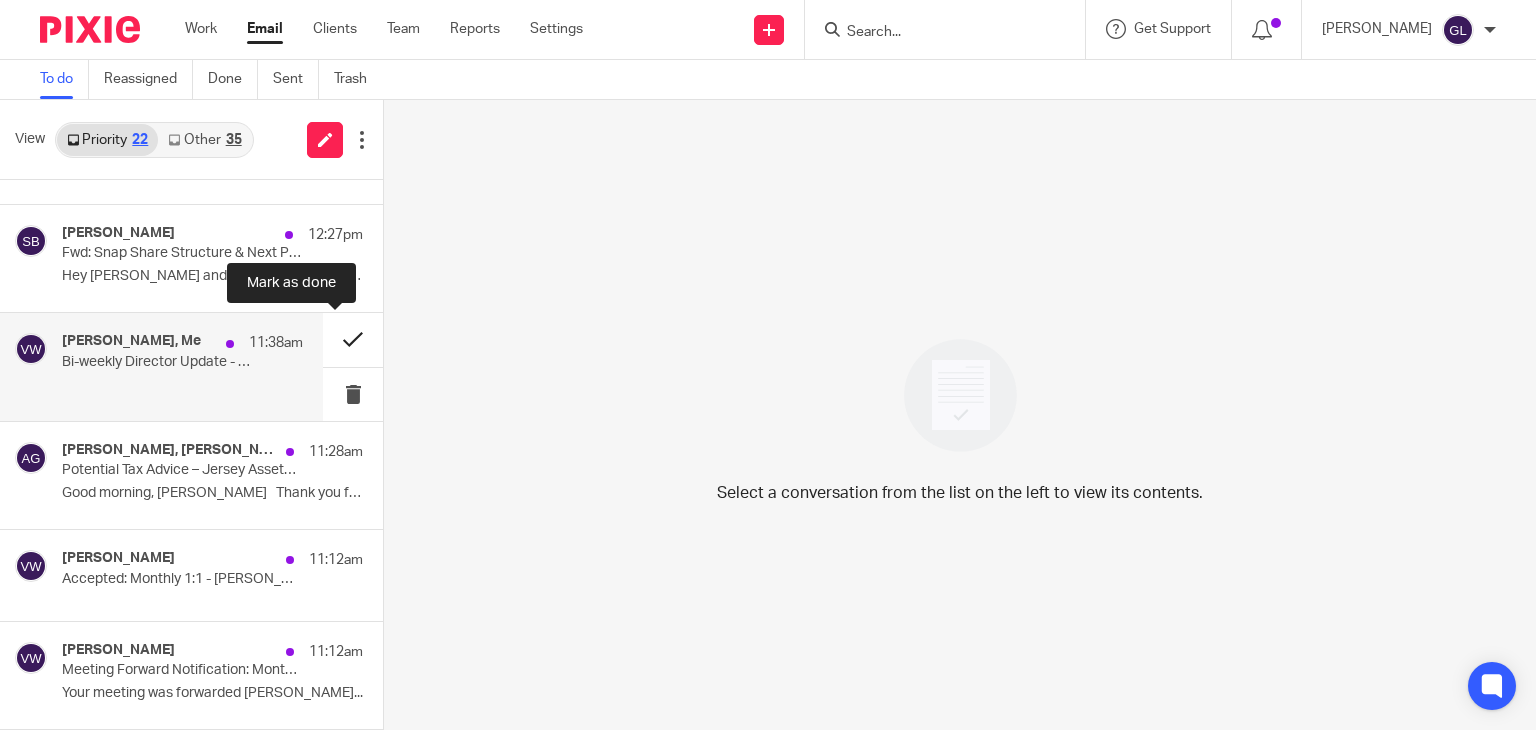 click at bounding box center (353, 339) 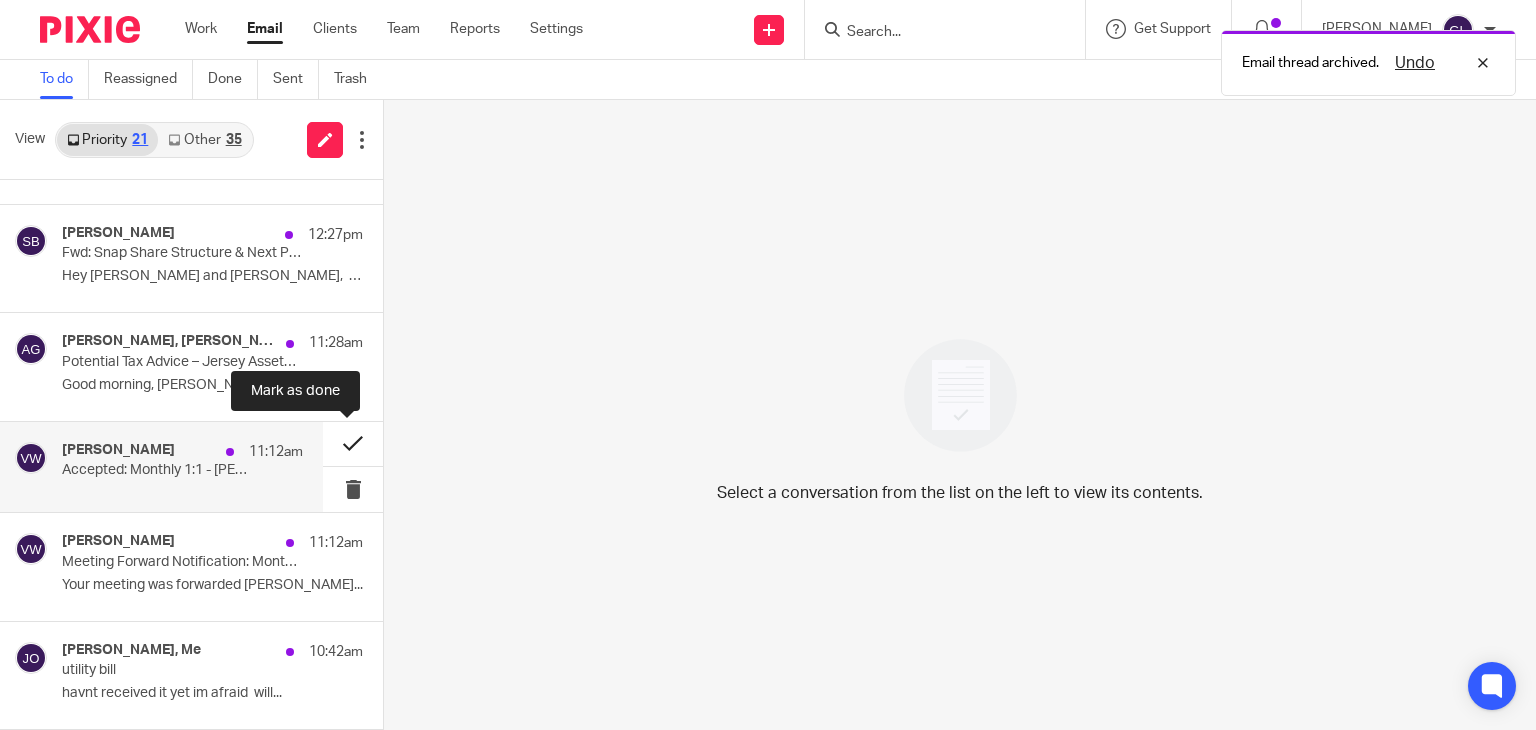 click at bounding box center [353, 444] 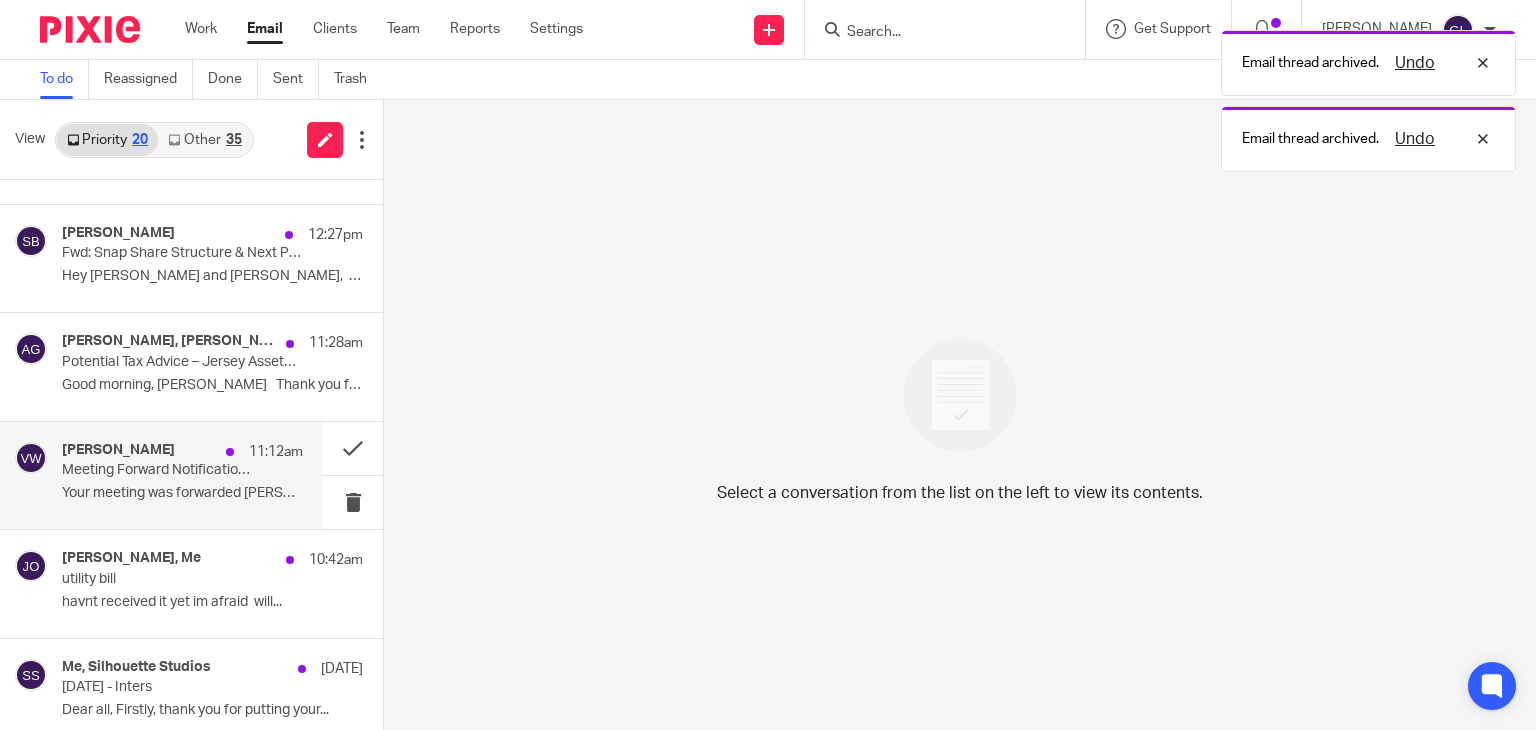 click on "Meeting Forward Notification: Monthly 1:1 - Vanessa" at bounding box center (158, 470) 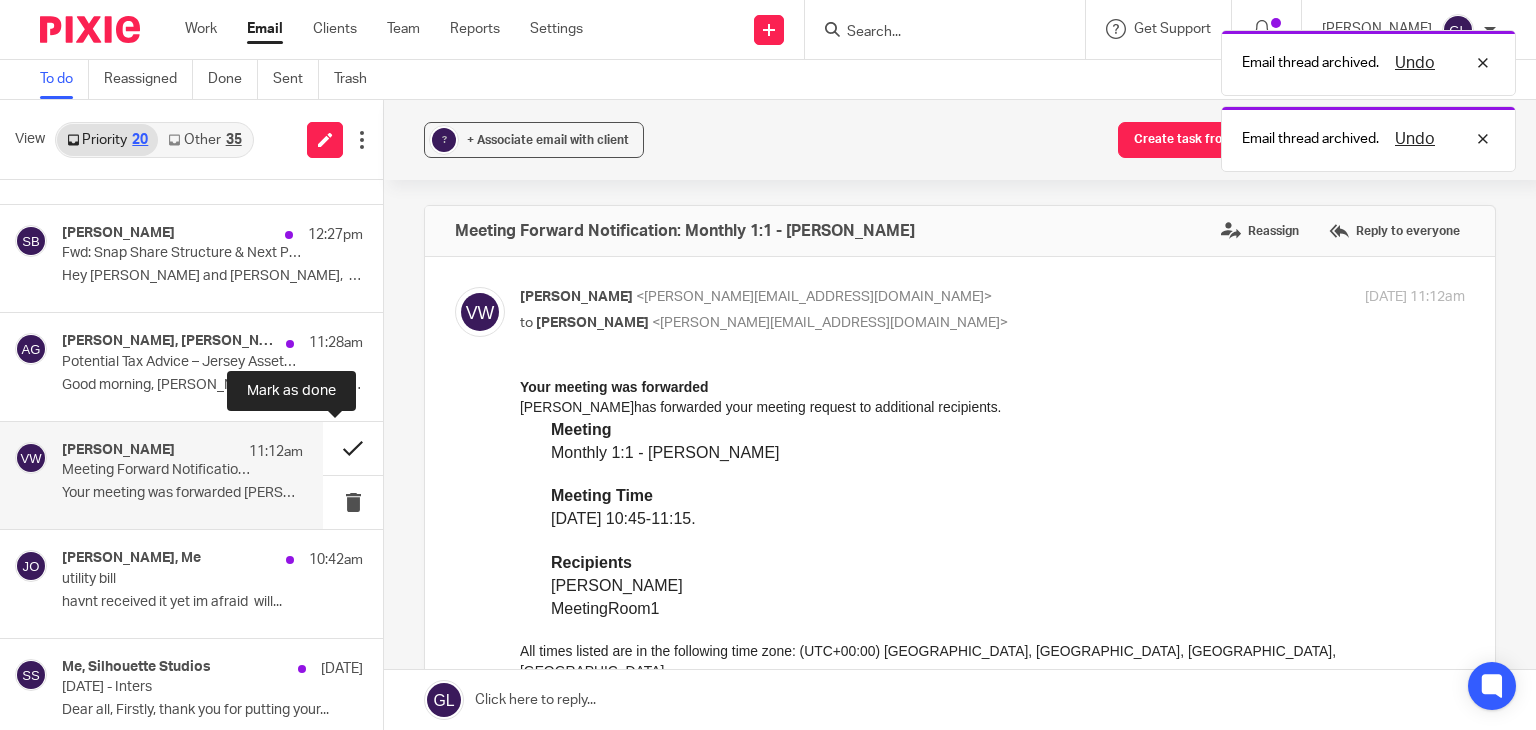 scroll, scrollTop: 0, scrollLeft: 0, axis: both 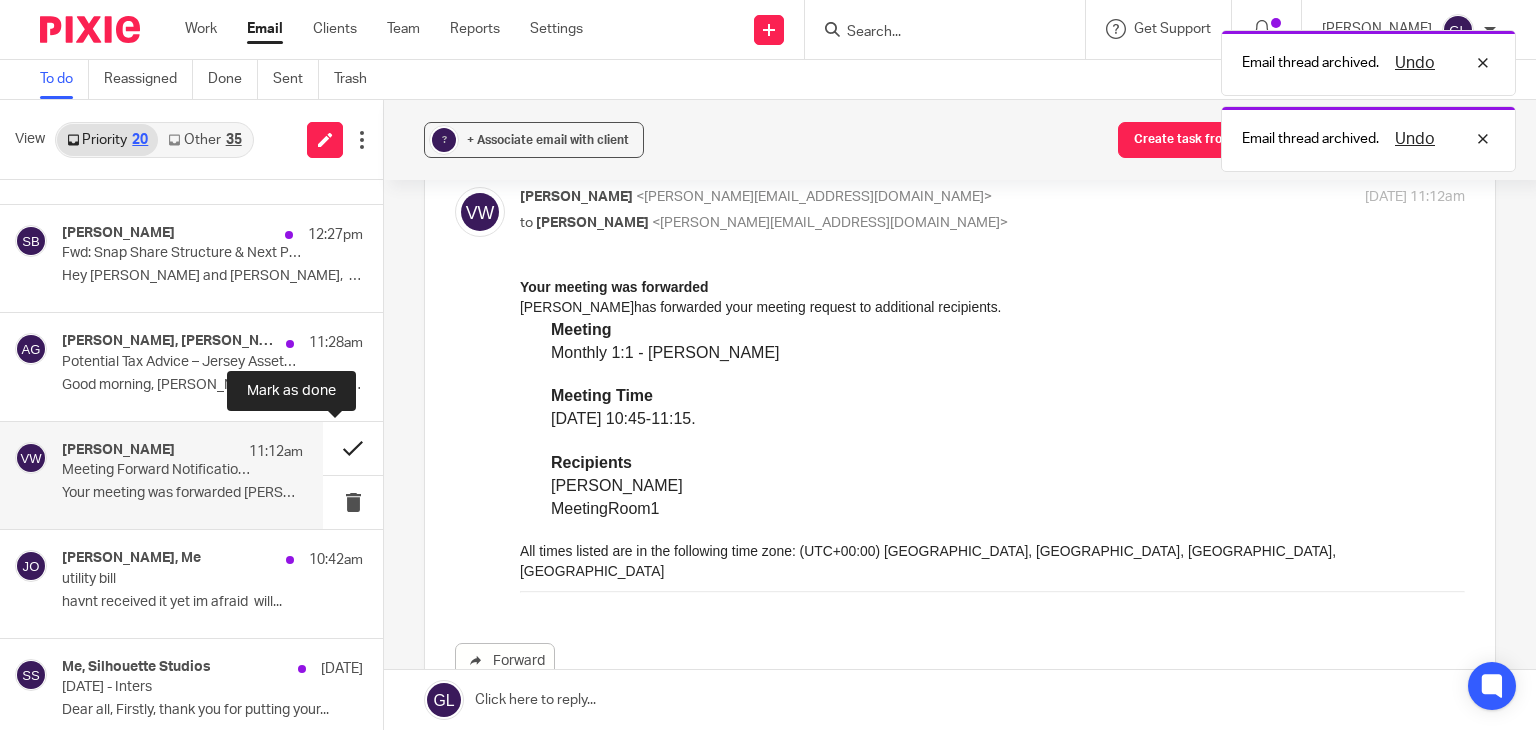 click at bounding box center [353, 448] 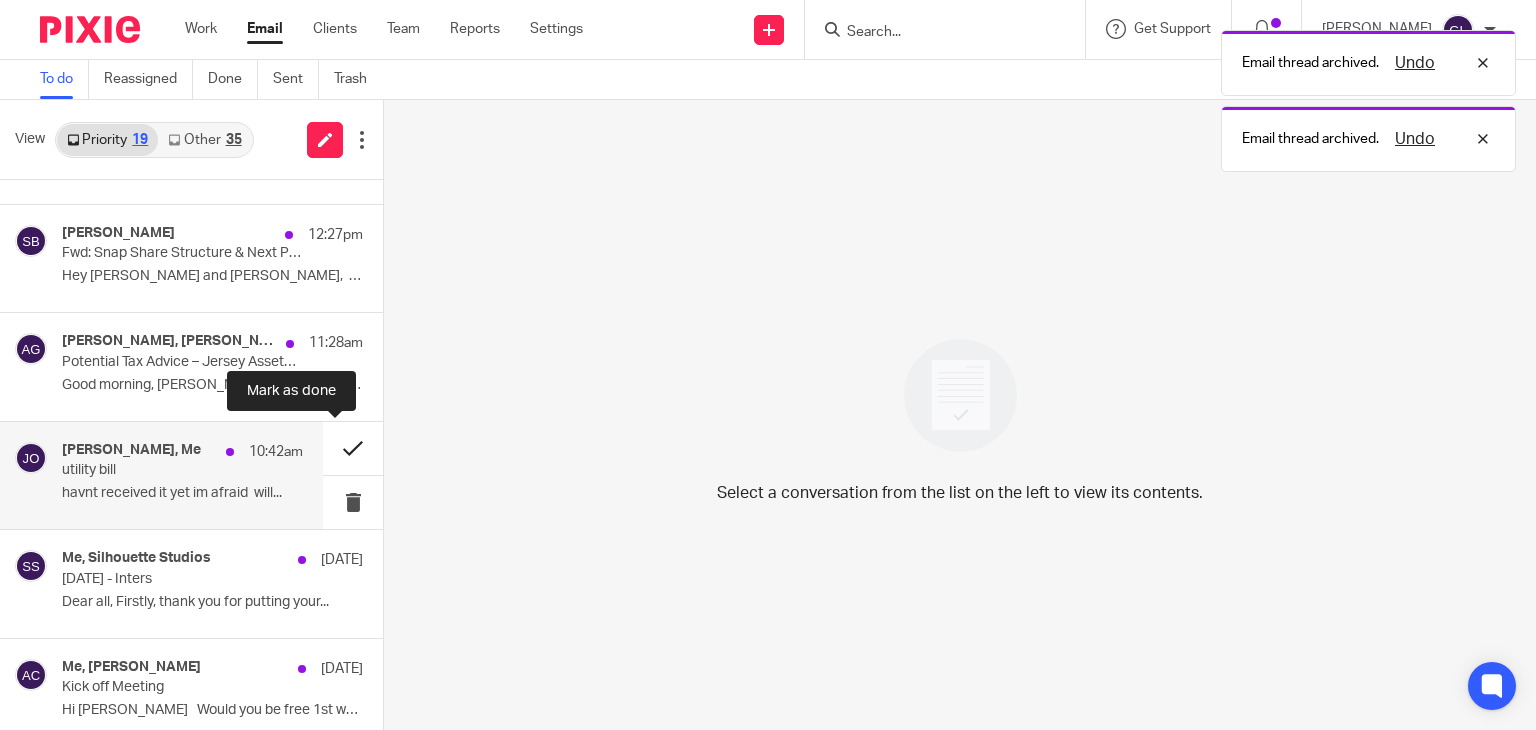 click at bounding box center [353, 448] 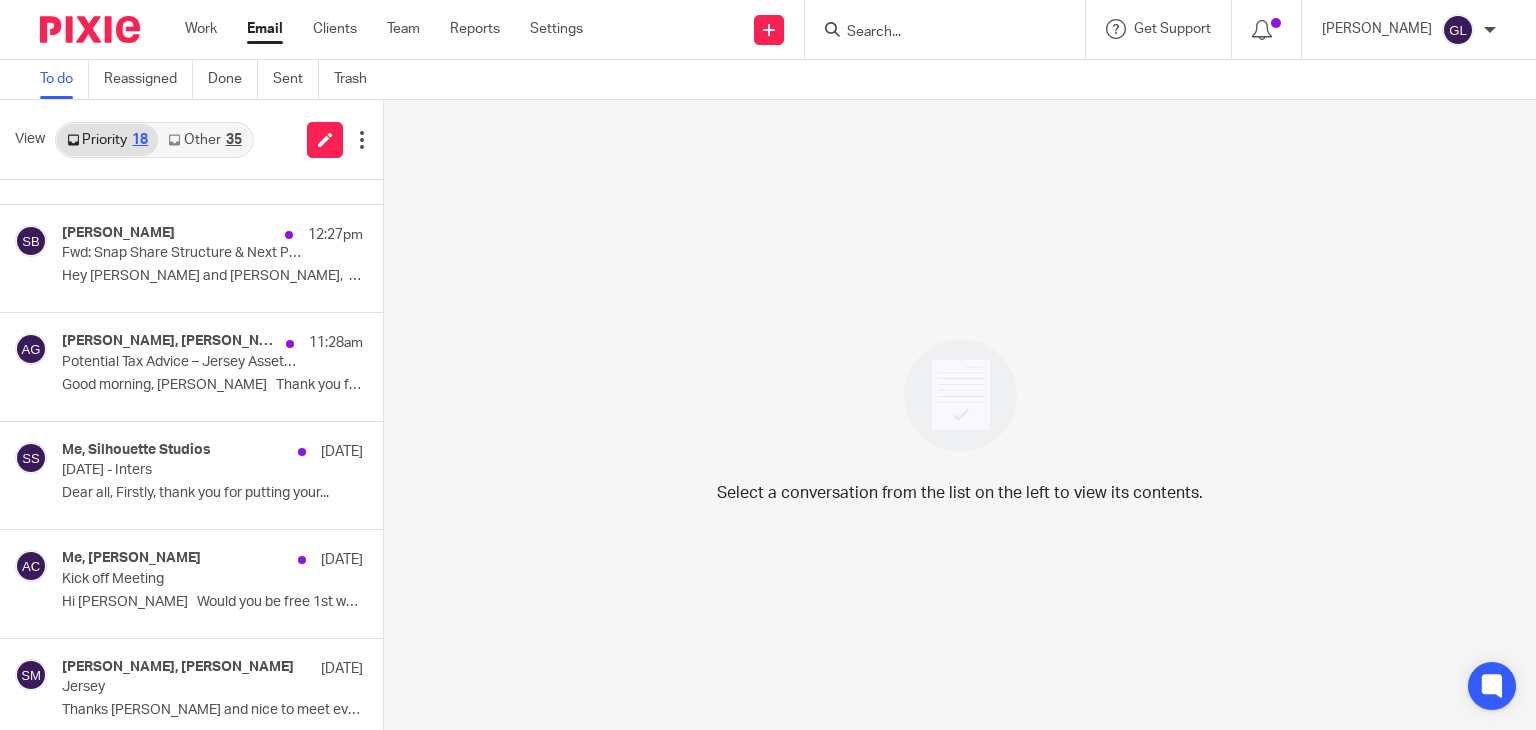 click on "Other
35" at bounding box center [204, 140] 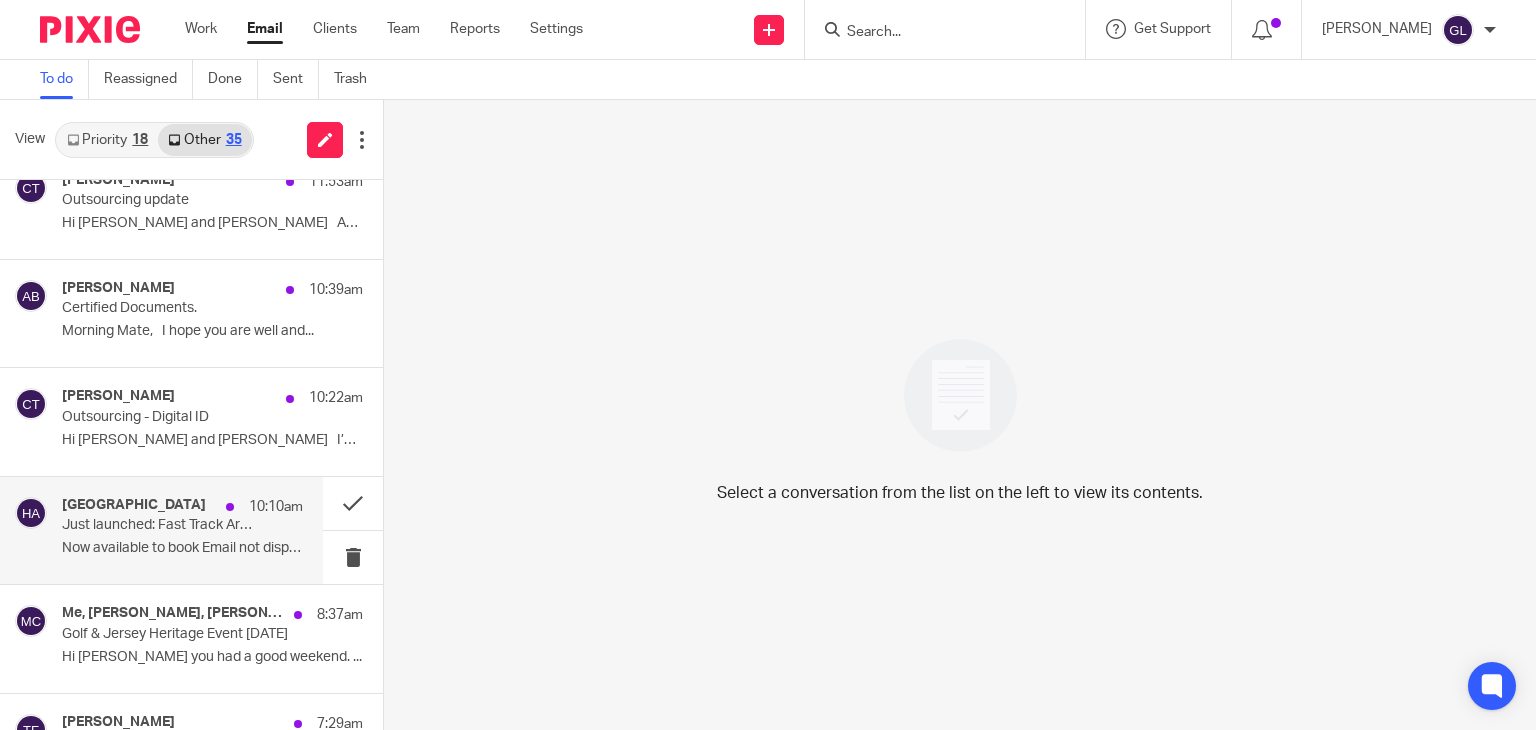 scroll, scrollTop: 363, scrollLeft: 0, axis: vertical 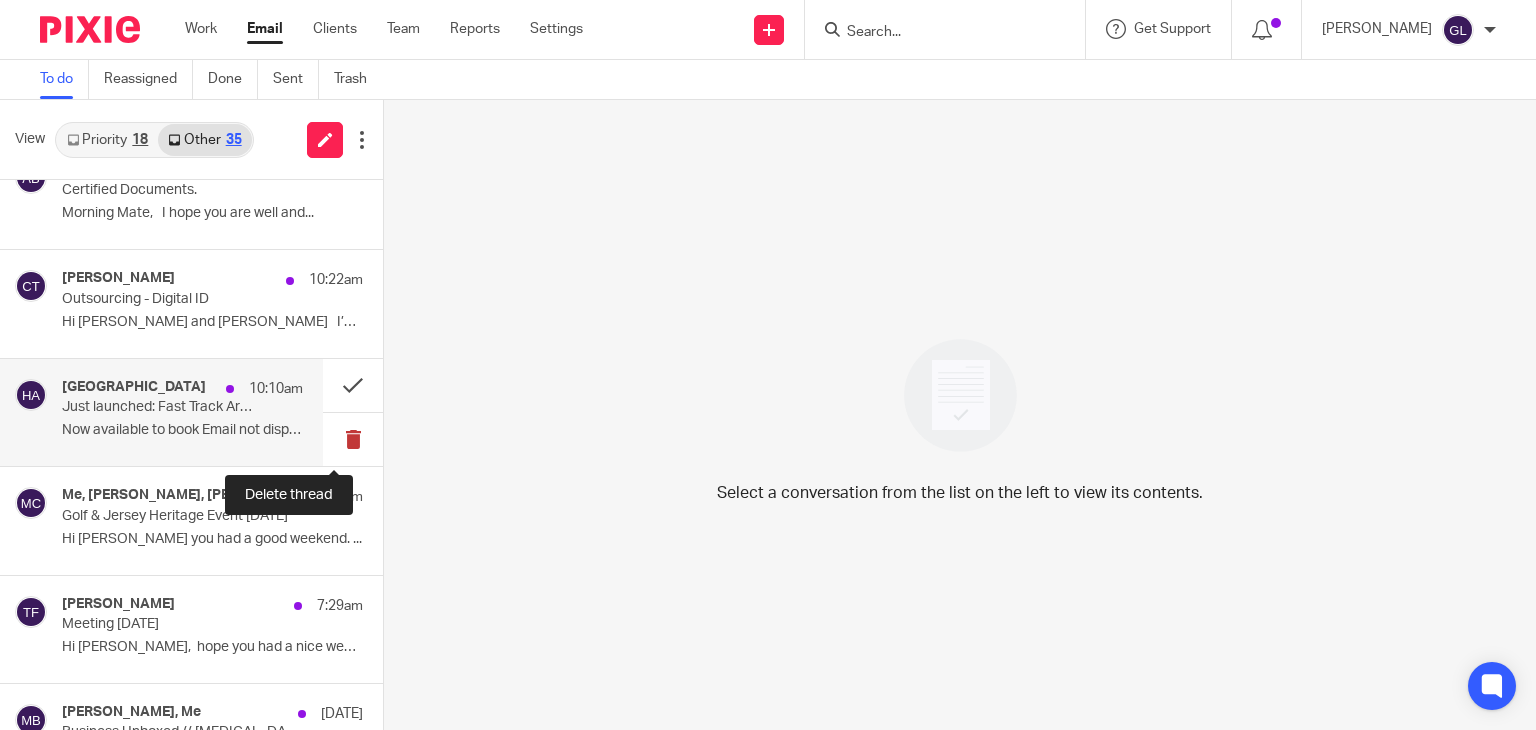 click at bounding box center [353, 439] 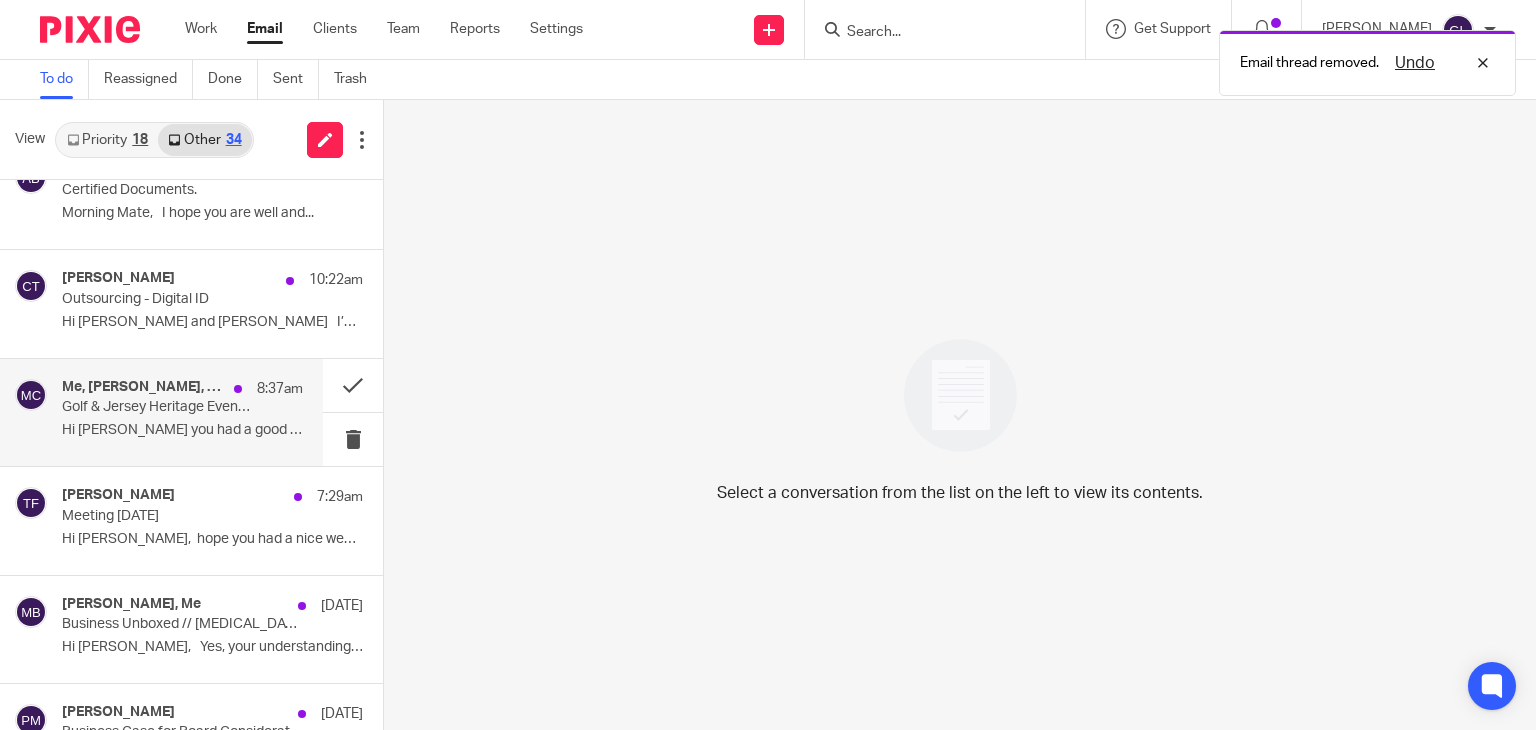 click on "Golf & Jersey Heritage Event 12th May" at bounding box center (158, 407) 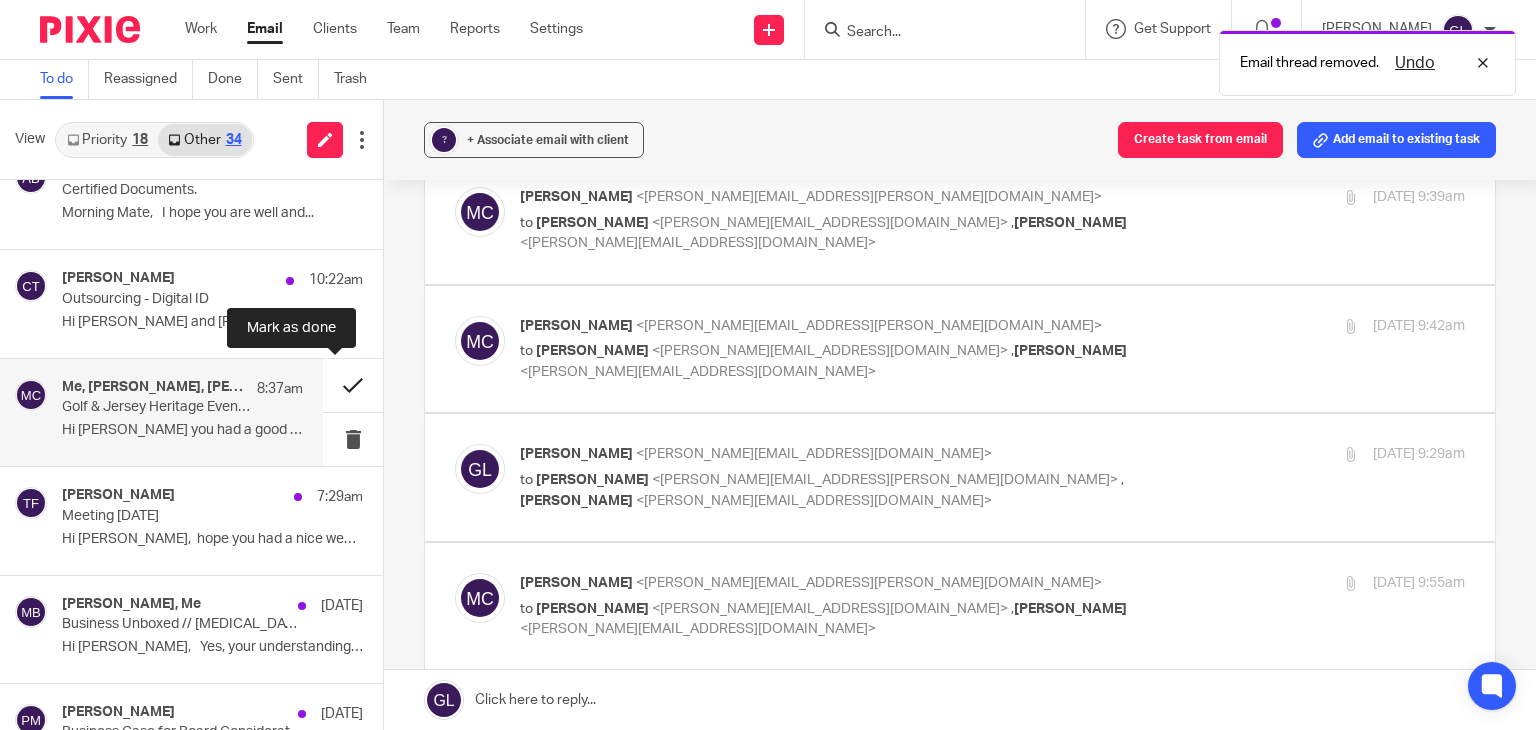 click at bounding box center (353, 385) 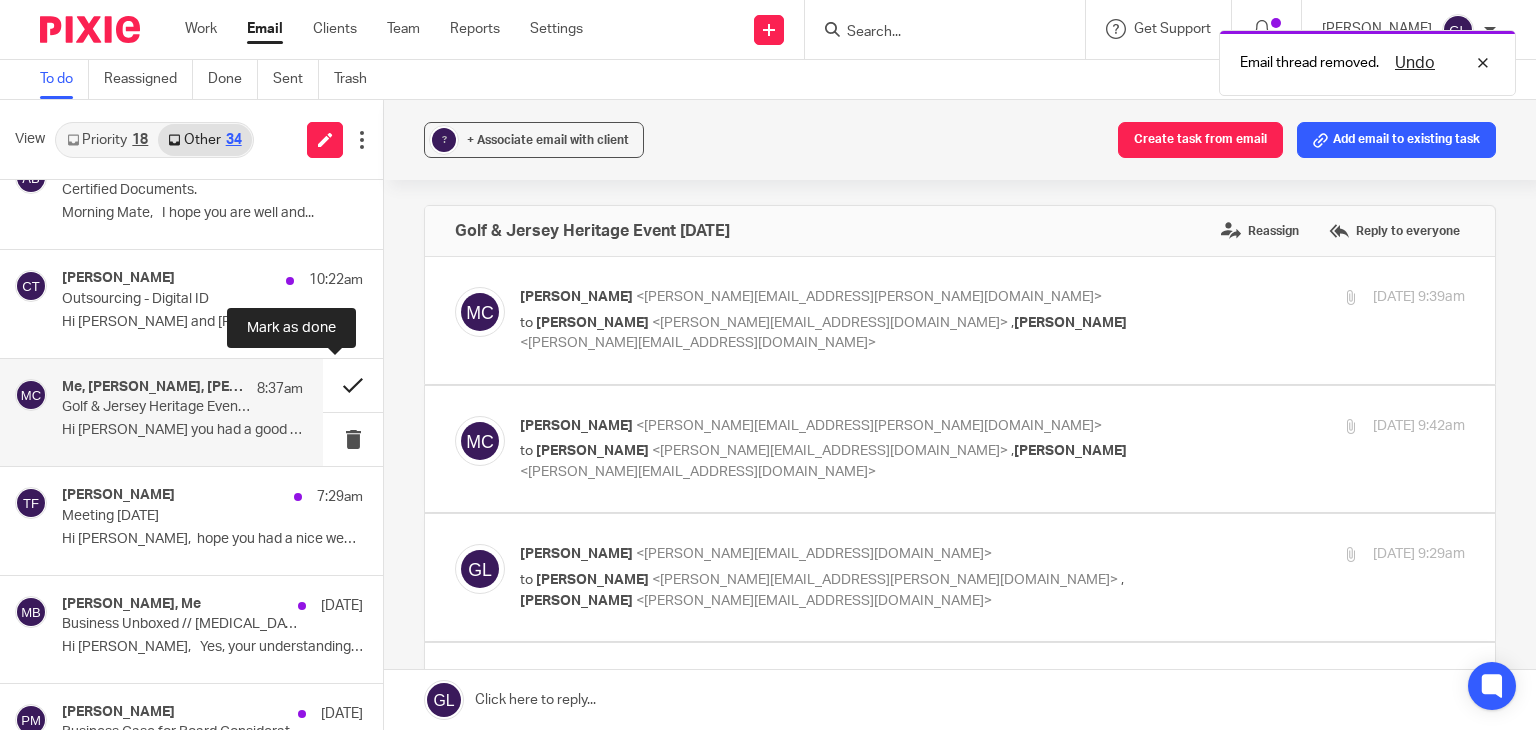 scroll, scrollTop: 0, scrollLeft: 0, axis: both 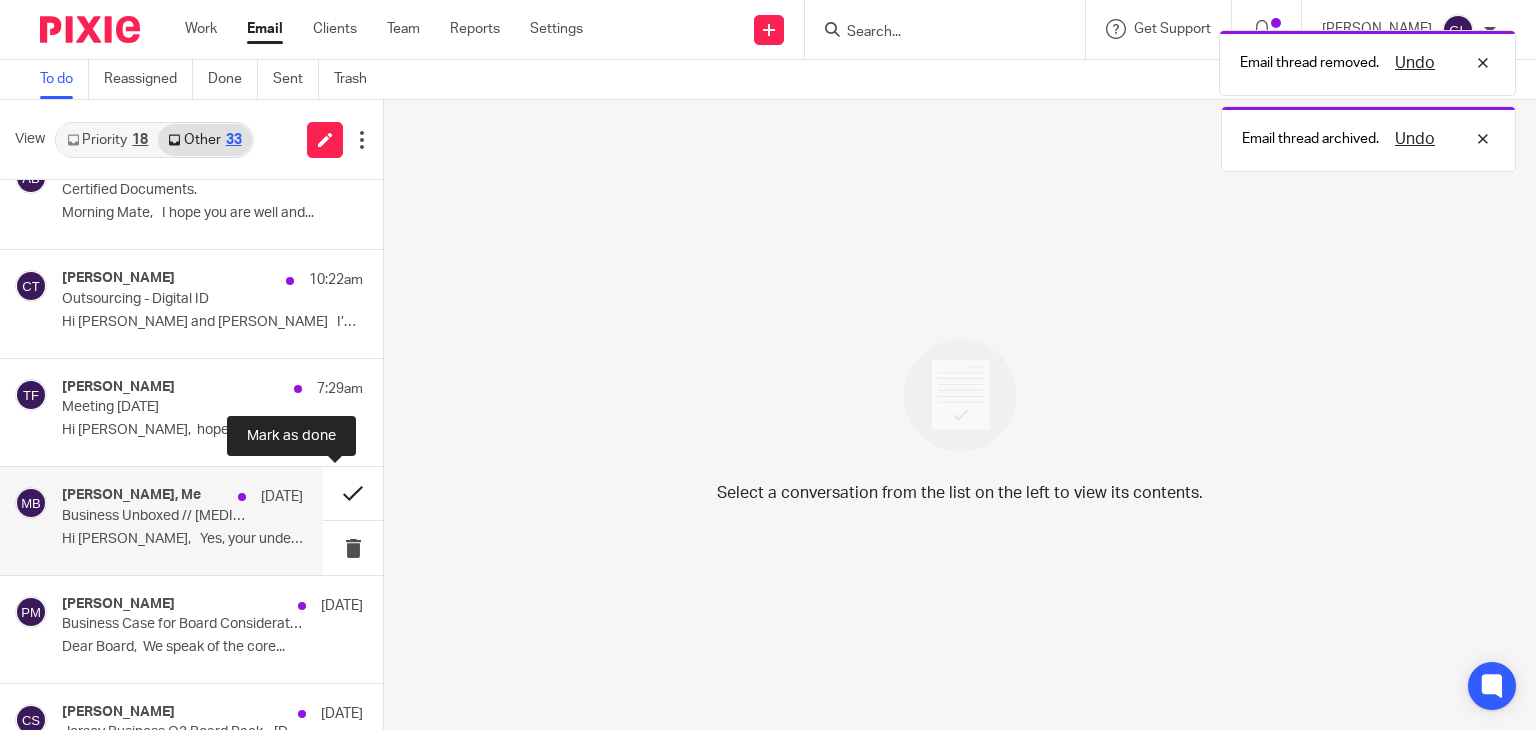 click at bounding box center [353, 493] 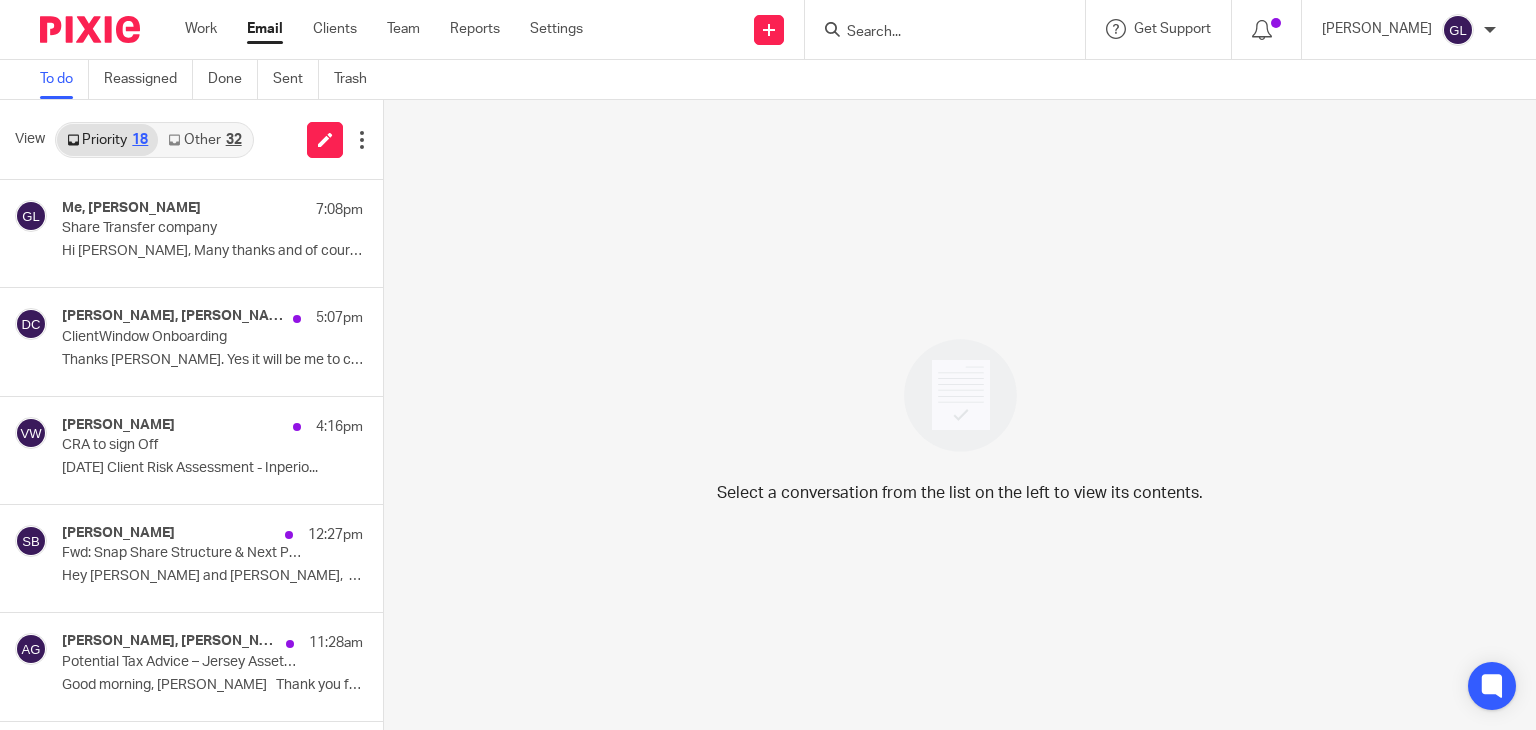 scroll, scrollTop: 0, scrollLeft: 0, axis: both 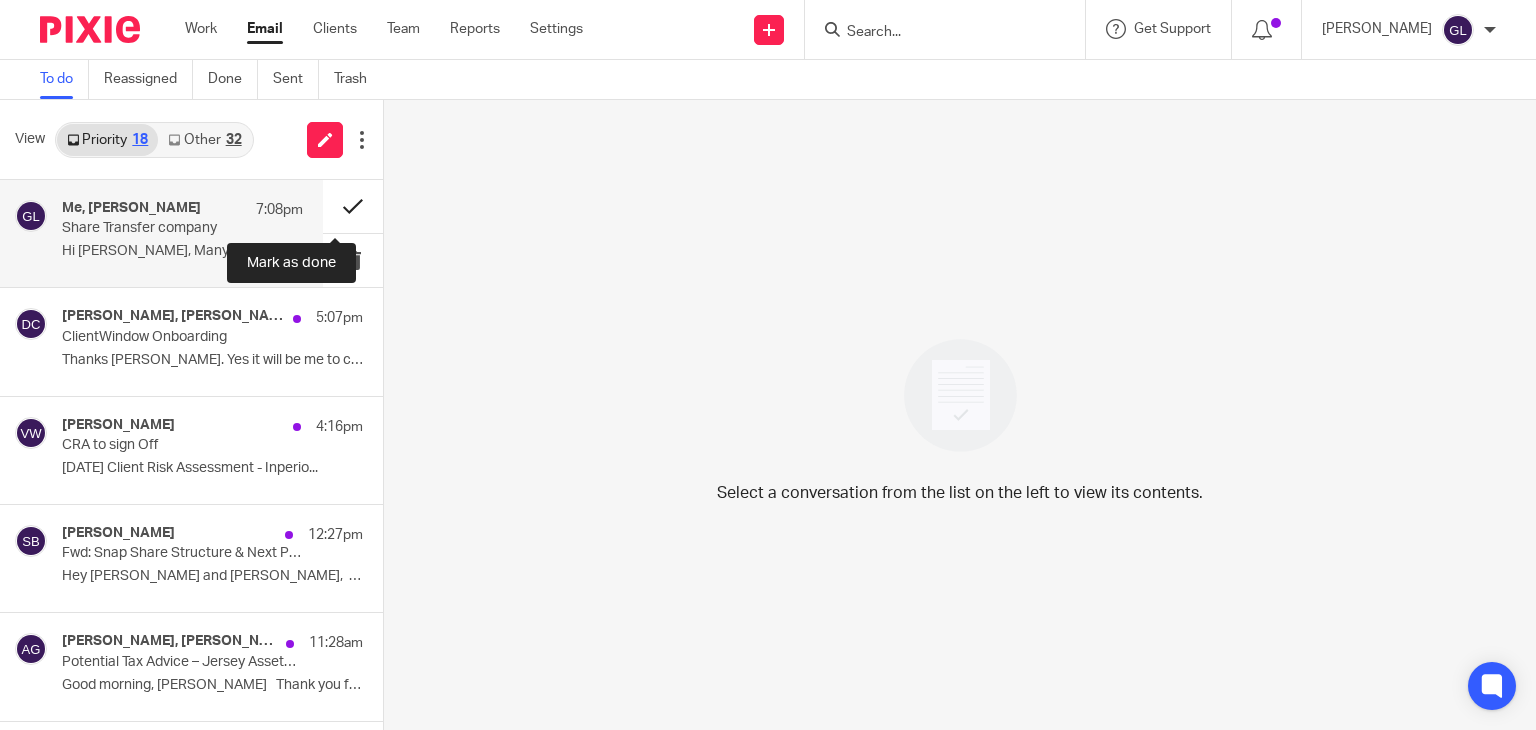 click at bounding box center (353, 206) 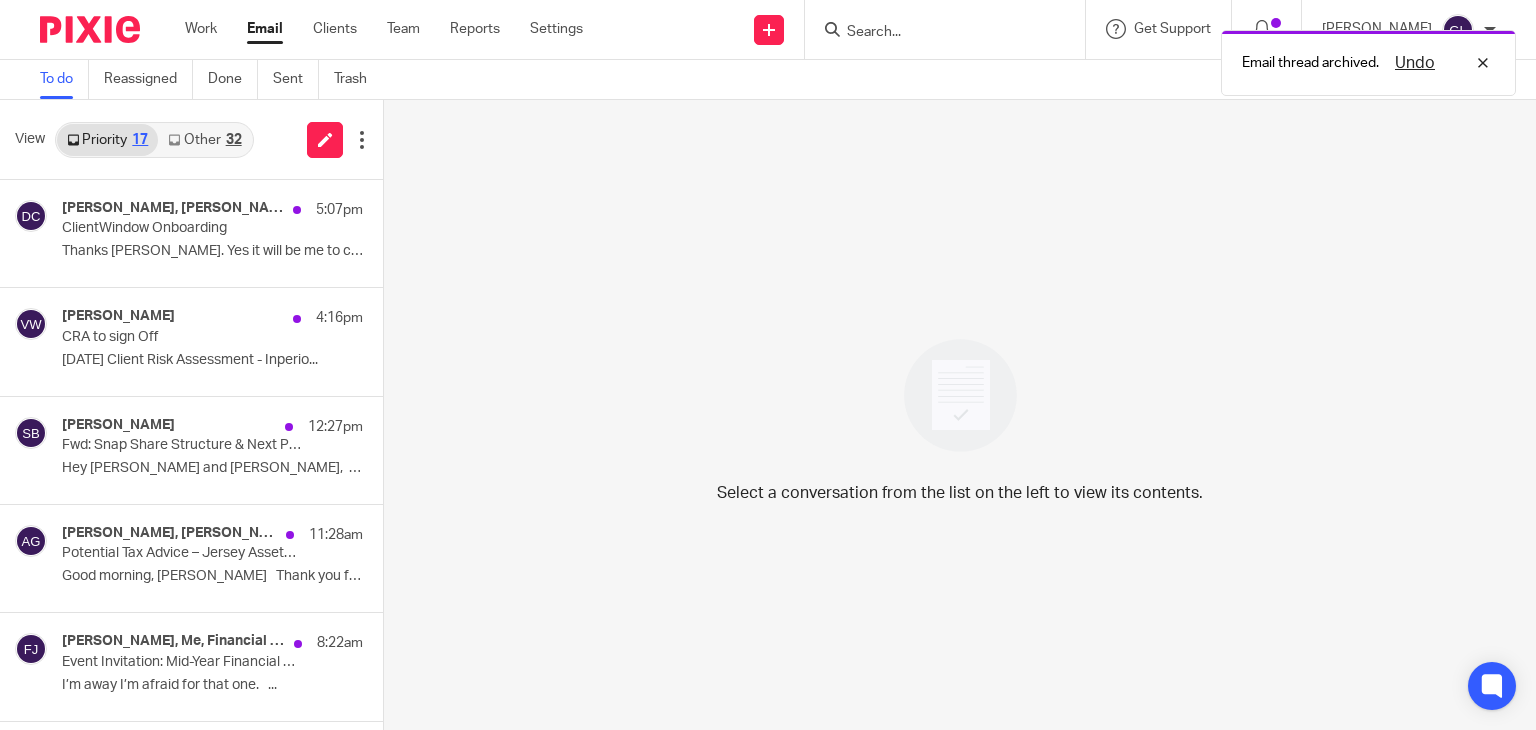 click on "Other
32" at bounding box center [204, 140] 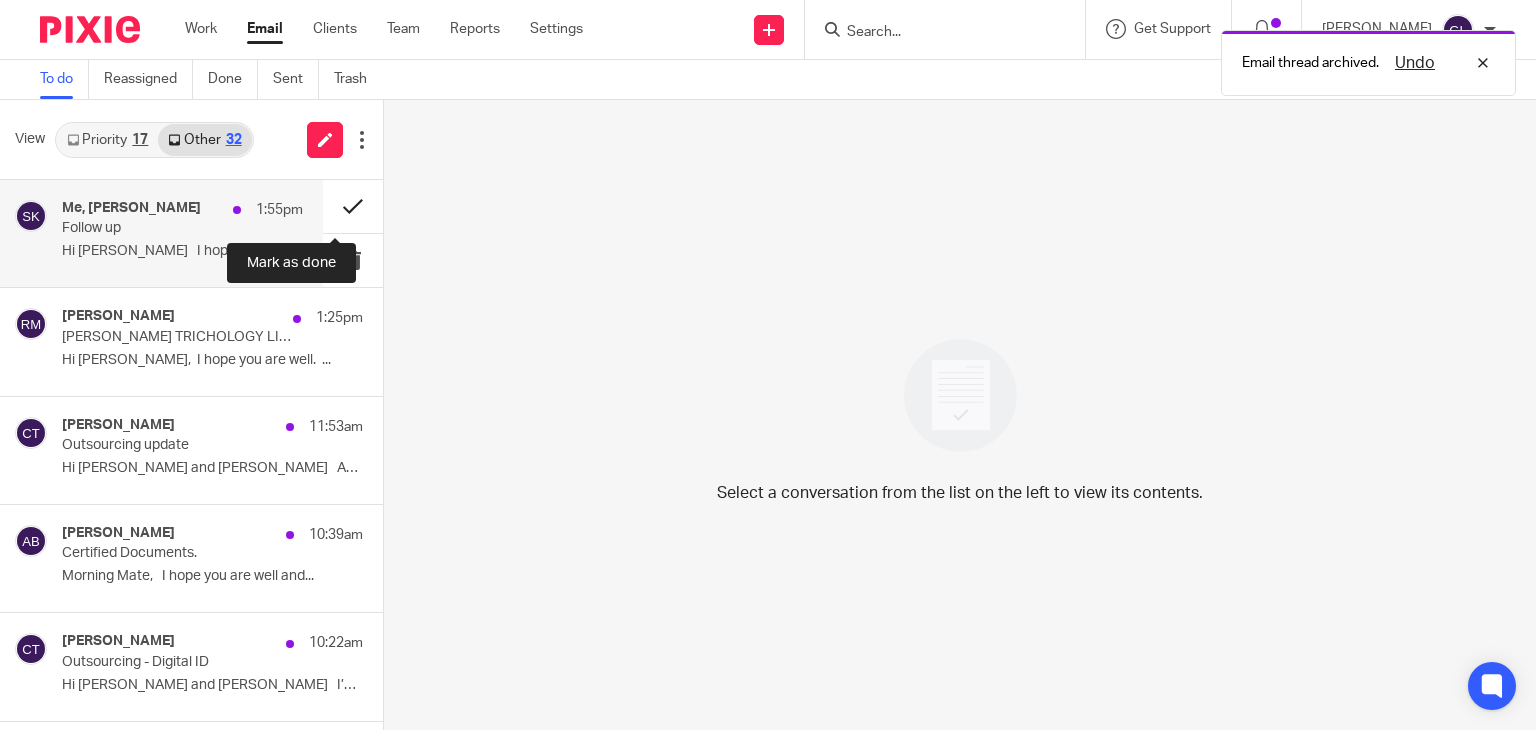 click at bounding box center (353, 206) 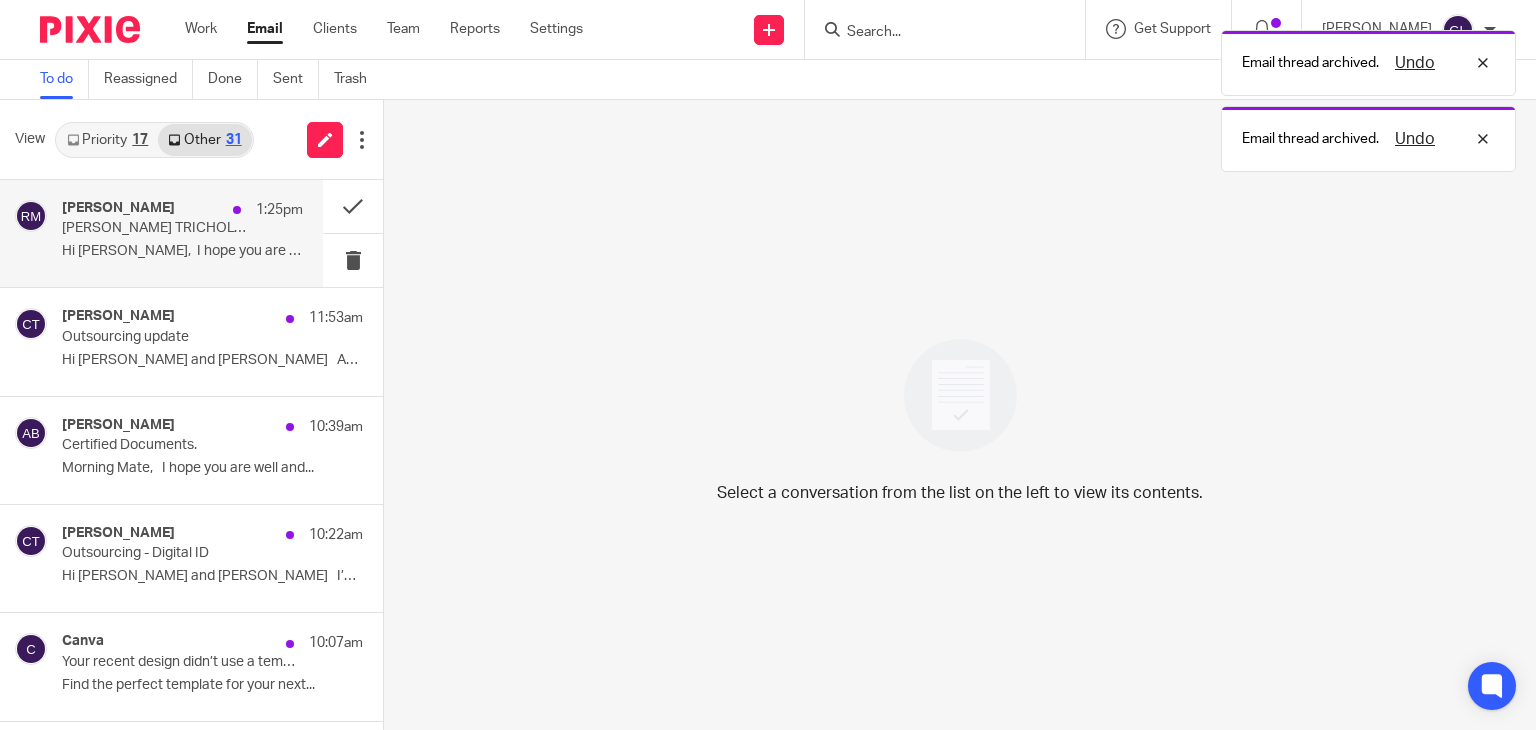 click on "Hi [PERSON_NAME],      I hope you are well.   ..." at bounding box center (182, 251) 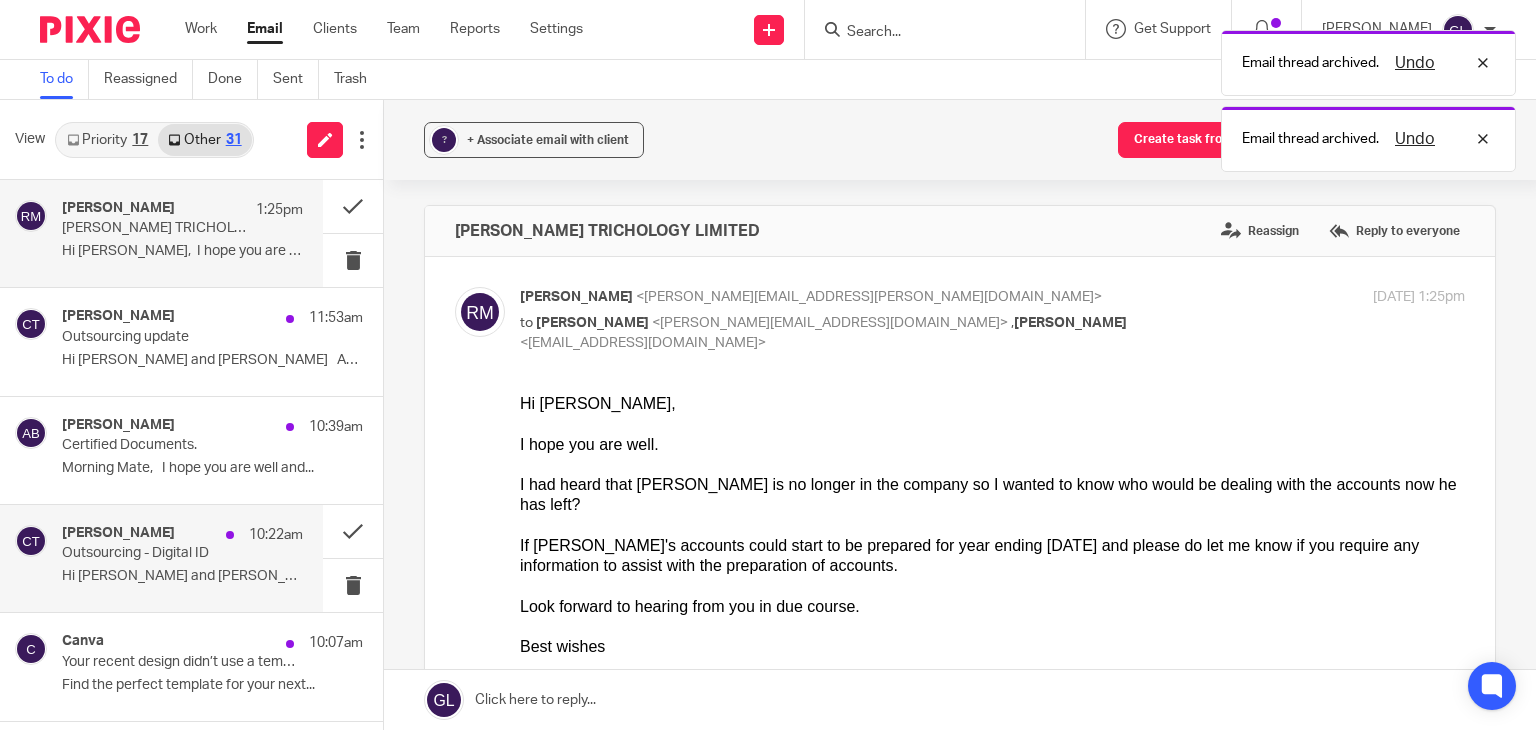 scroll, scrollTop: 0, scrollLeft: 0, axis: both 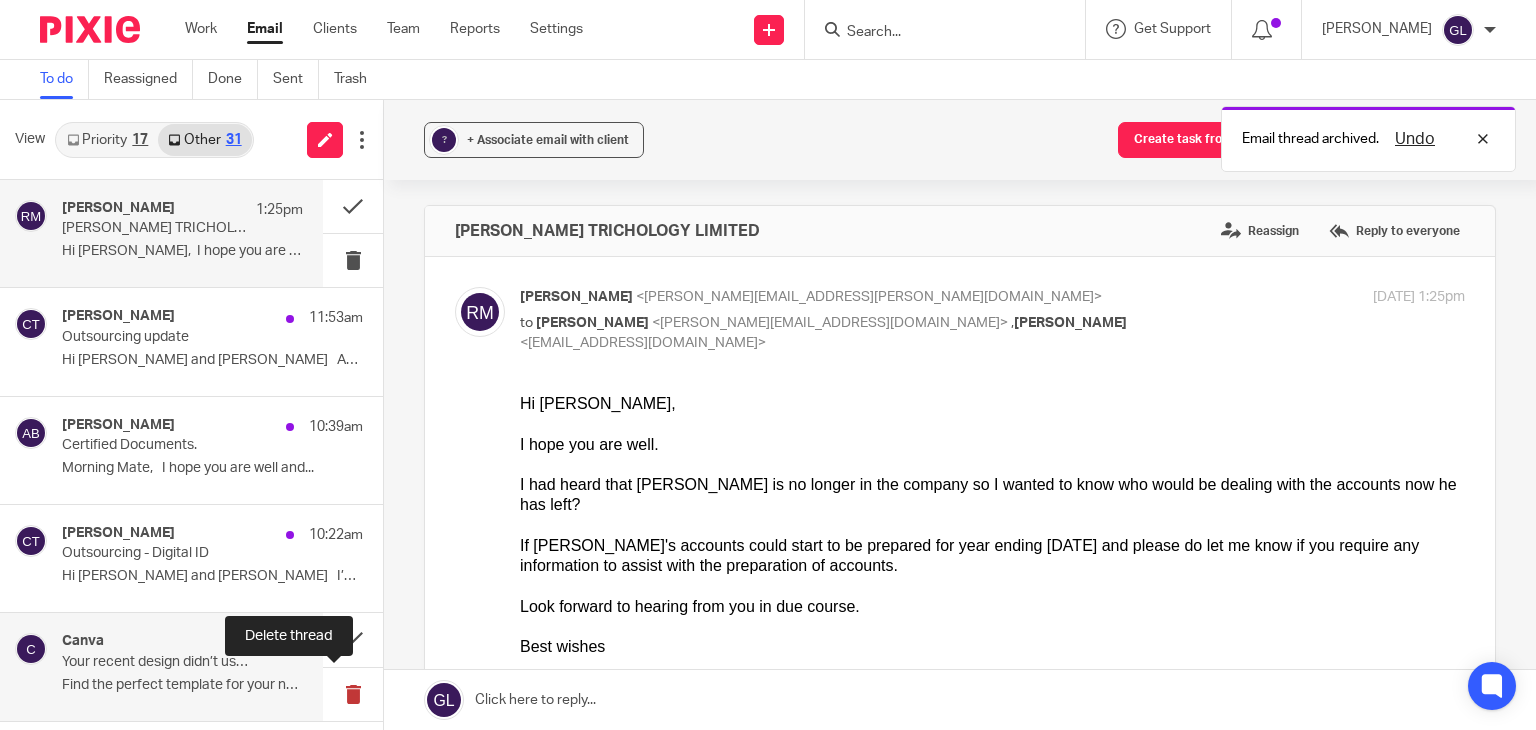 click at bounding box center [353, 694] 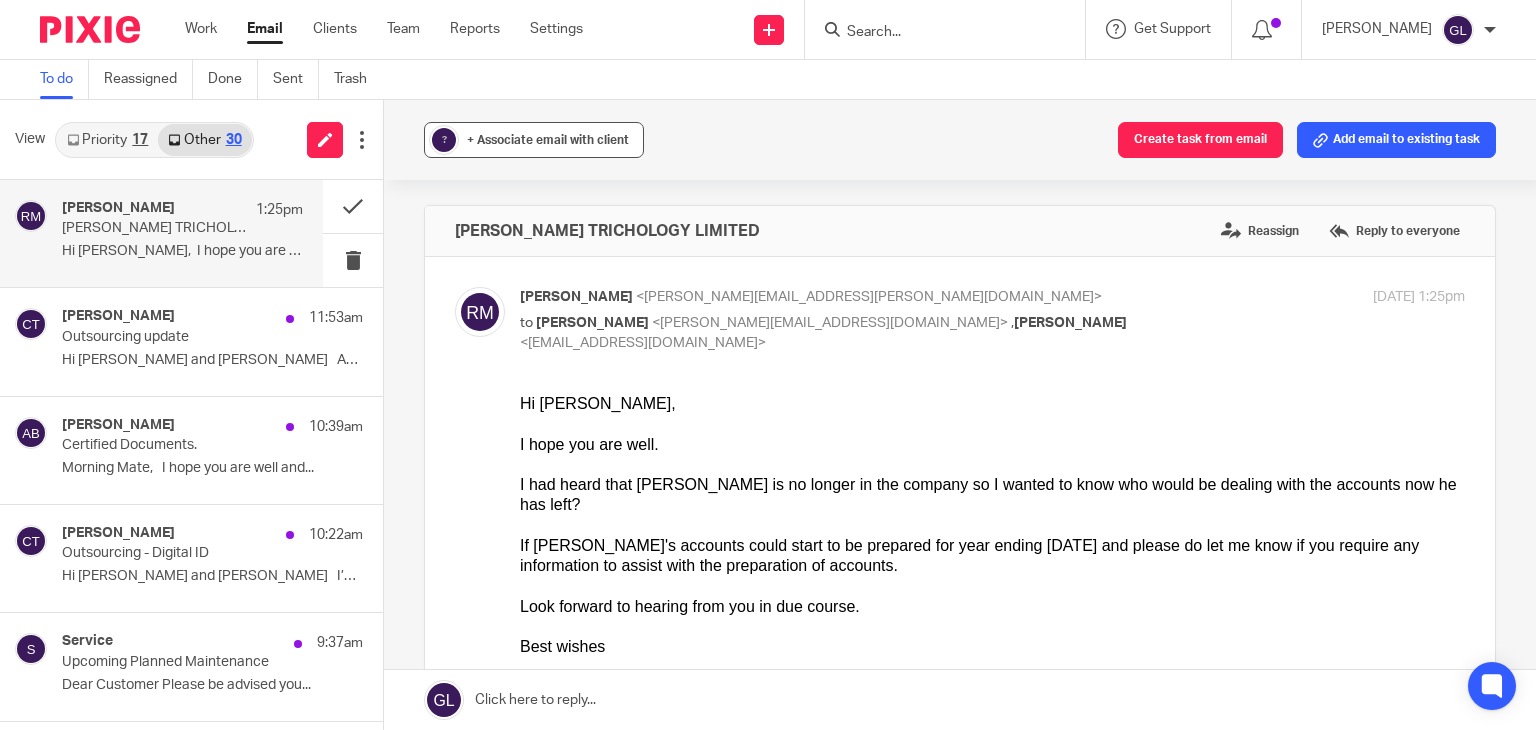 click on "+ Associate email with client" at bounding box center [548, 140] 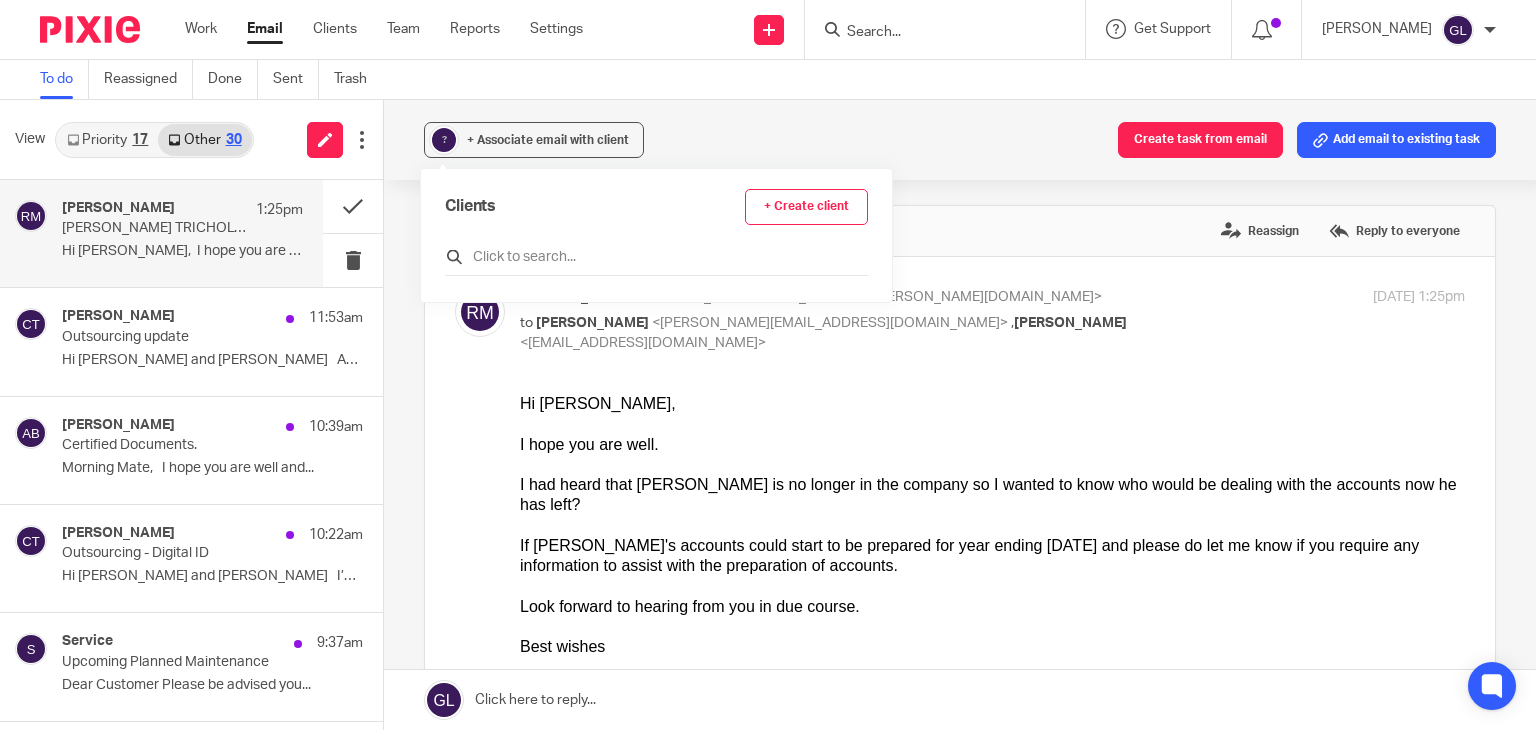 click at bounding box center [656, 257] 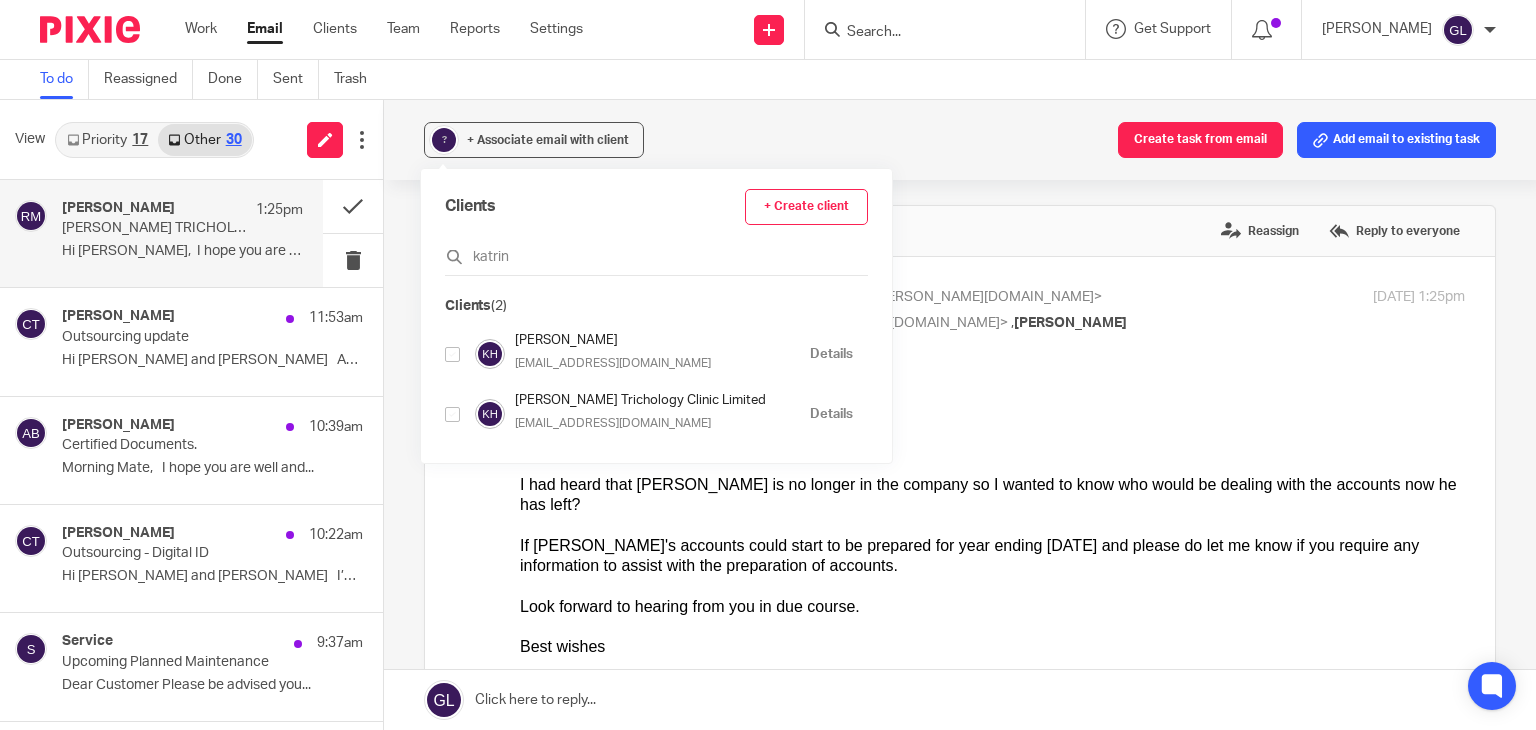 type on "katrin" 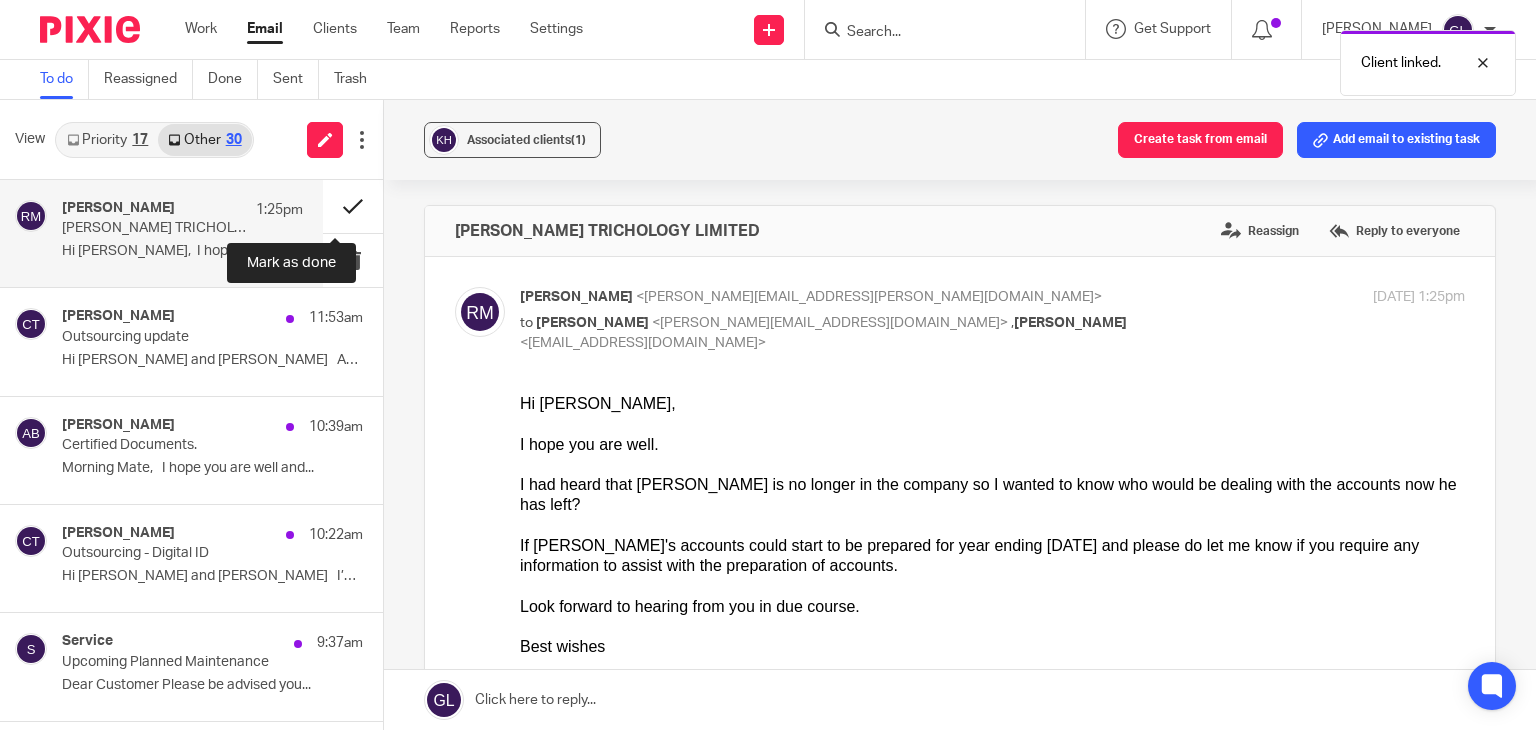 click at bounding box center (353, 206) 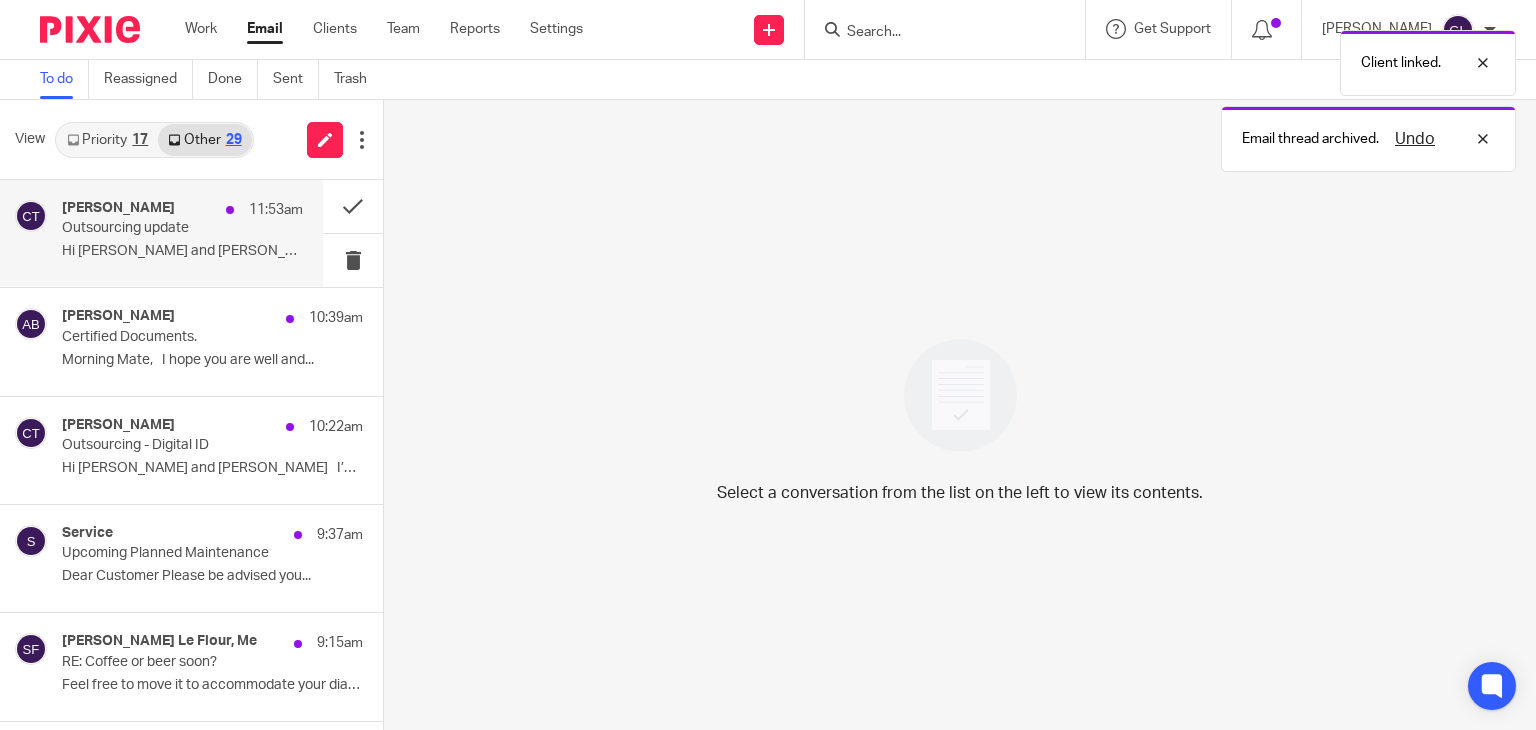 click on "[PERSON_NAME]
11:53am   Outsourcing update   Hi [PERSON_NAME] and [PERSON_NAME]     Apologies for the..." at bounding box center (182, 233) 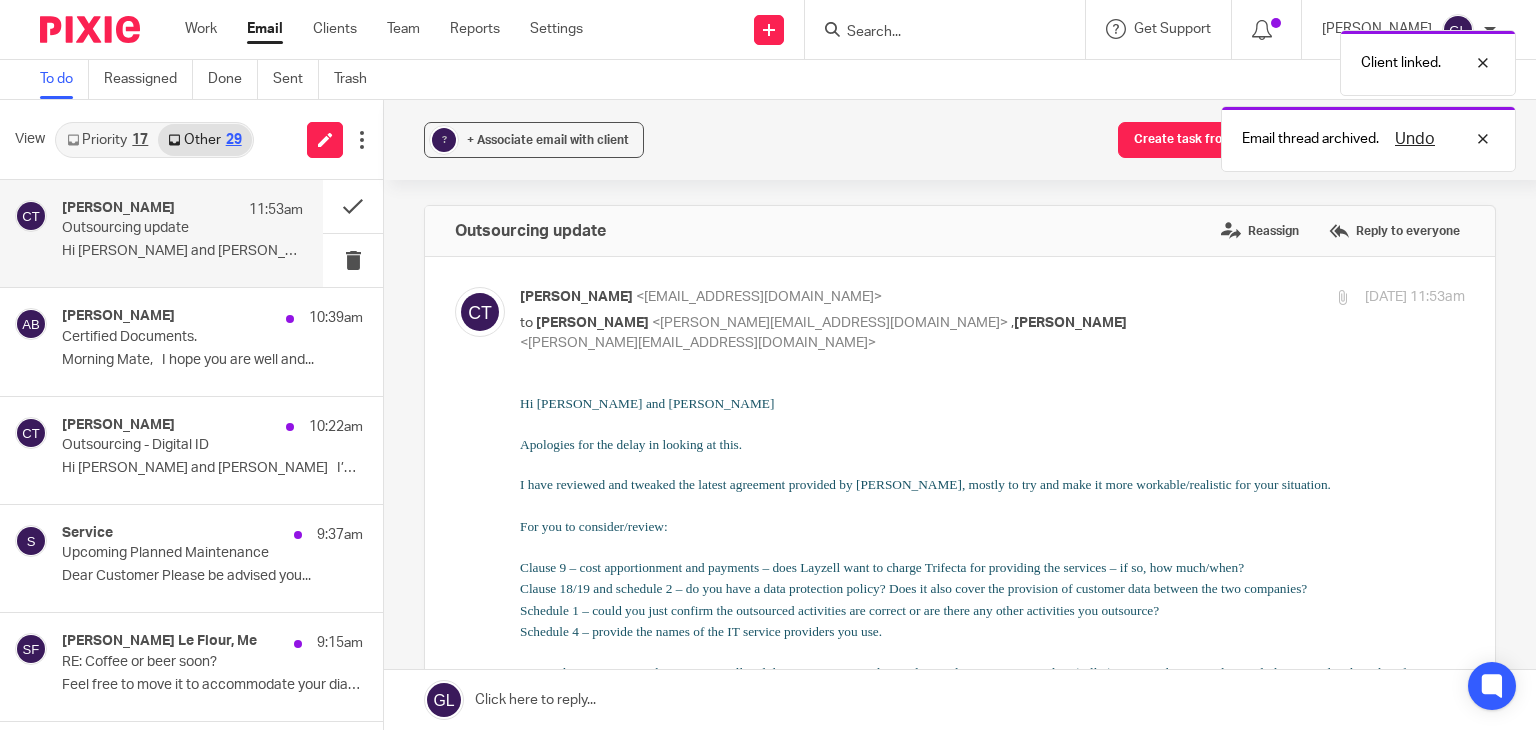 scroll, scrollTop: 0, scrollLeft: 0, axis: both 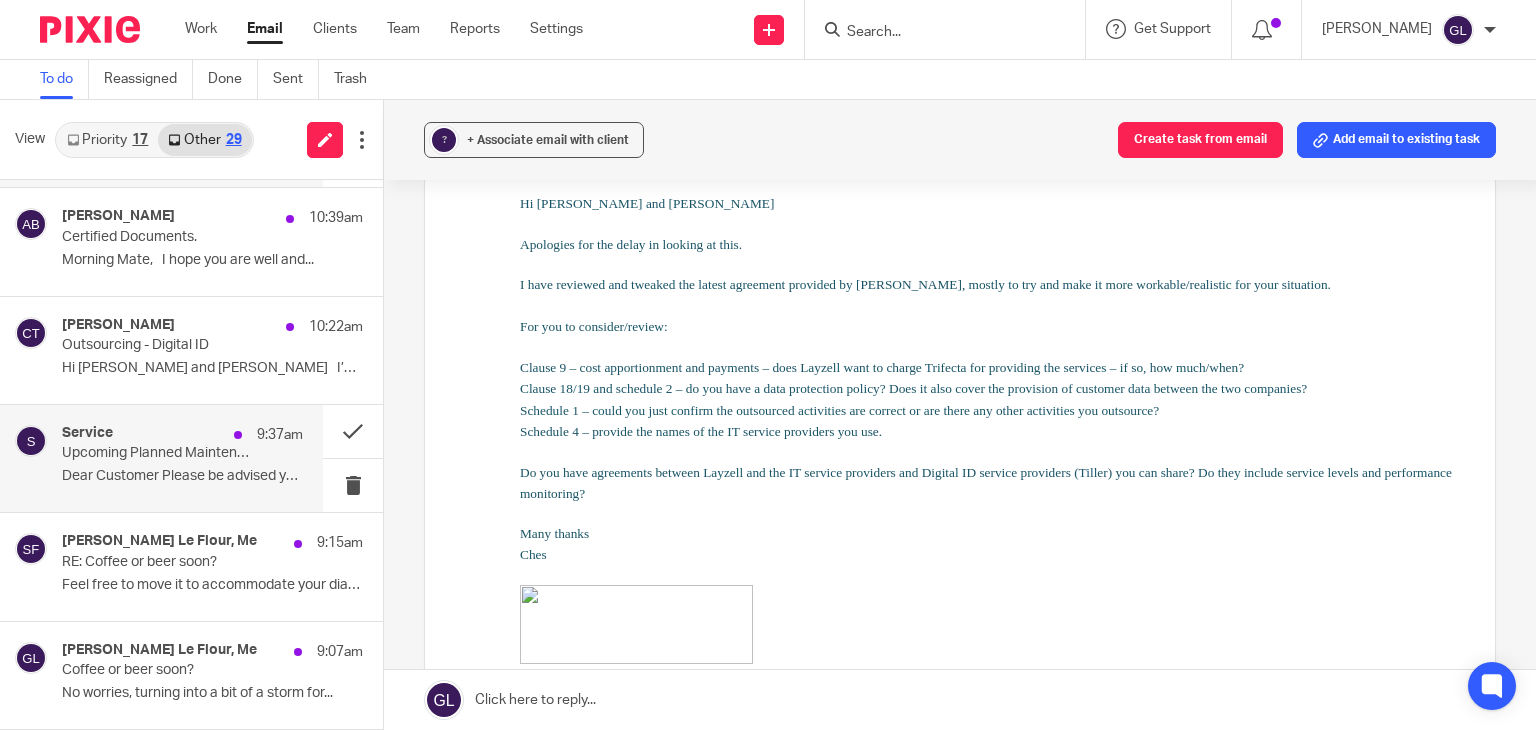 click on "Dear Customer  Please be advised you..." at bounding box center (182, 476) 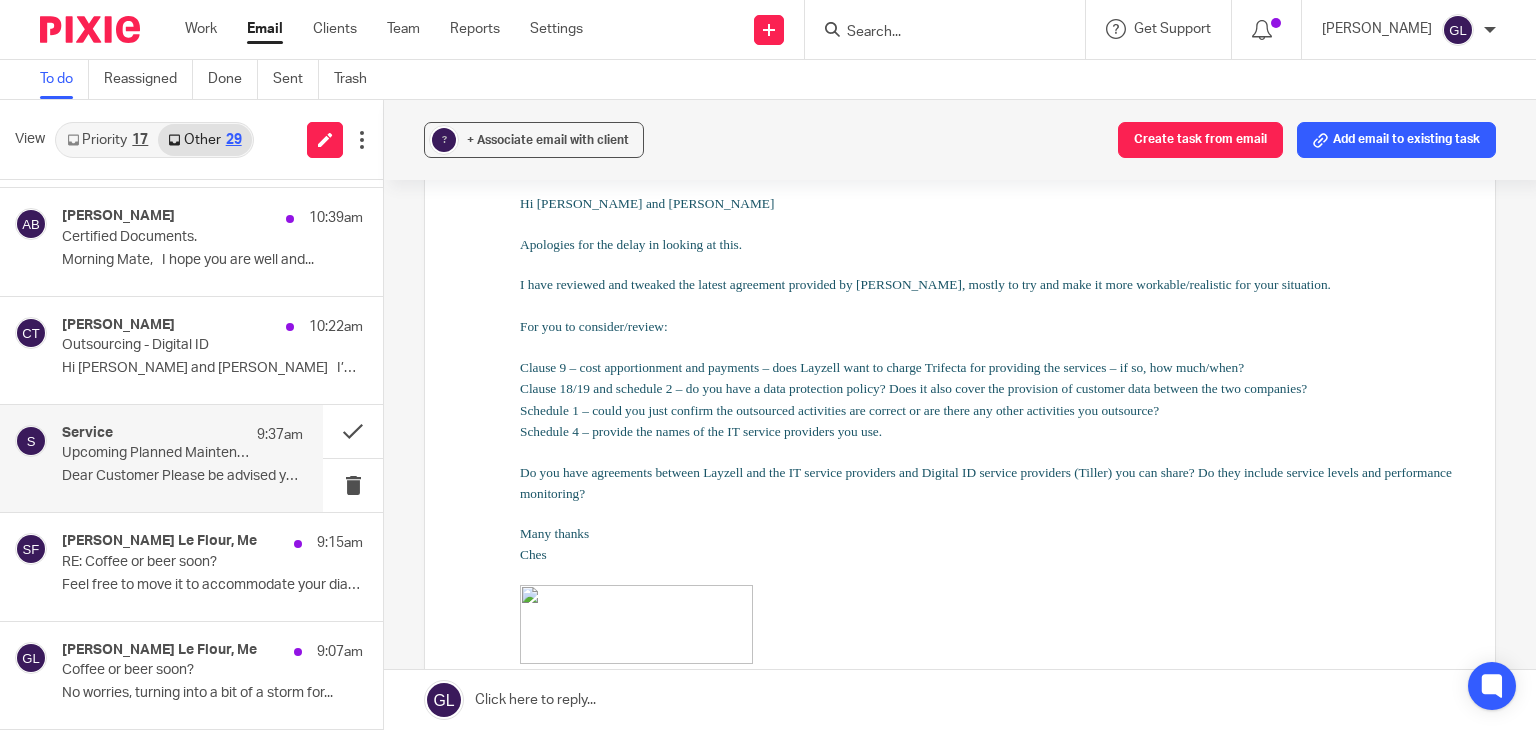 scroll, scrollTop: 0, scrollLeft: 0, axis: both 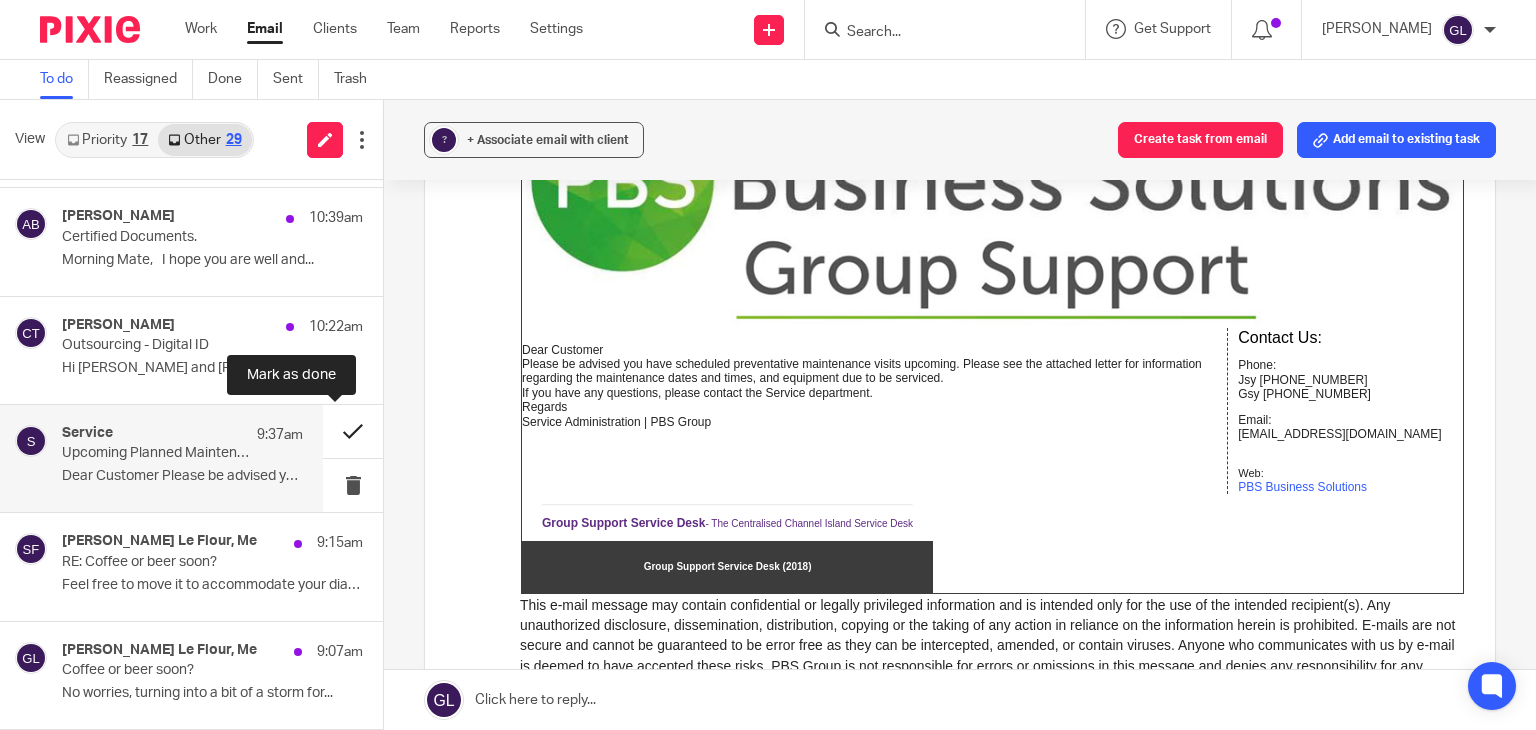 click at bounding box center (353, 431) 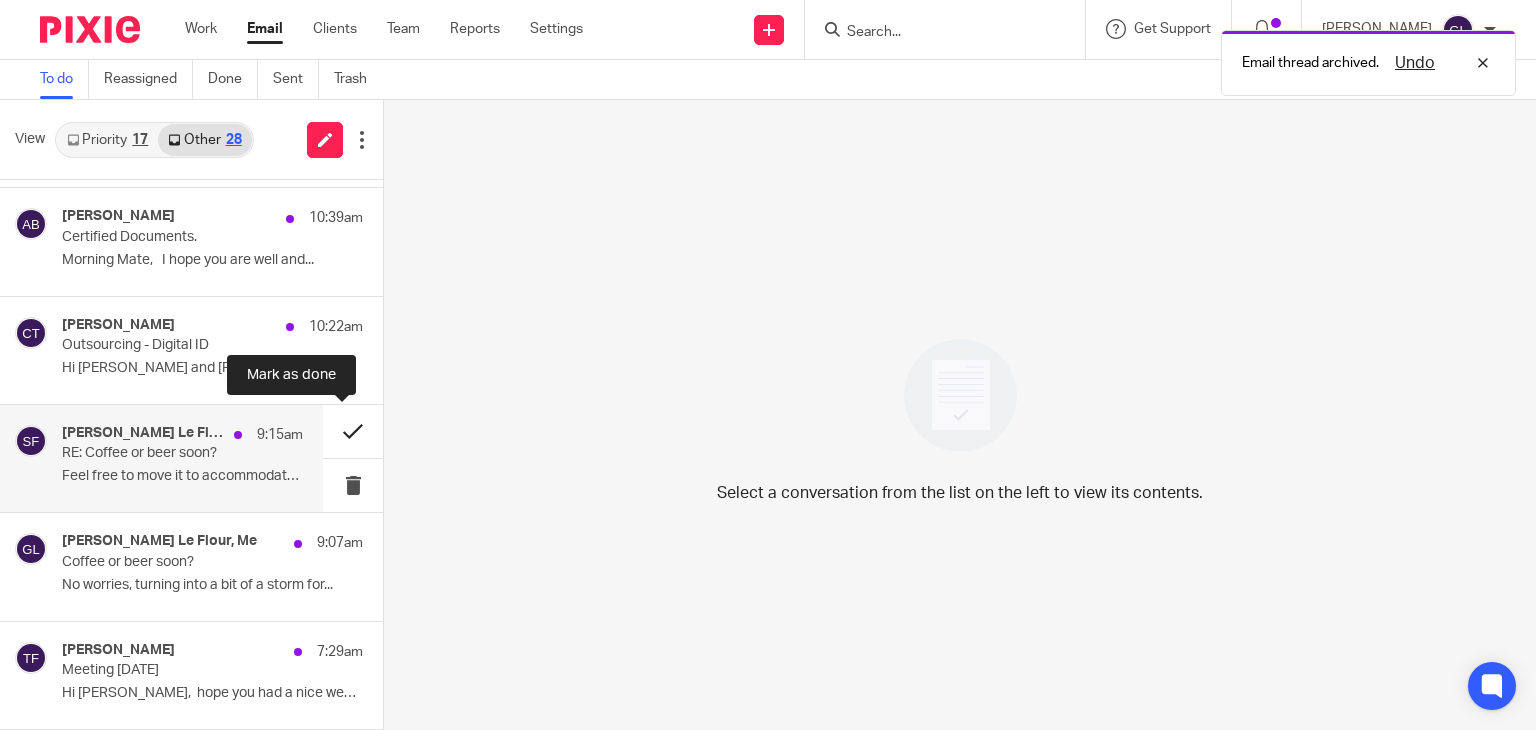 click at bounding box center (353, 431) 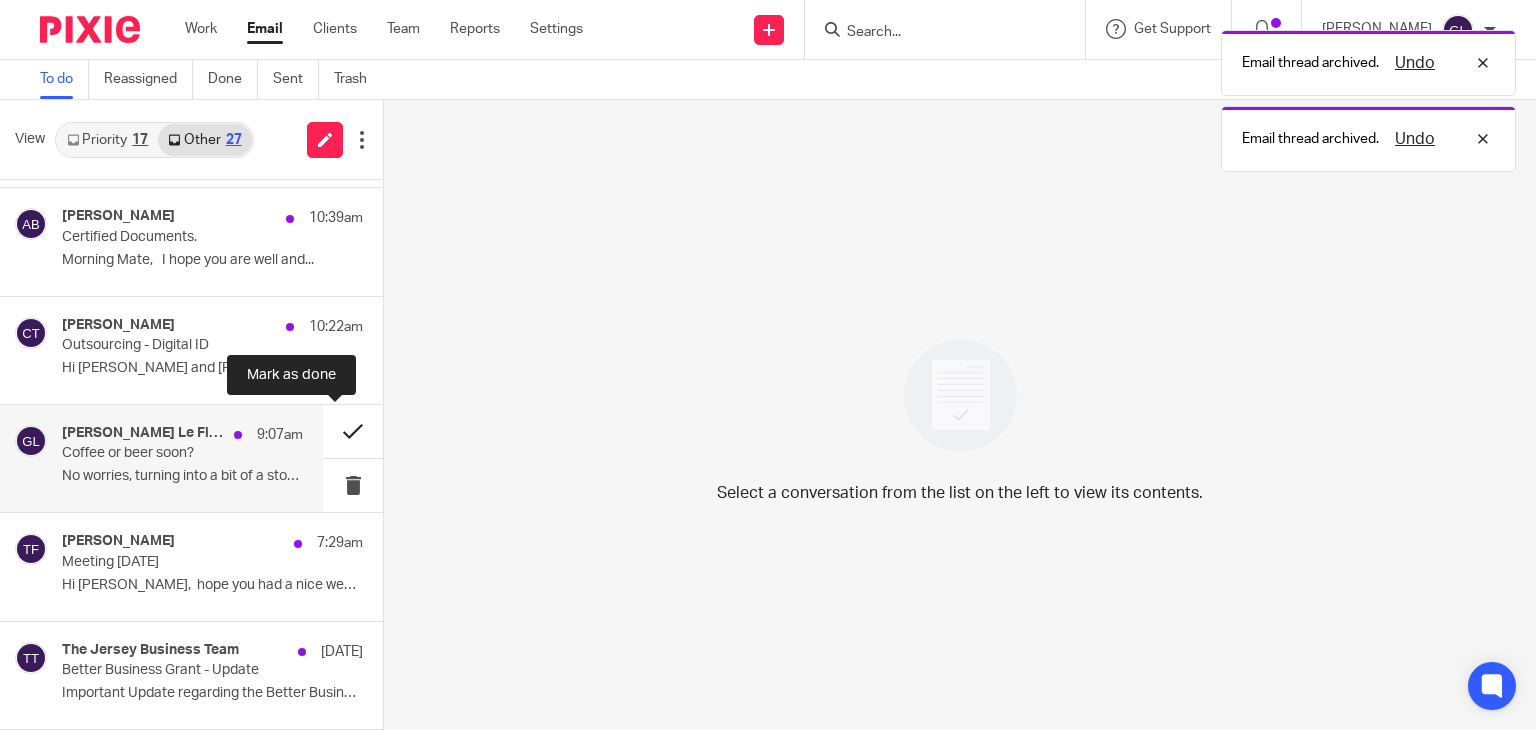click at bounding box center [353, 431] 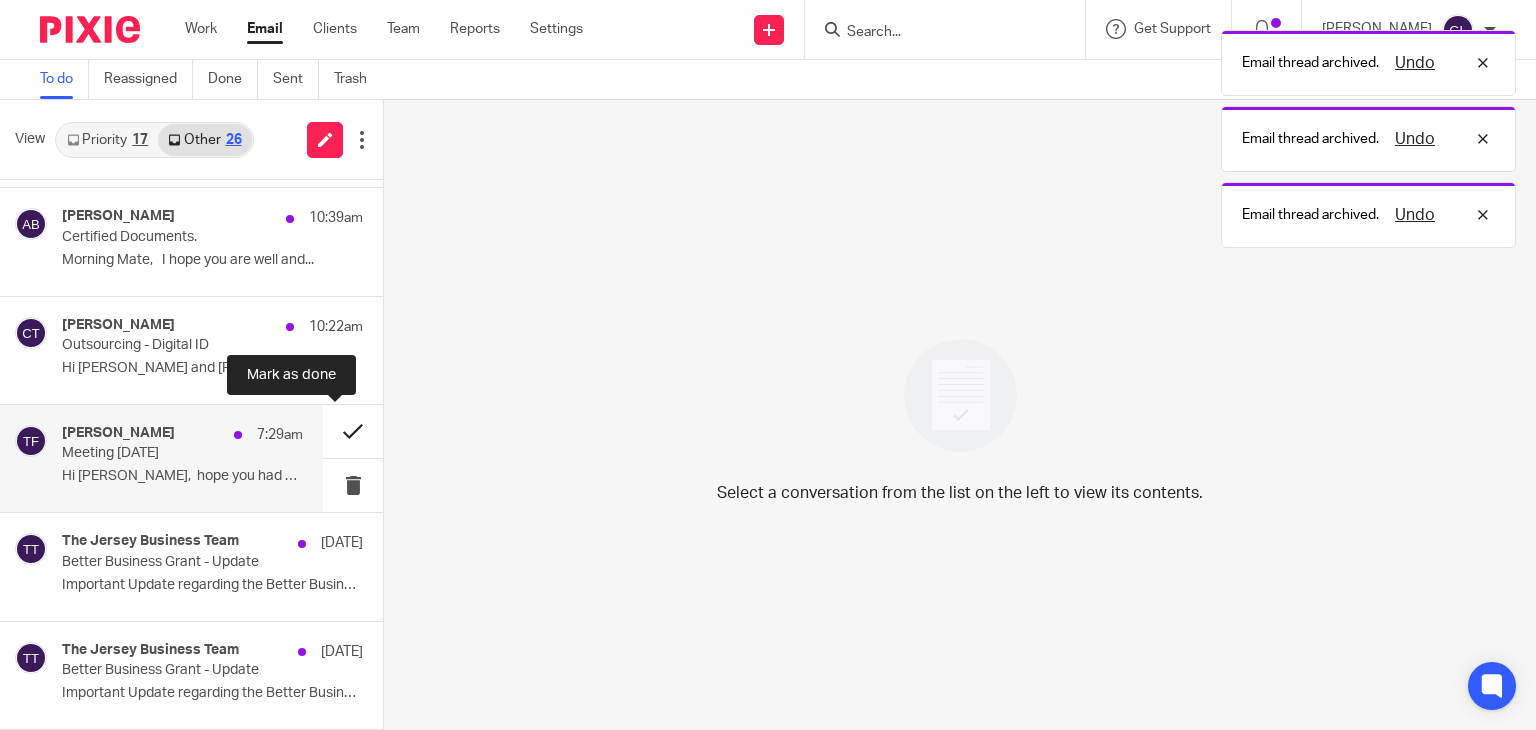 click at bounding box center [353, 431] 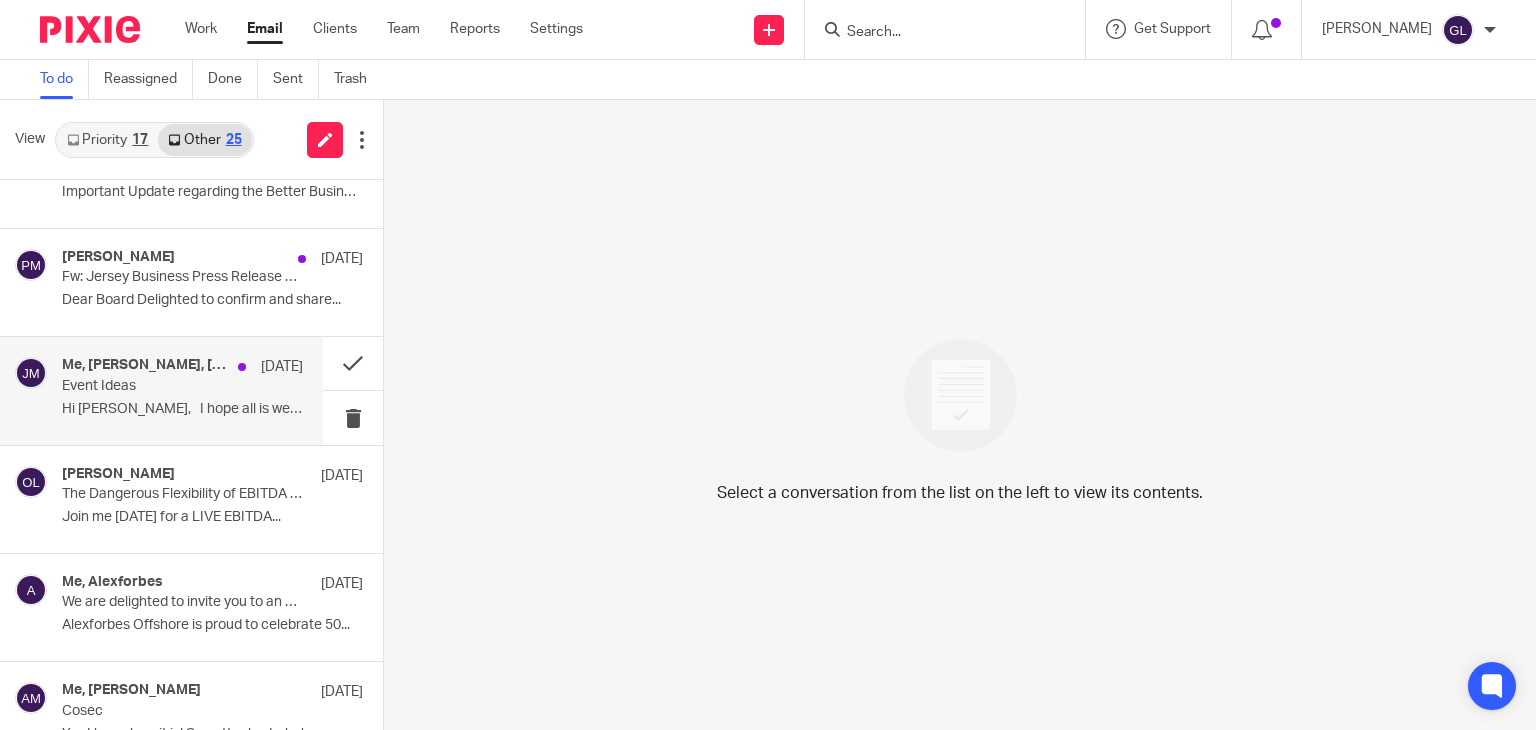 scroll, scrollTop: 500, scrollLeft: 0, axis: vertical 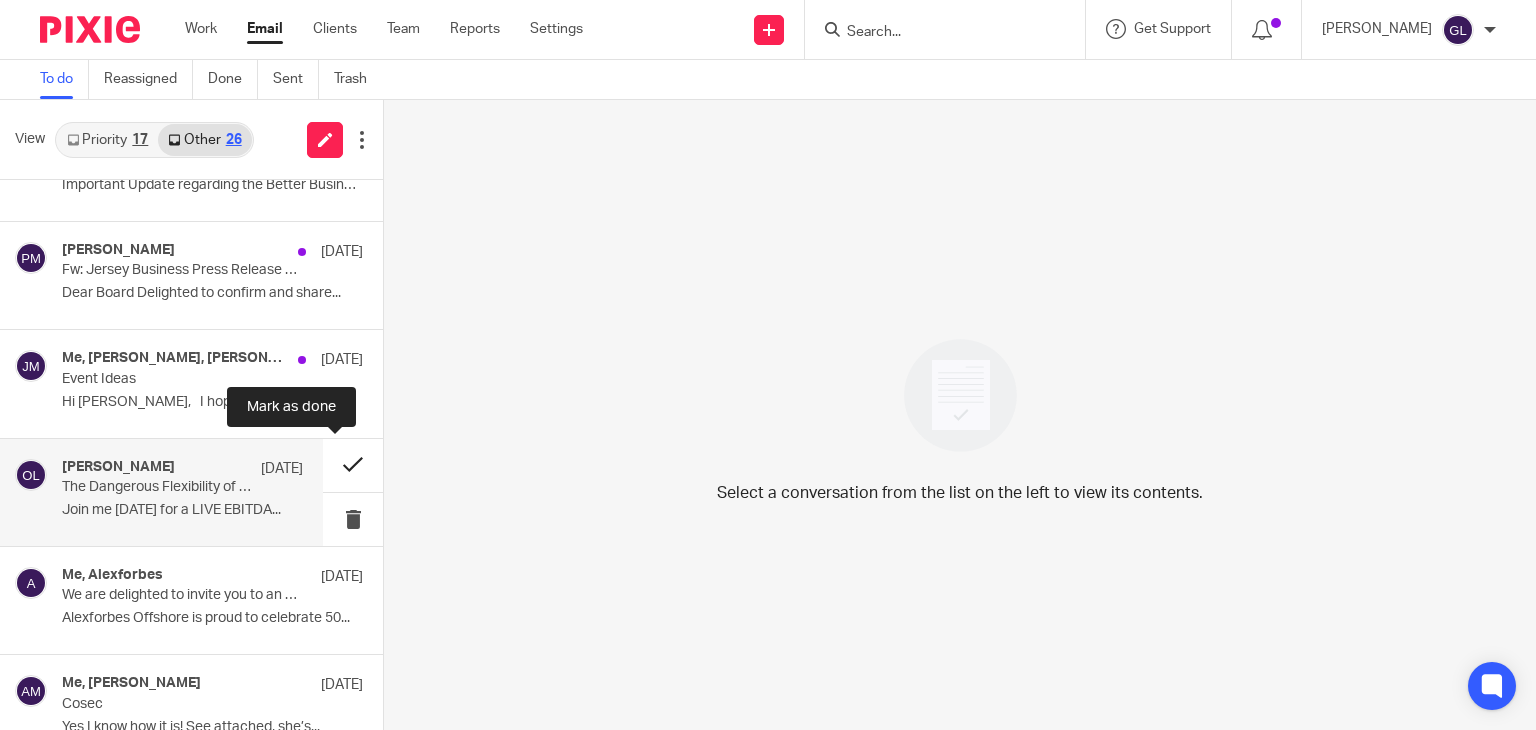 click at bounding box center (353, 465) 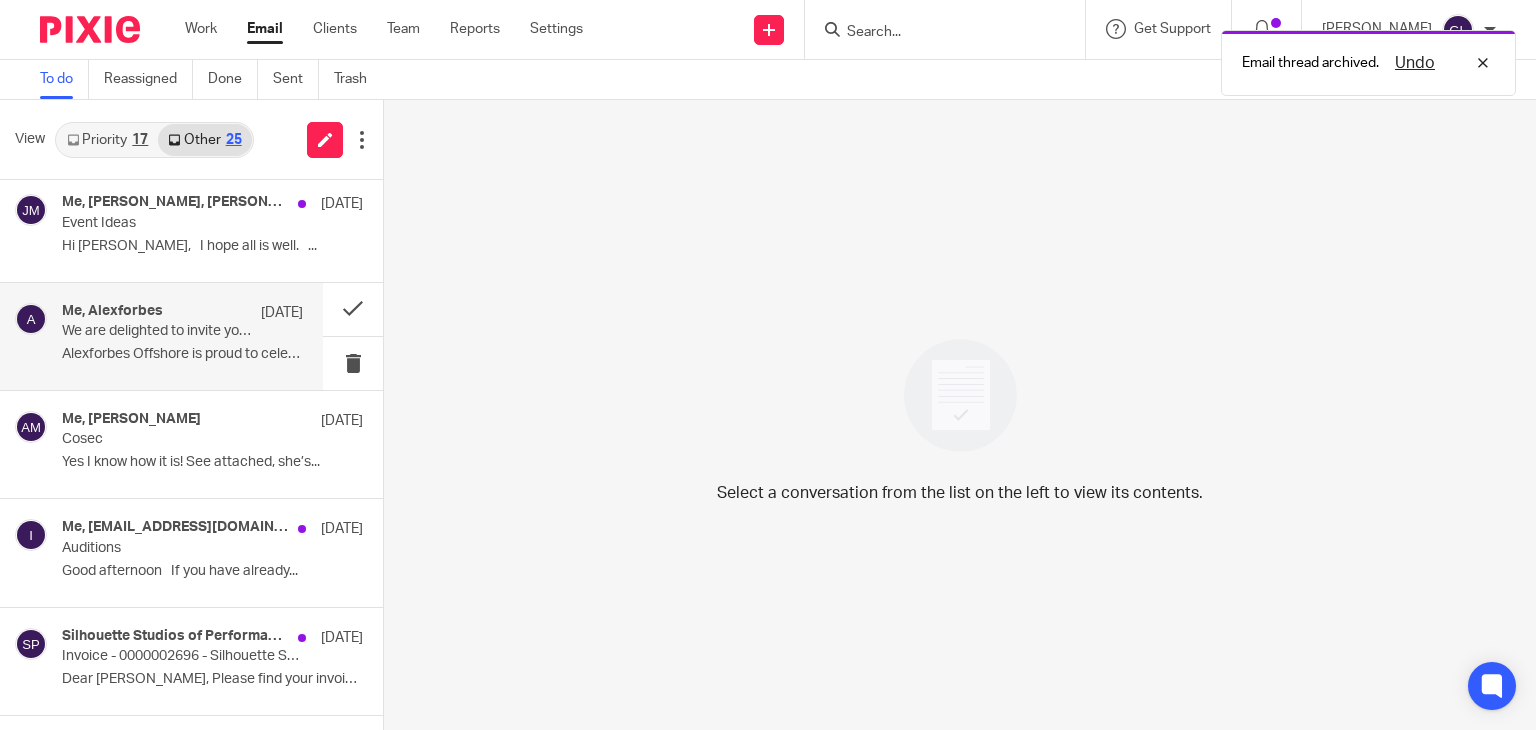 scroll, scrollTop: 700, scrollLeft: 0, axis: vertical 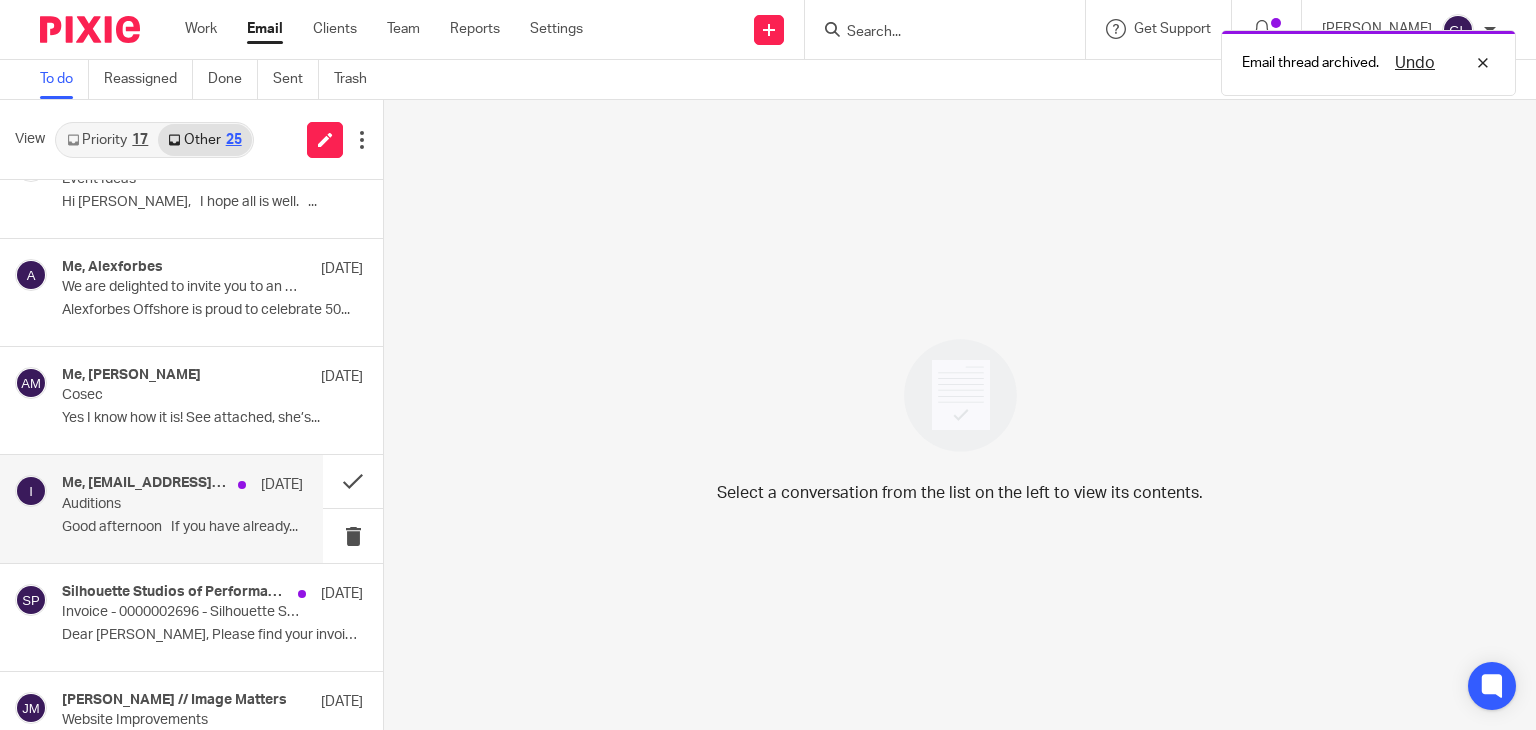 click on "Me, [EMAIL_ADDRESS][DOMAIN_NAME]
[DATE]   Auditions   Good afternoon     If you have already..." at bounding box center [182, 508] 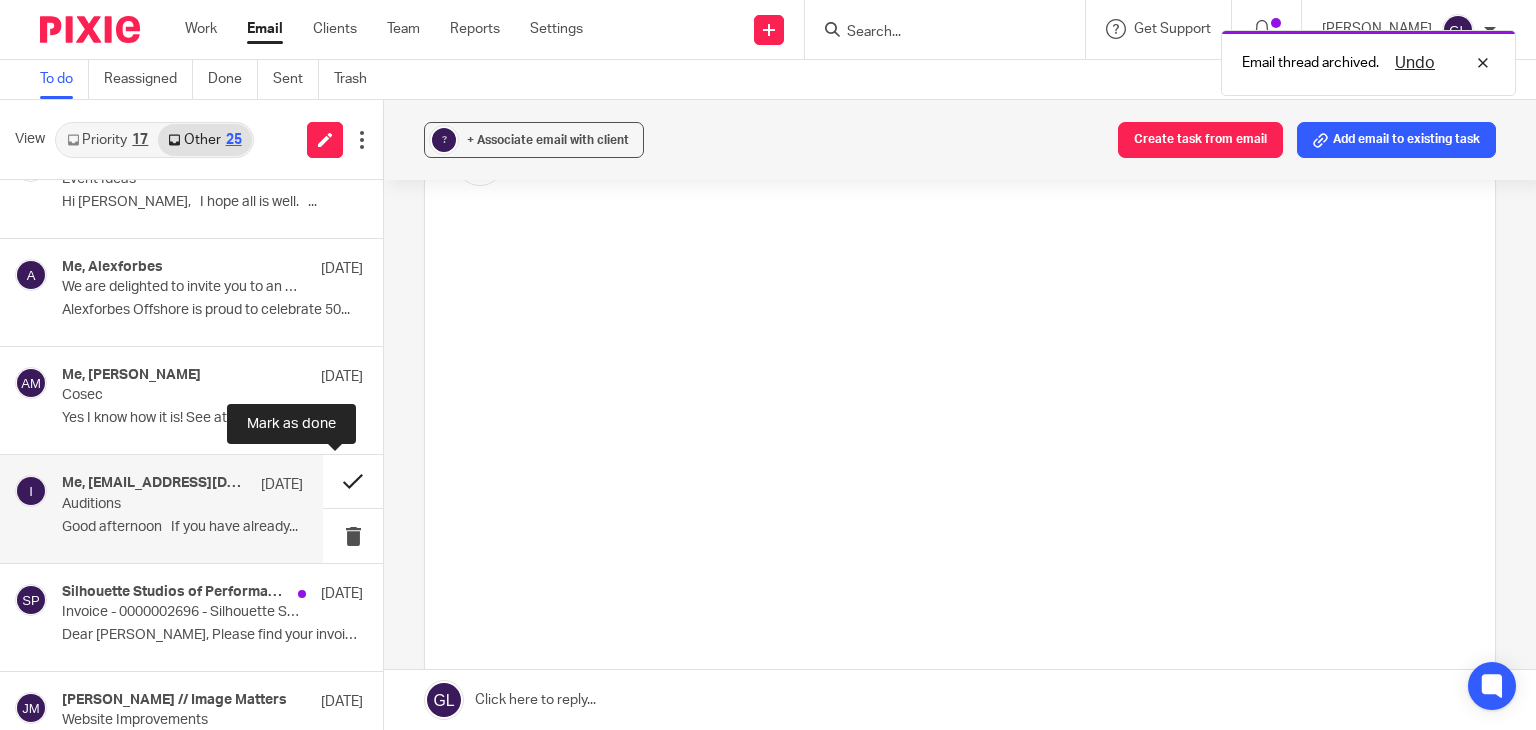 scroll, scrollTop: 0, scrollLeft: 0, axis: both 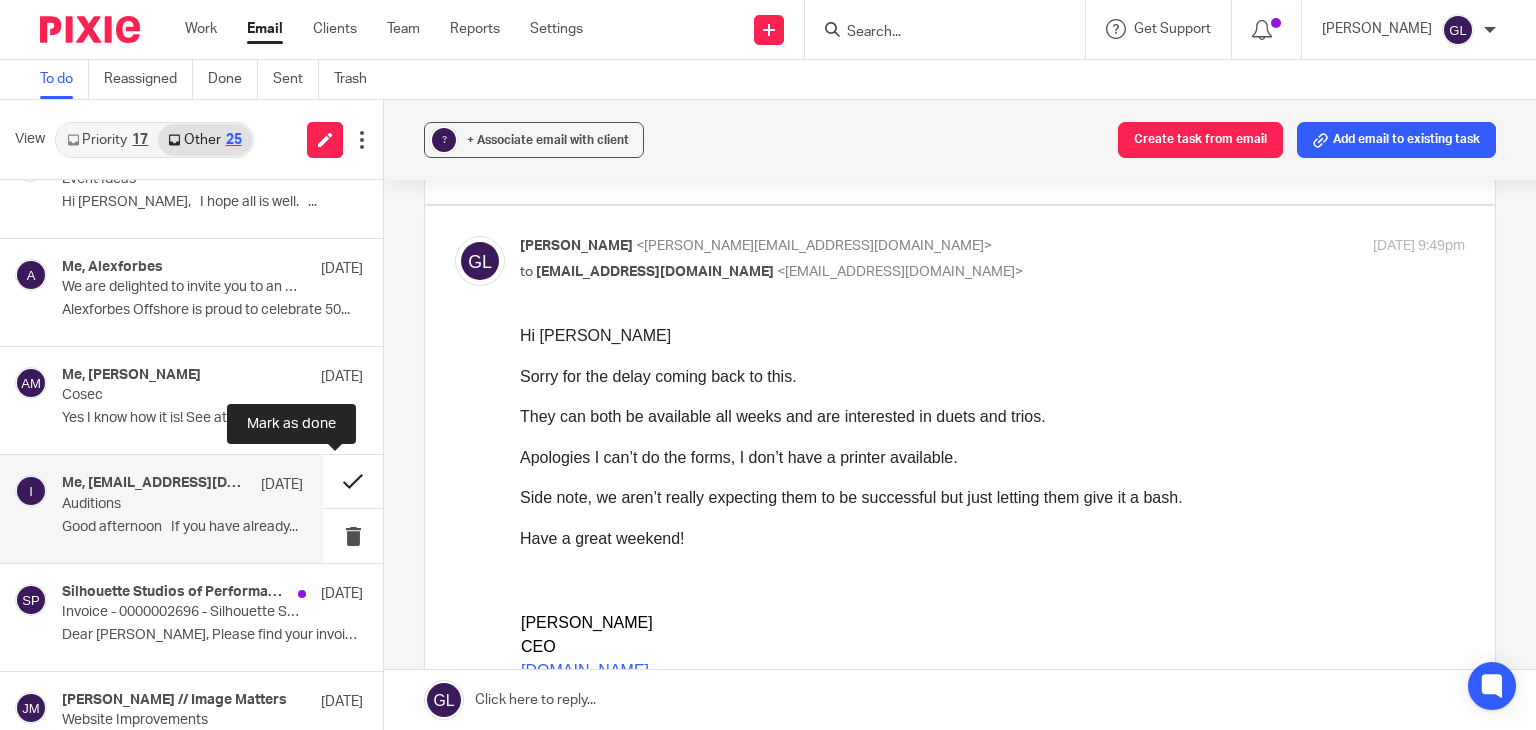 click at bounding box center [353, 481] 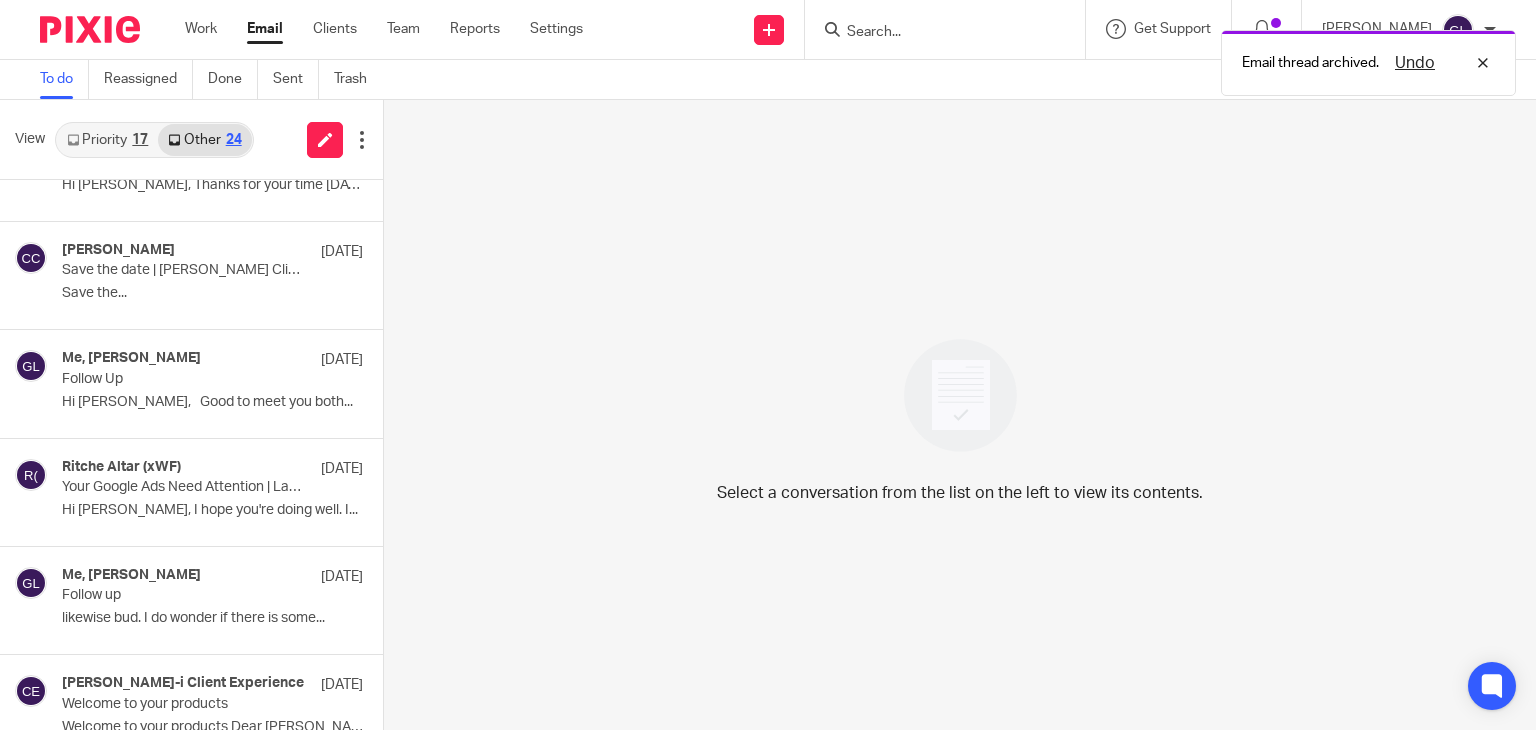 scroll, scrollTop: 1200, scrollLeft: 0, axis: vertical 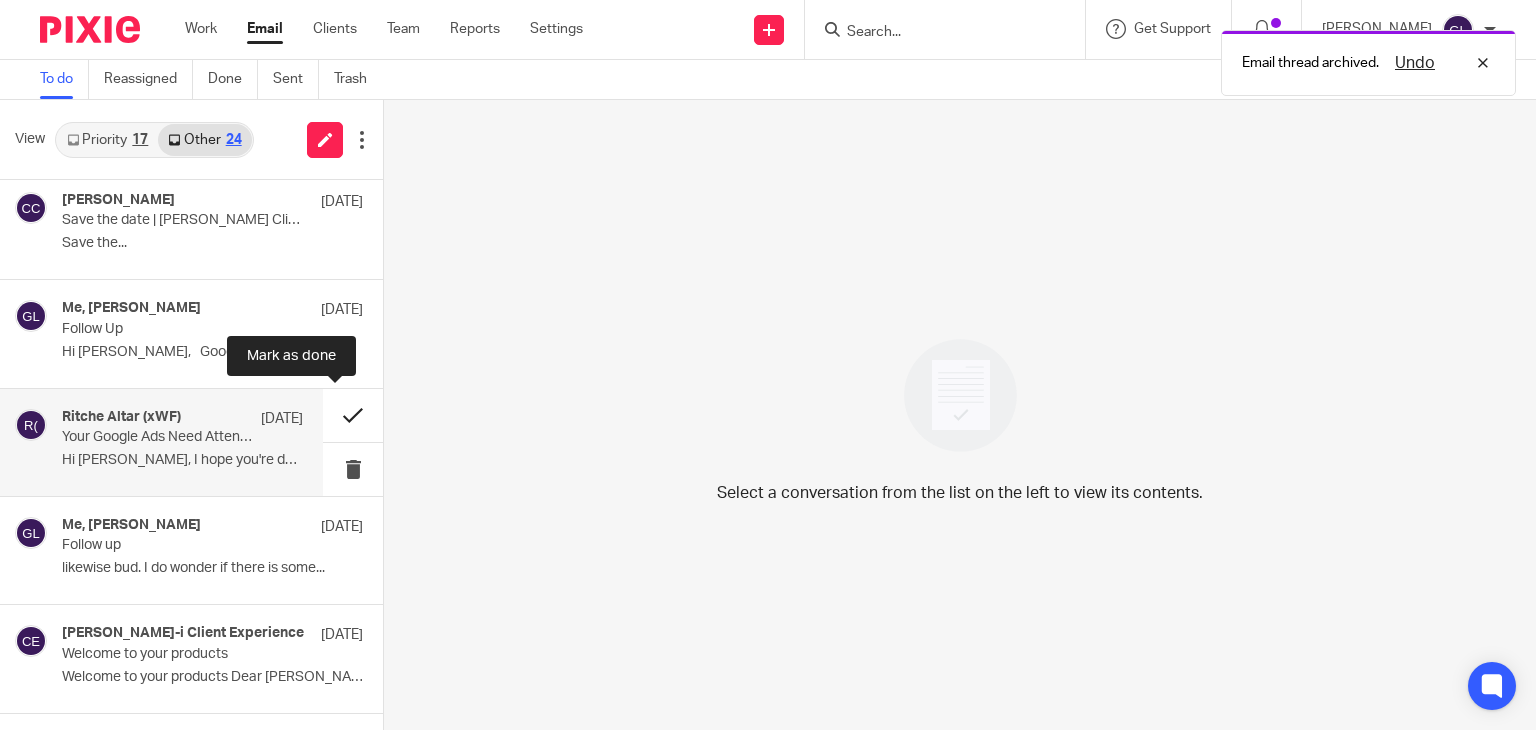 click at bounding box center (353, 415) 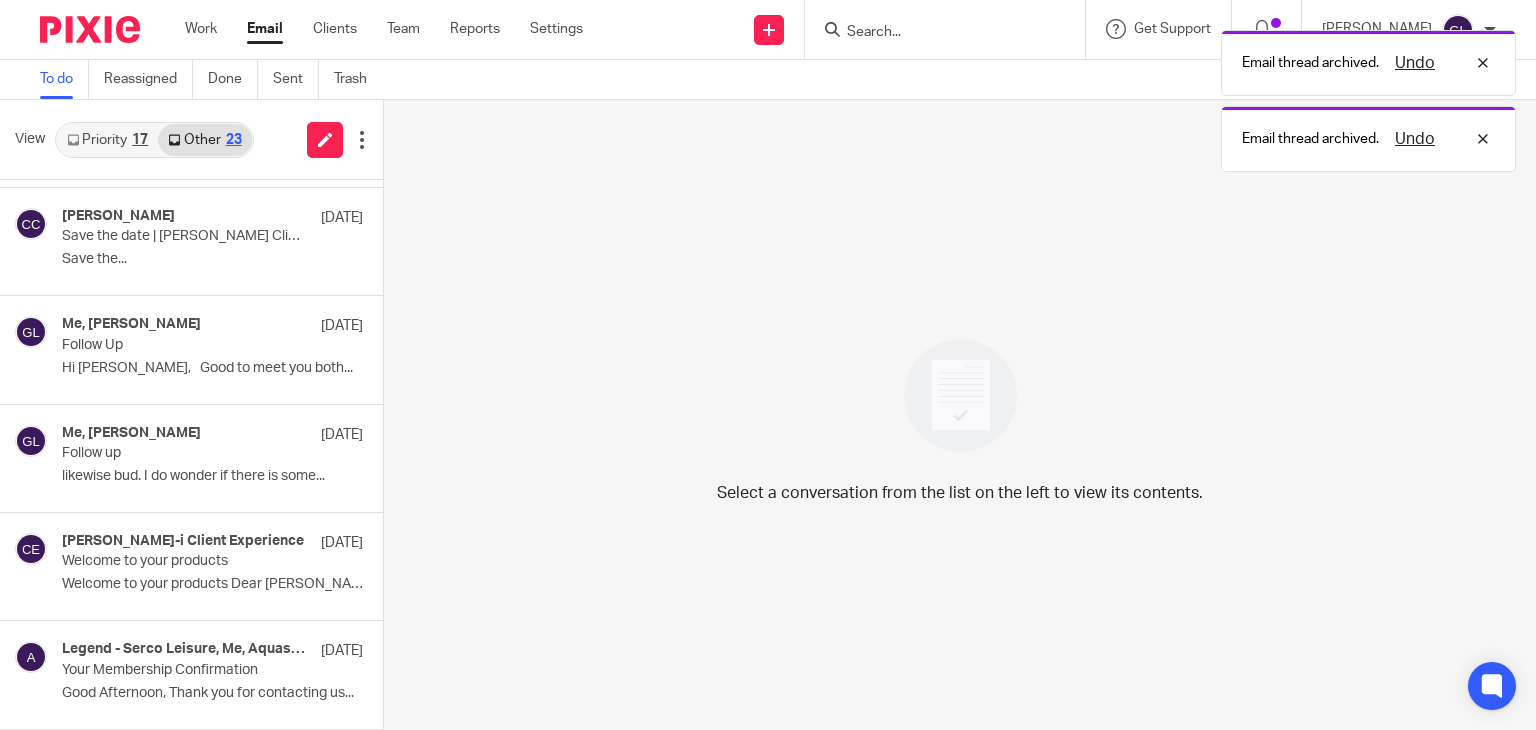 scroll, scrollTop: 1181, scrollLeft: 0, axis: vertical 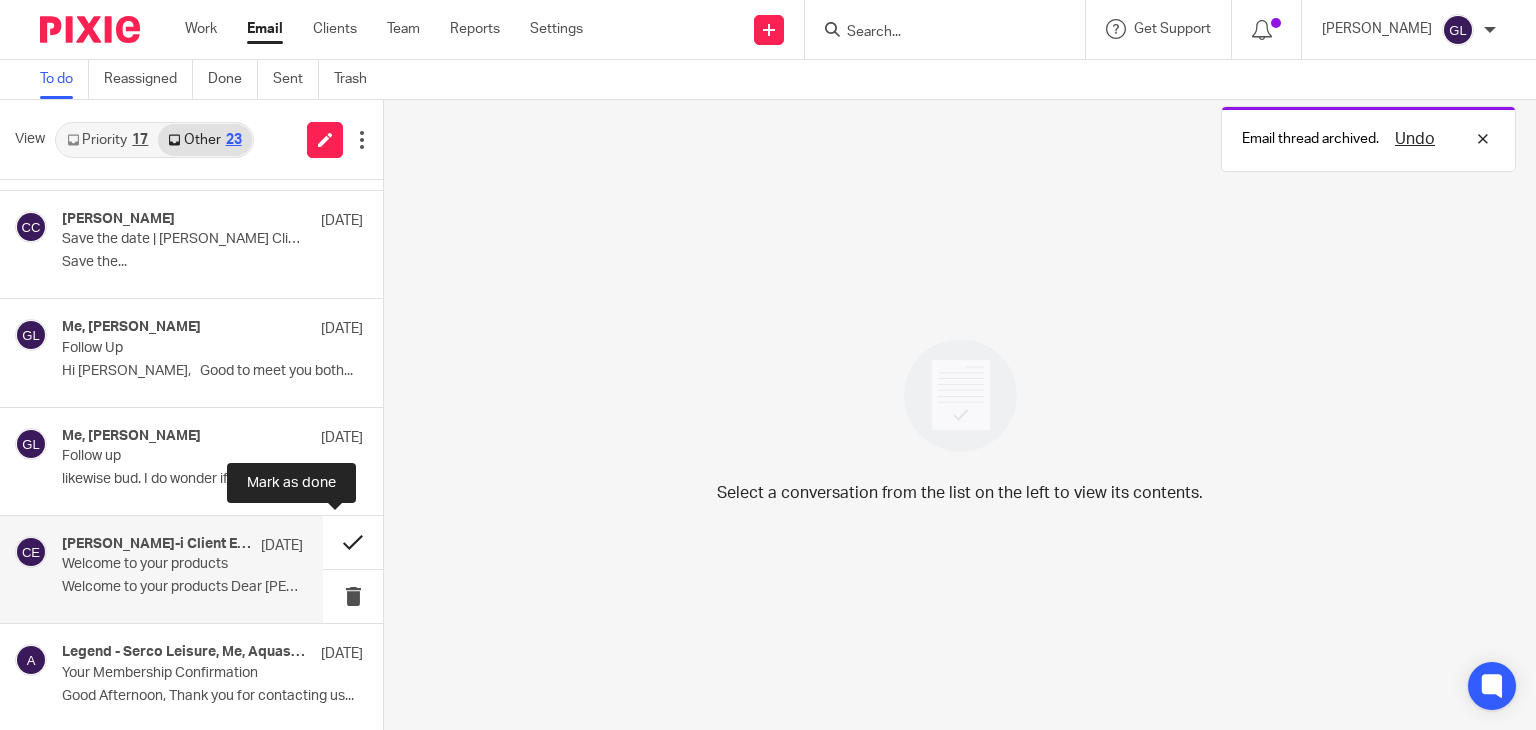 click at bounding box center (353, 542) 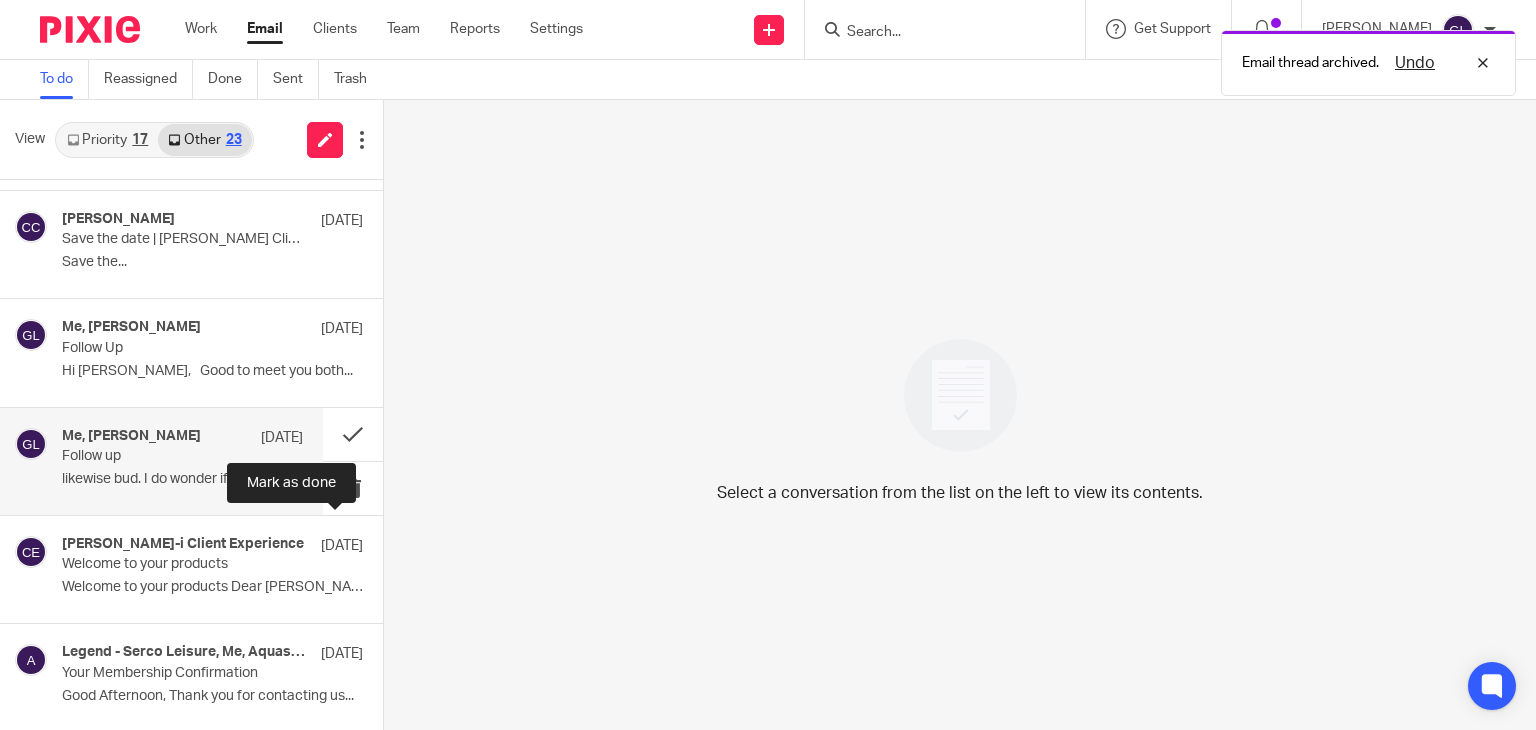 scroll, scrollTop: 1072, scrollLeft: 0, axis: vertical 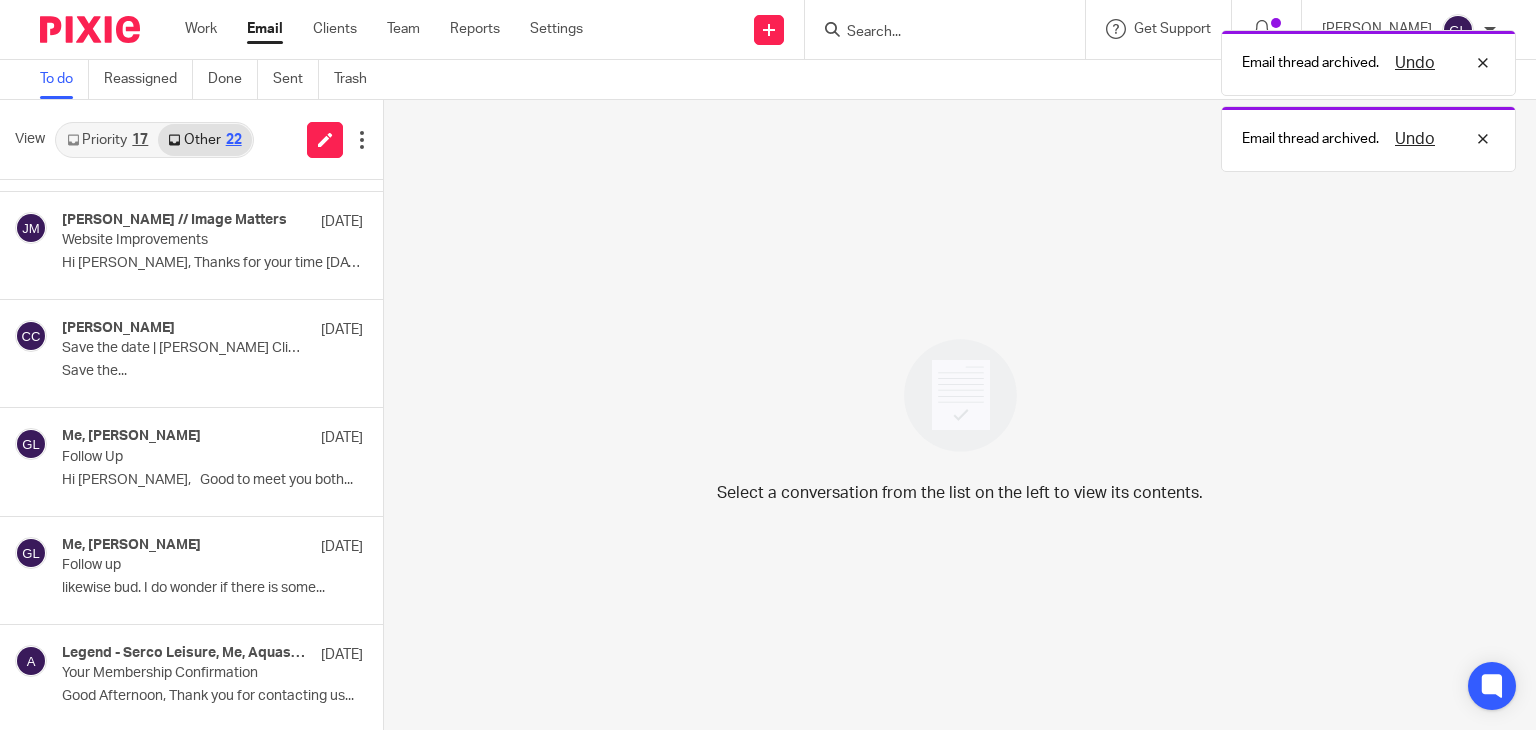 click on "Priority
17" at bounding box center (107, 140) 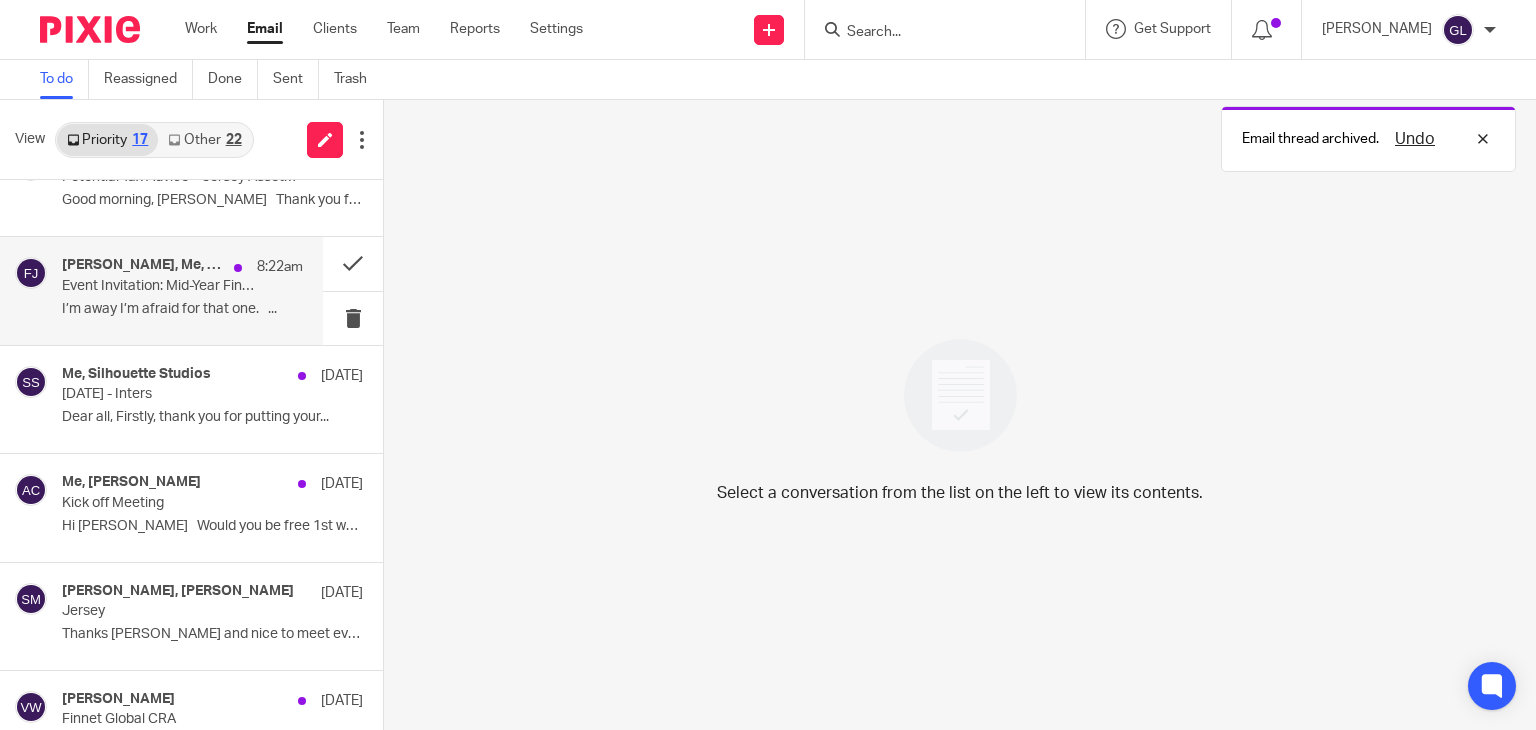 scroll, scrollTop: 400, scrollLeft: 0, axis: vertical 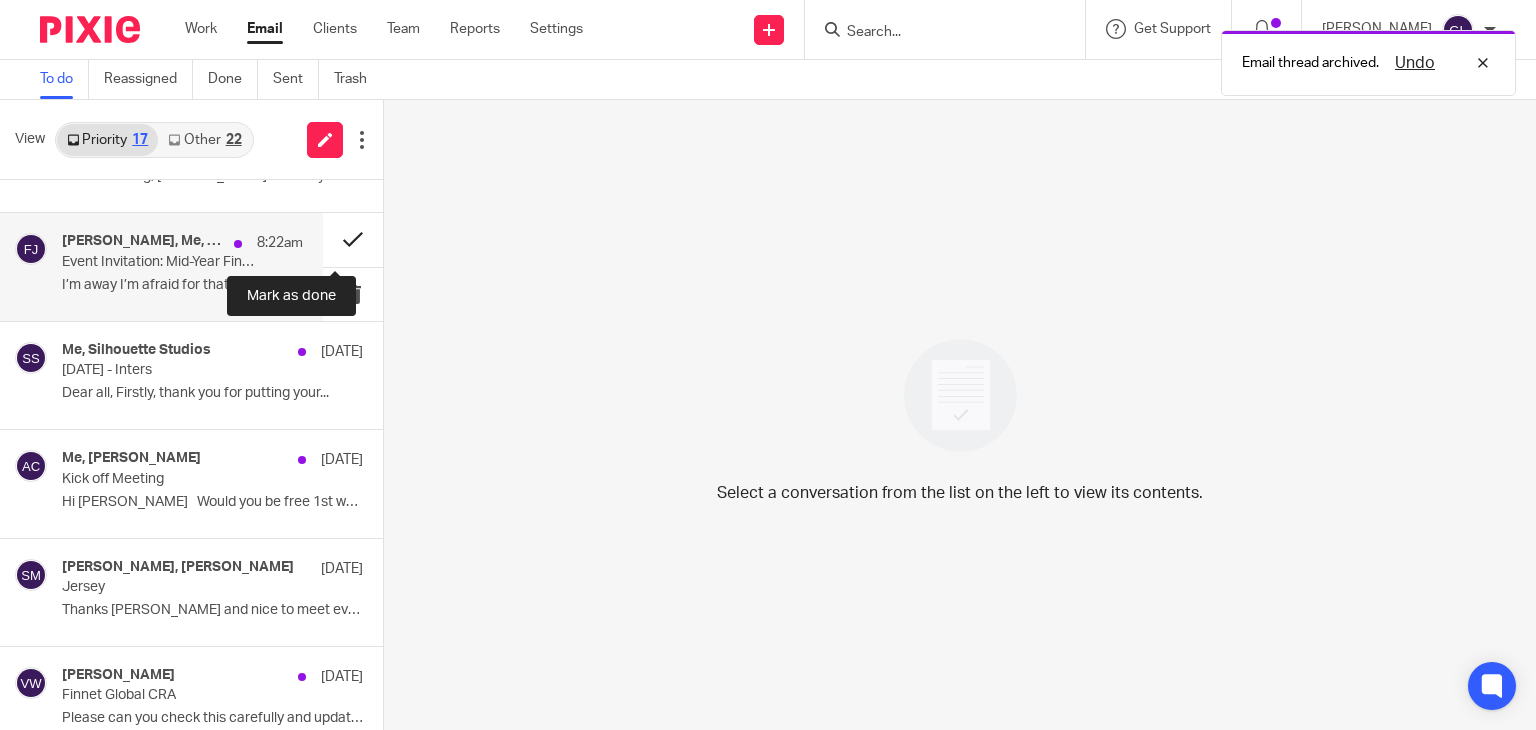 click at bounding box center (353, 239) 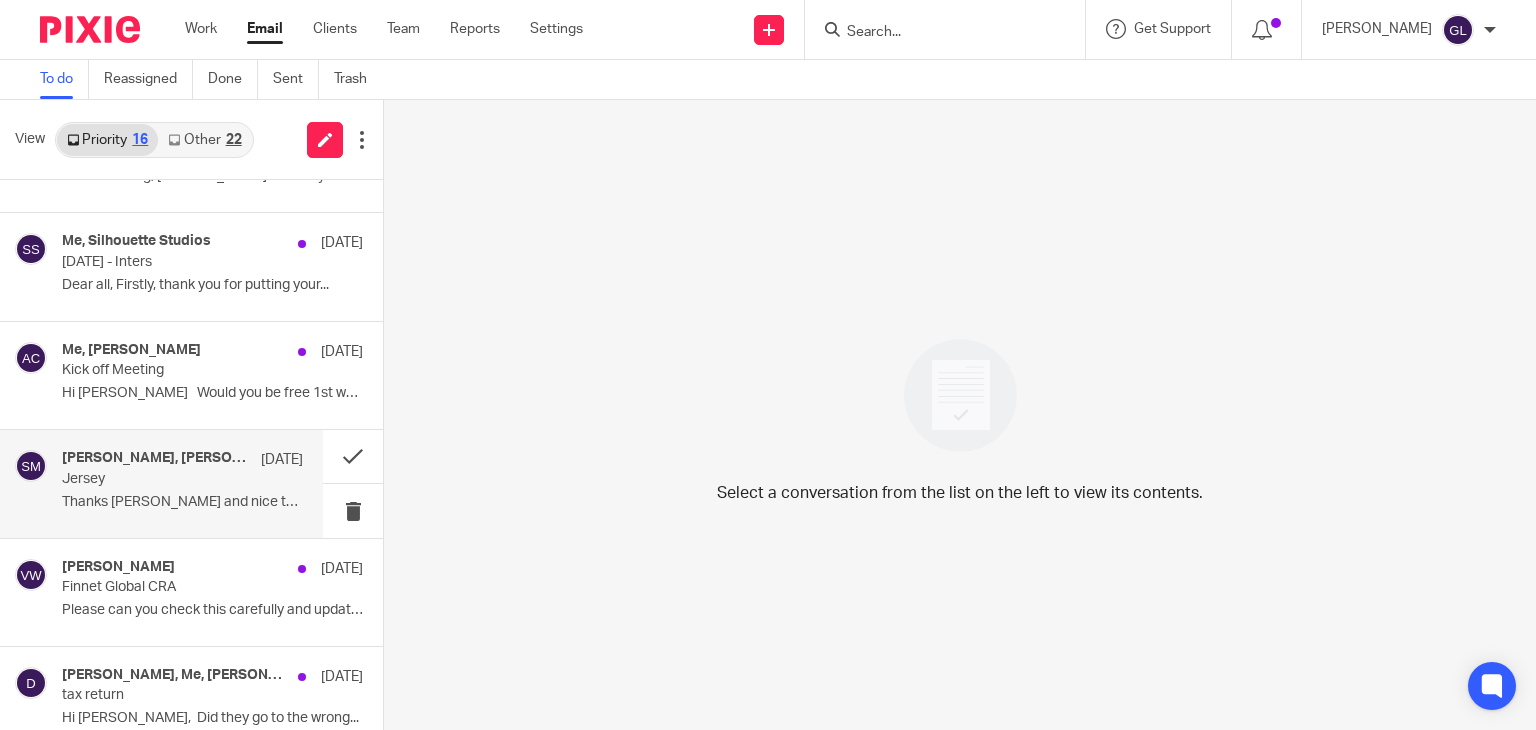 scroll, scrollTop: 0, scrollLeft: 0, axis: both 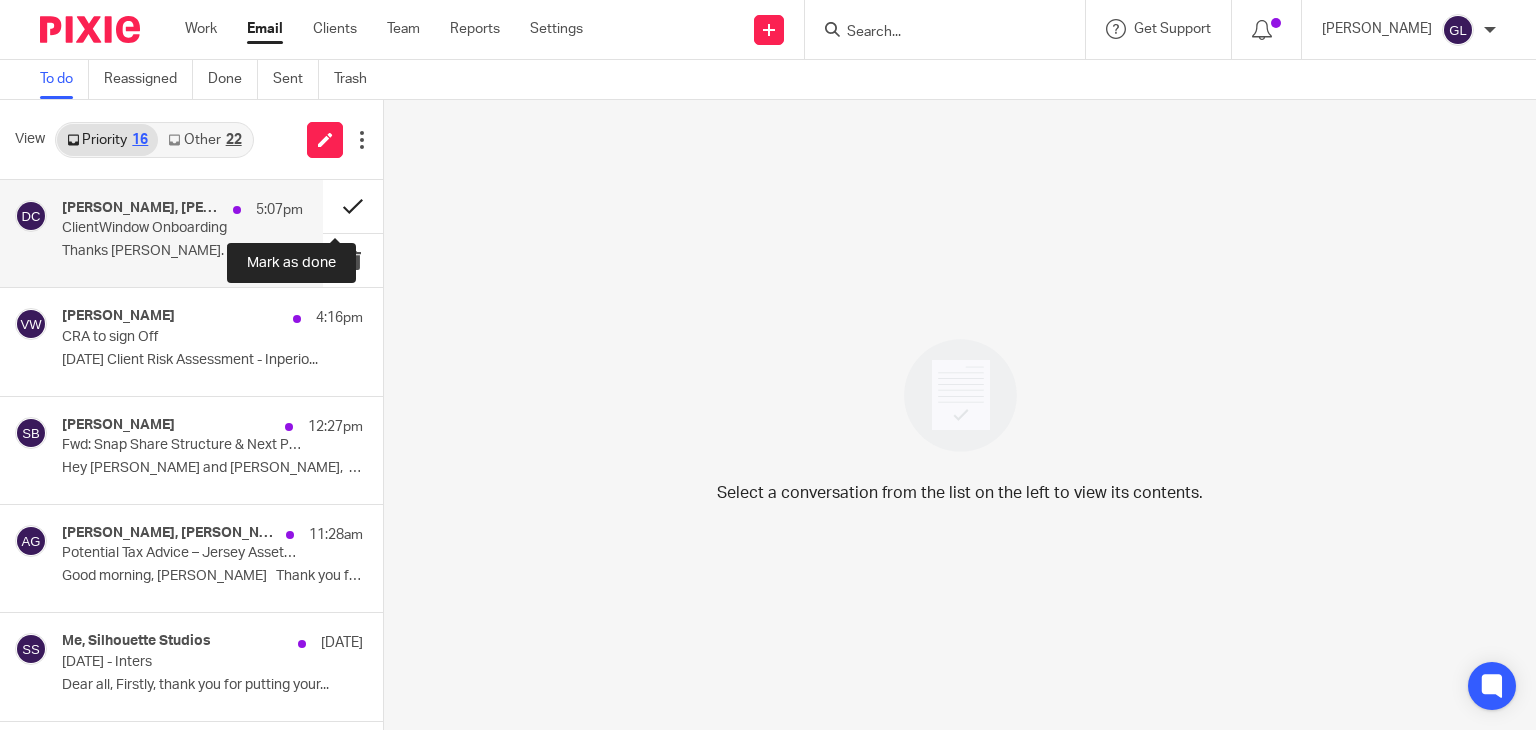 click at bounding box center (353, 206) 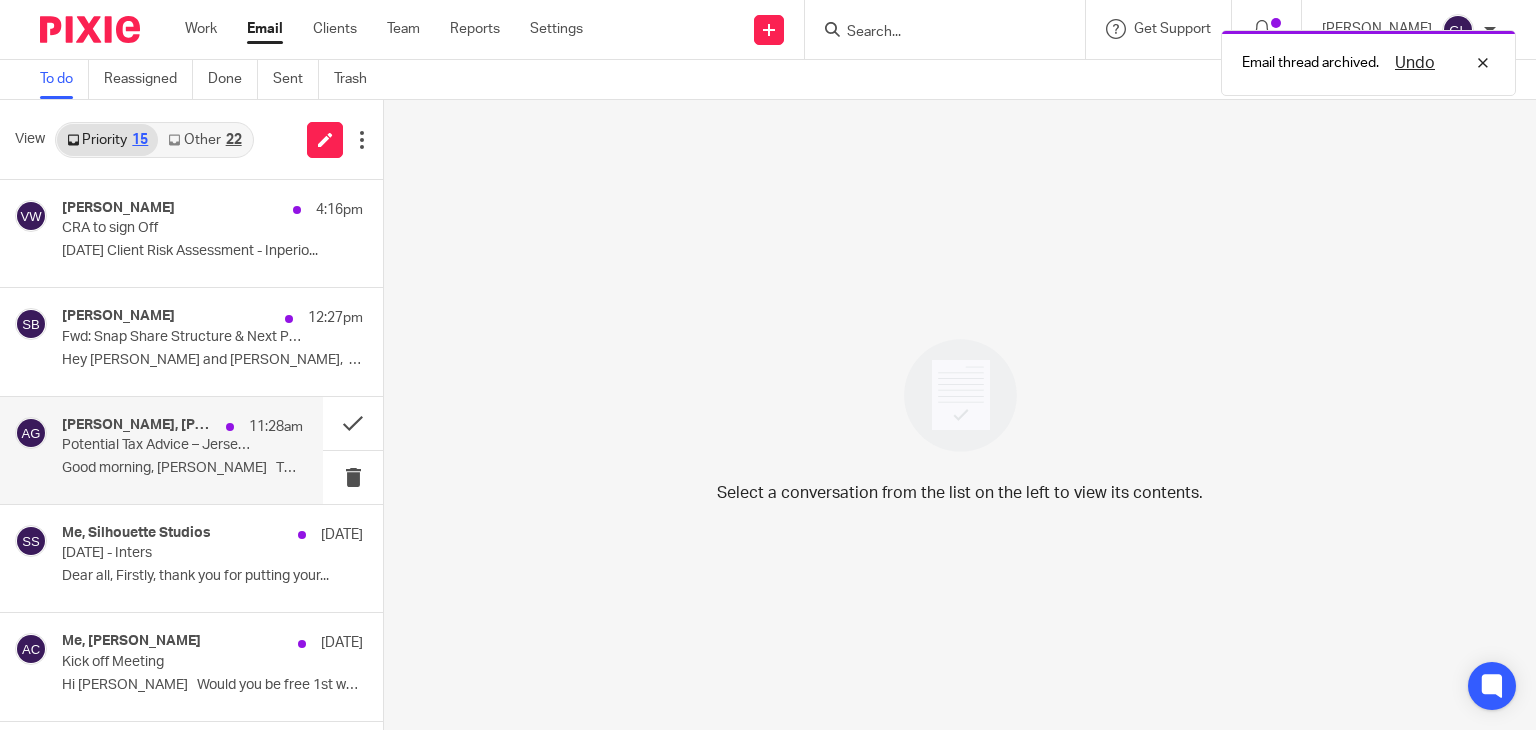 click on "Good morning, [PERSON_NAME]     Thank you for..." at bounding box center [182, 468] 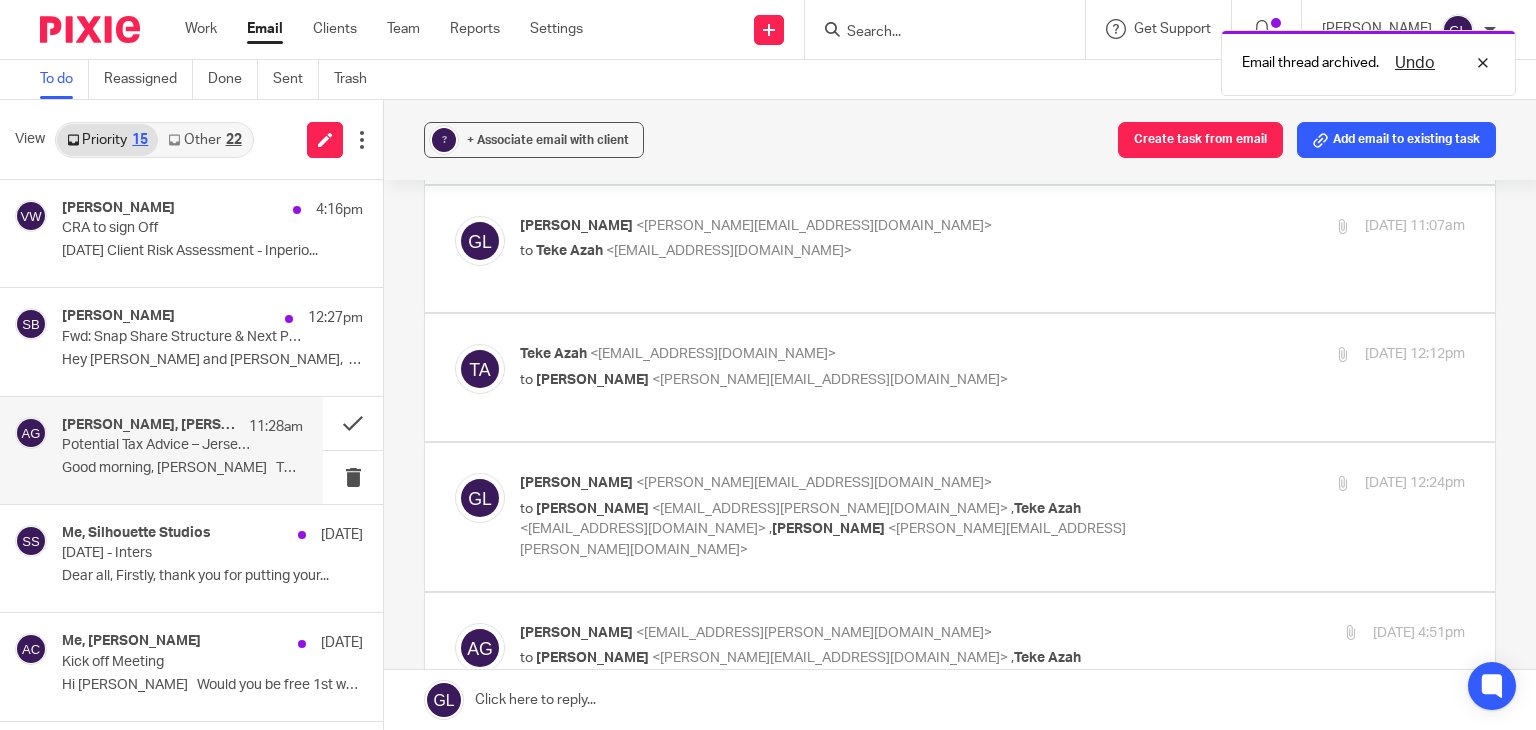 scroll, scrollTop: 0, scrollLeft: 0, axis: both 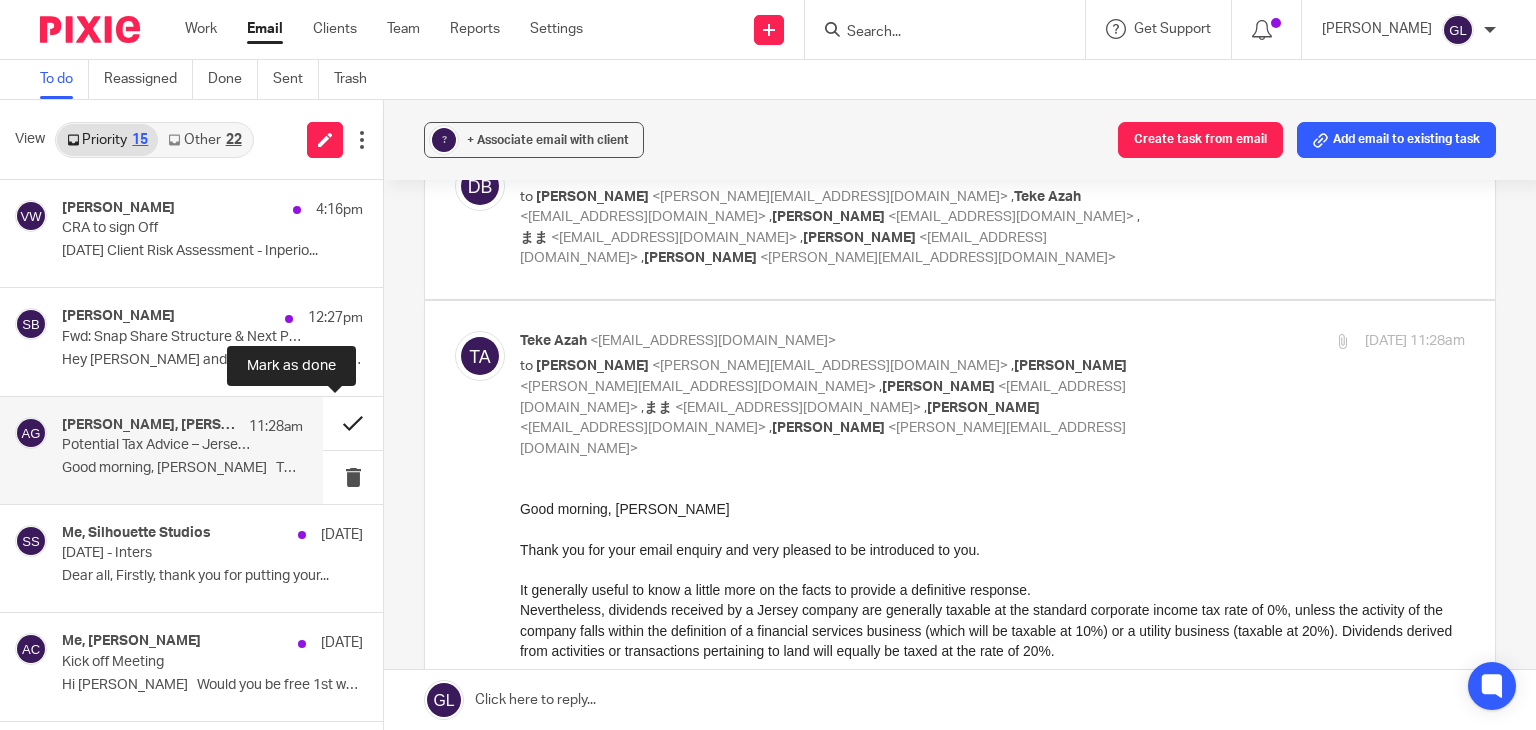 click at bounding box center (353, 423) 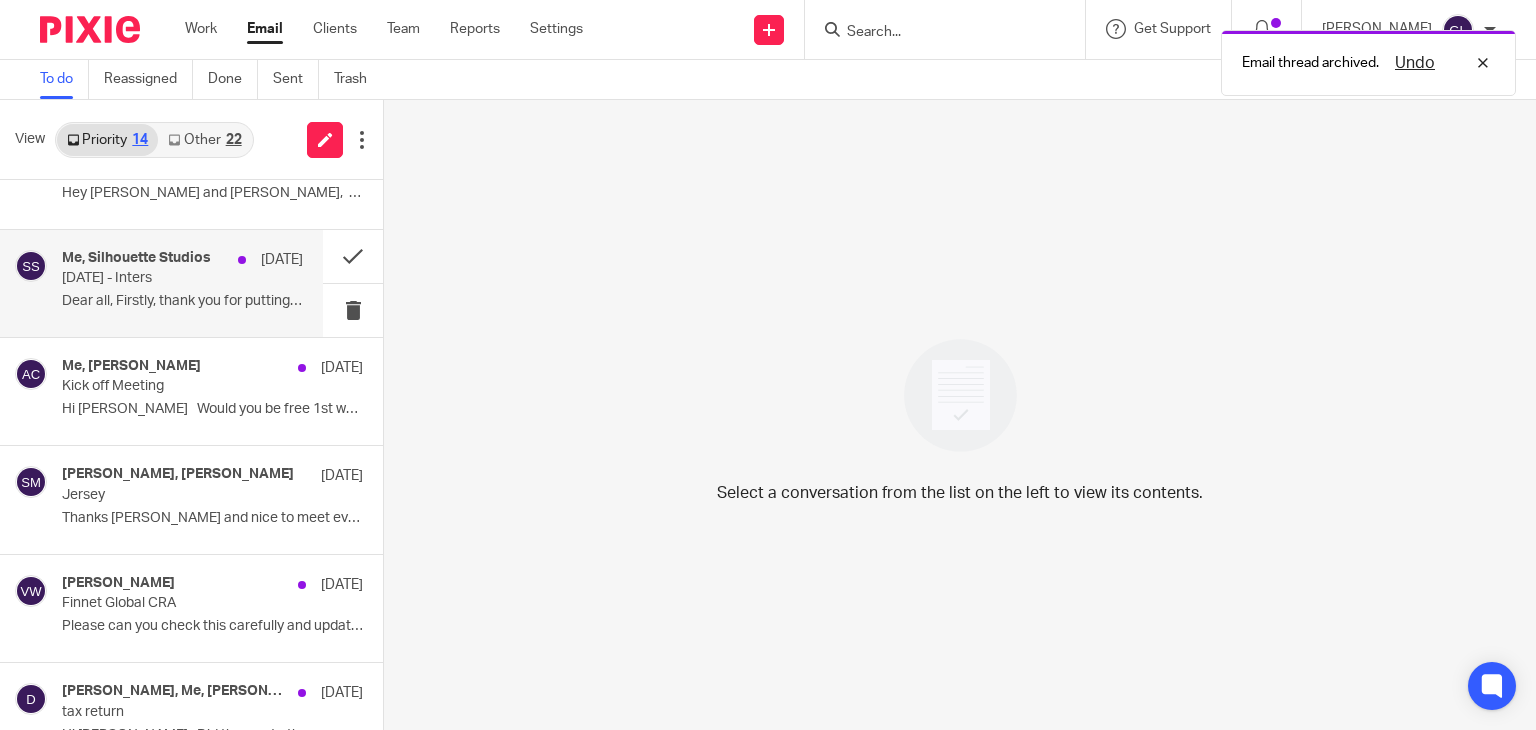 scroll, scrollTop: 200, scrollLeft: 0, axis: vertical 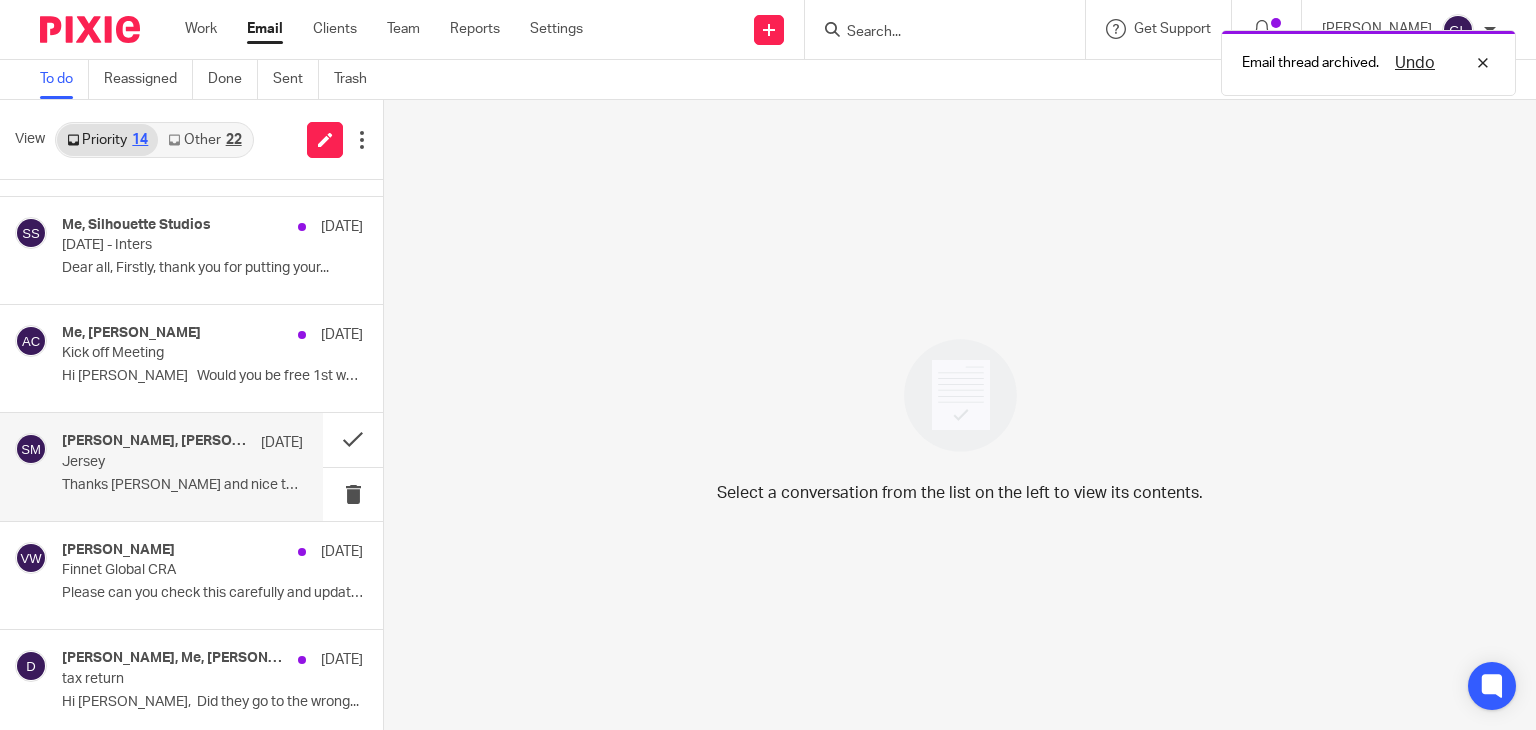 click on "[PERSON_NAME], [PERSON_NAME]
[DATE]   Jersey   Thanks [PERSON_NAME] and nice to meet everyone. Im on..." at bounding box center (182, 466) 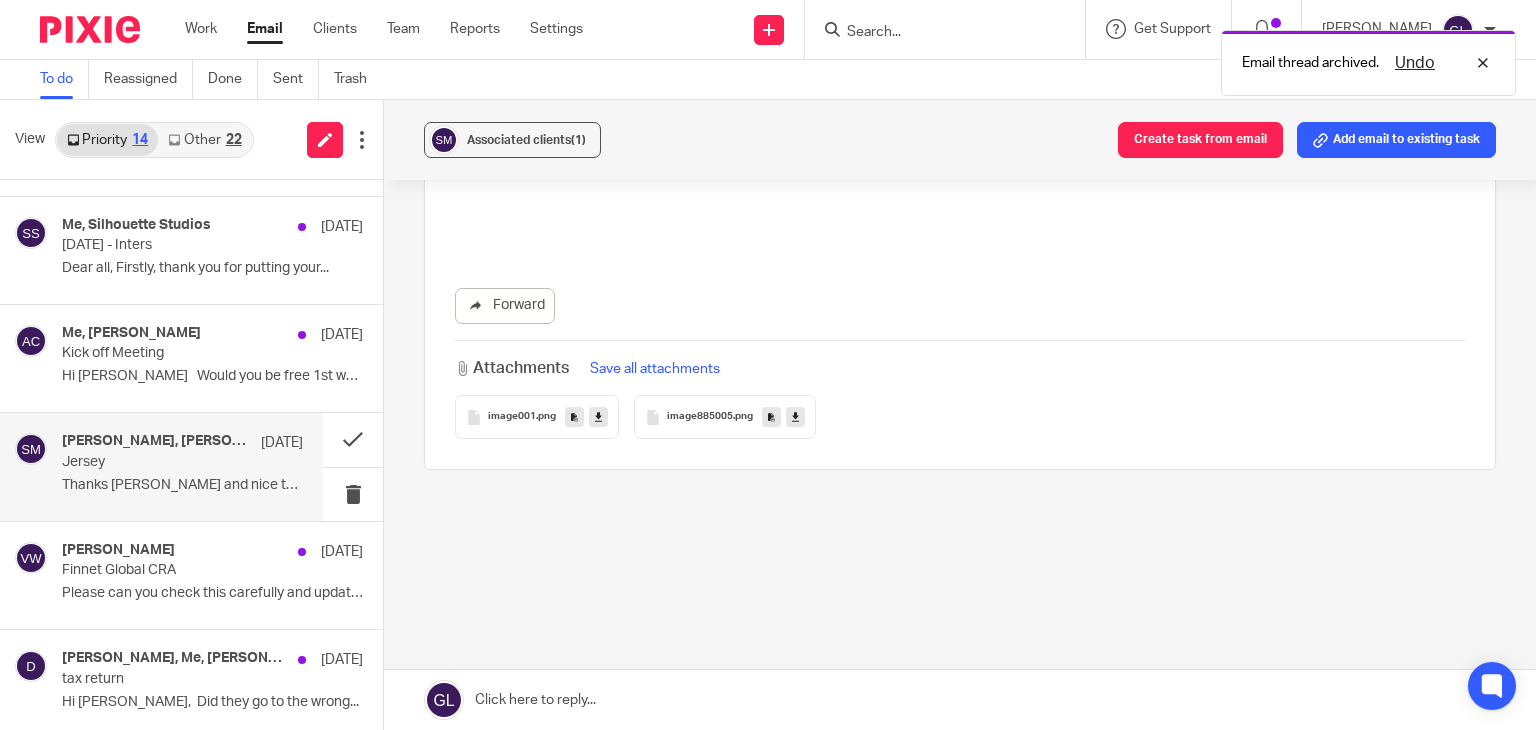 scroll, scrollTop: 0, scrollLeft: 0, axis: both 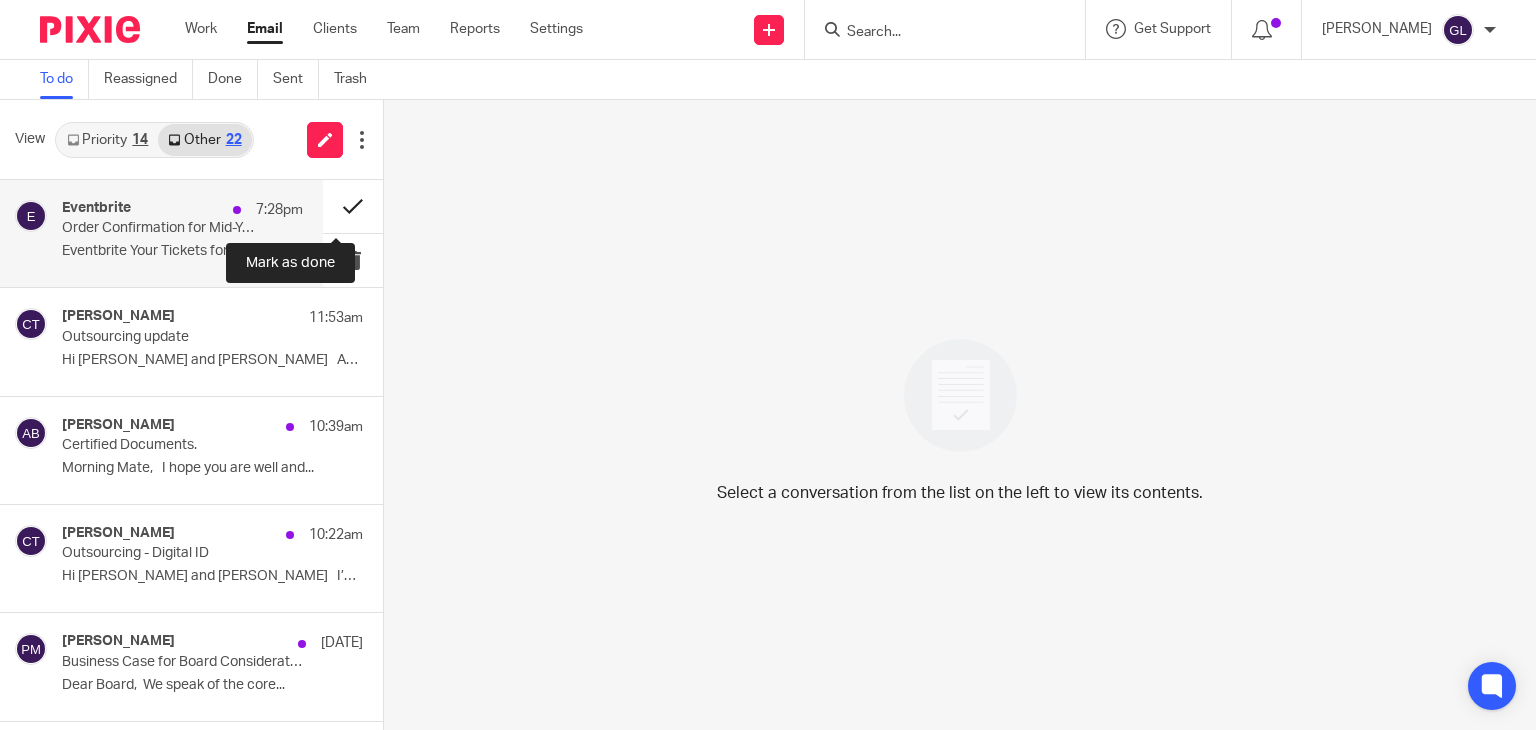 click at bounding box center [353, 206] 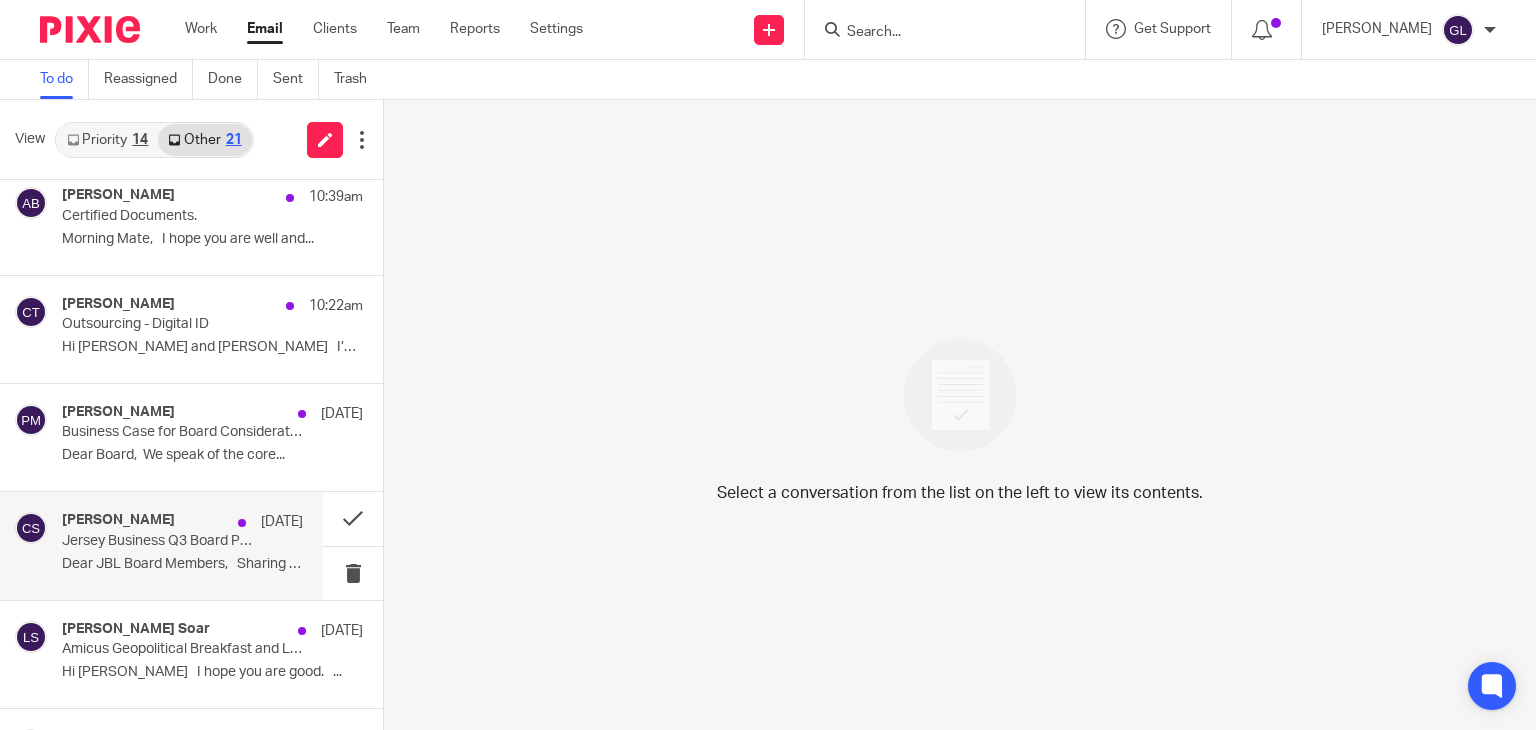 scroll, scrollTop: 400, scrollLeft: 0, axis: vertical 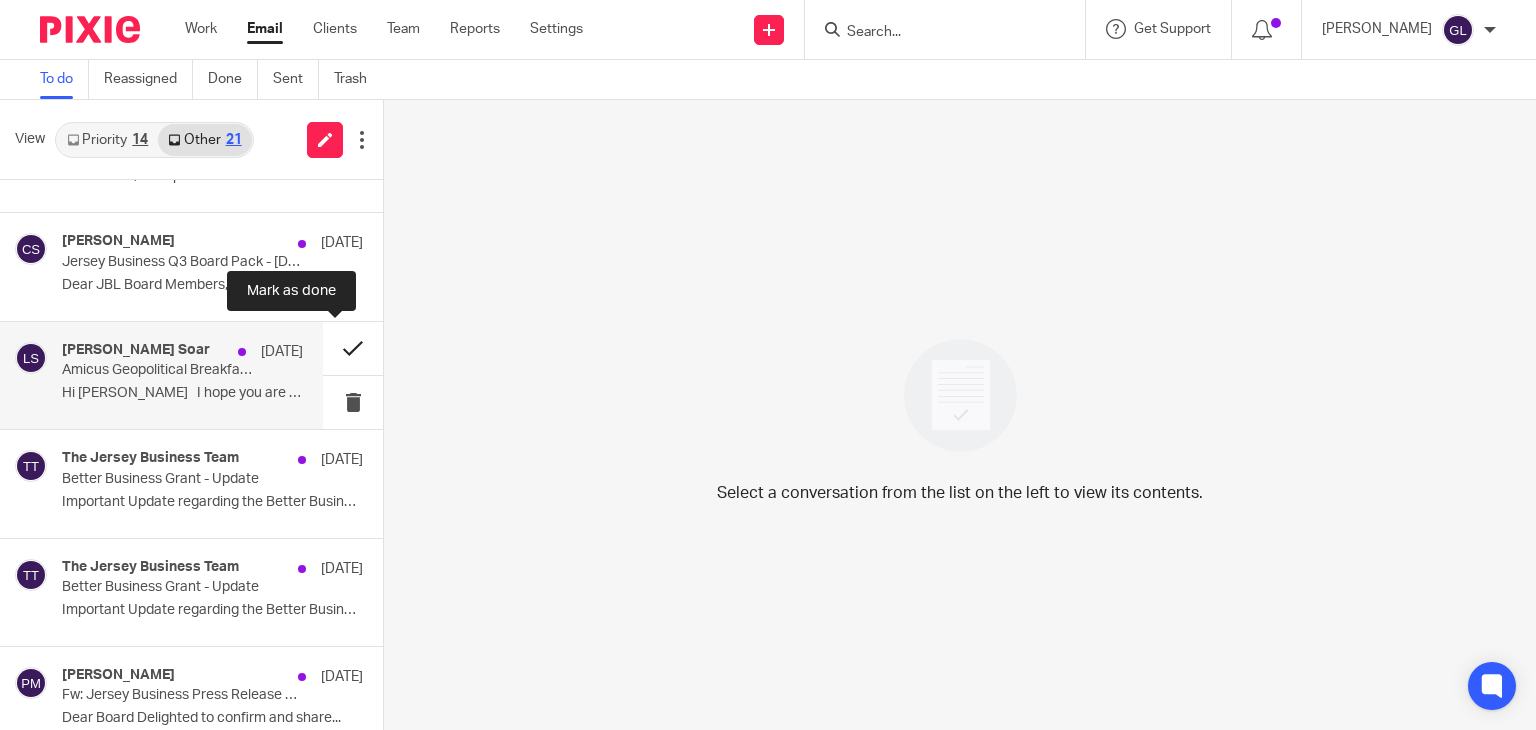 click at bounding box center [353, 348] 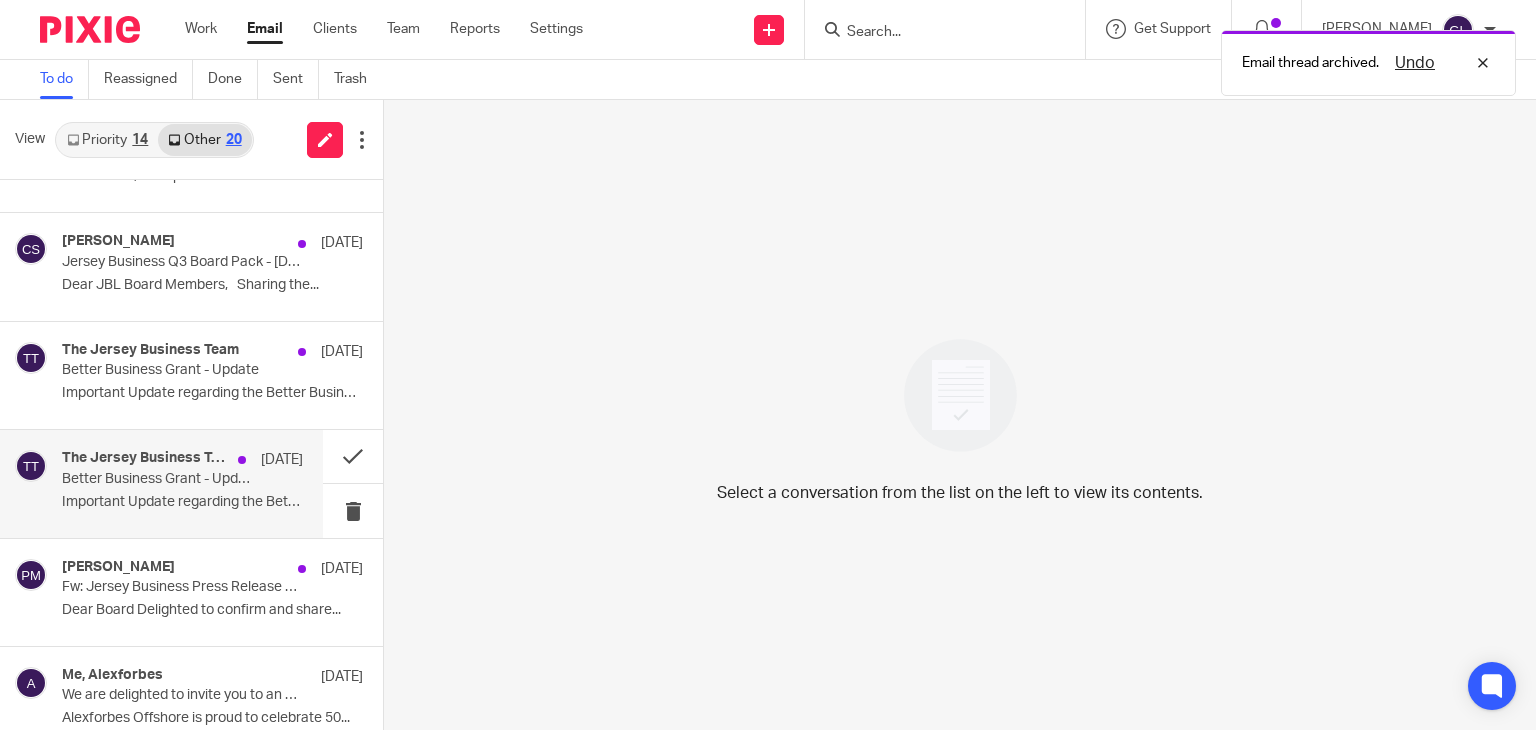 click on "Important Update regarding the Better Business..." at bounding box center (182, 502) 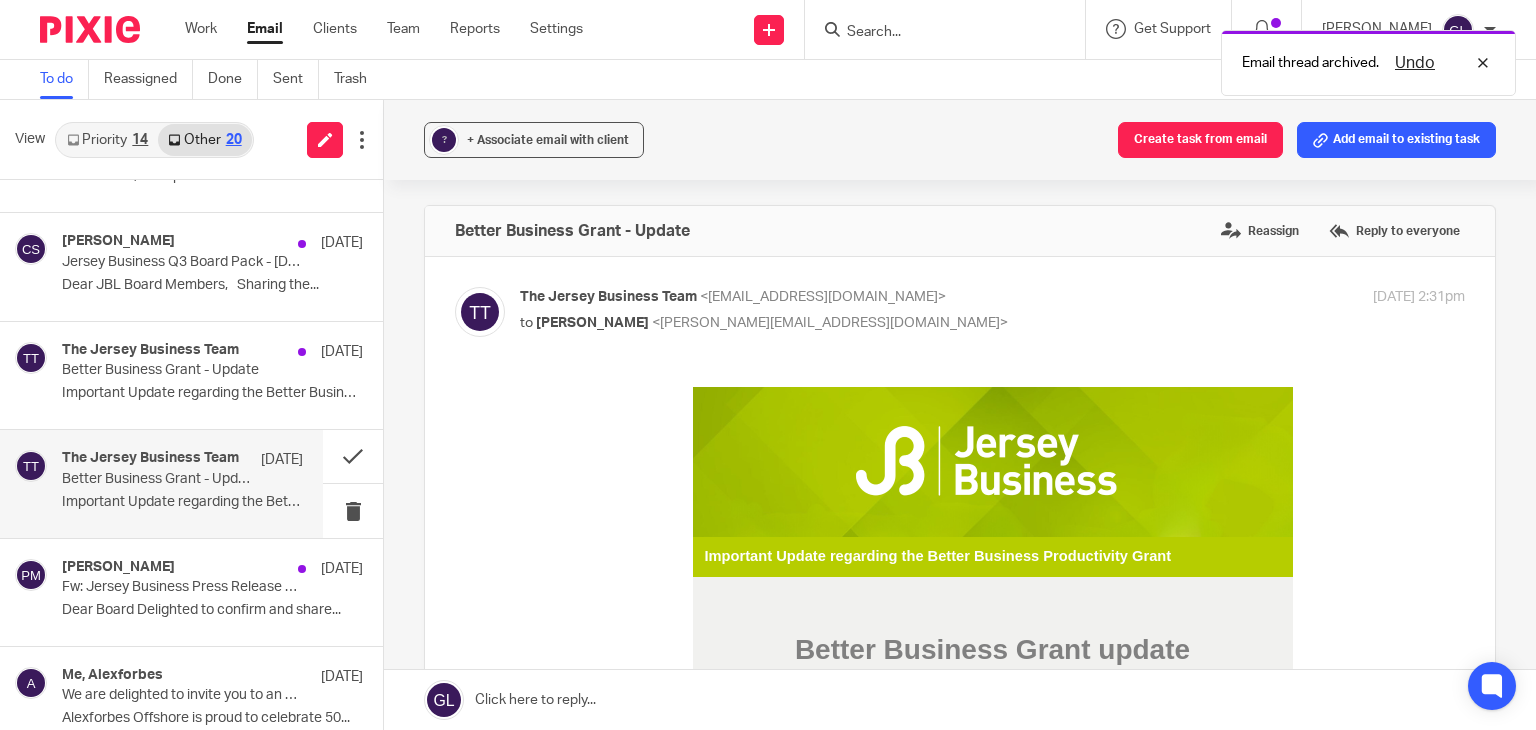 scroll, scrollTop: 0, scrollLeft: 0, axis: both 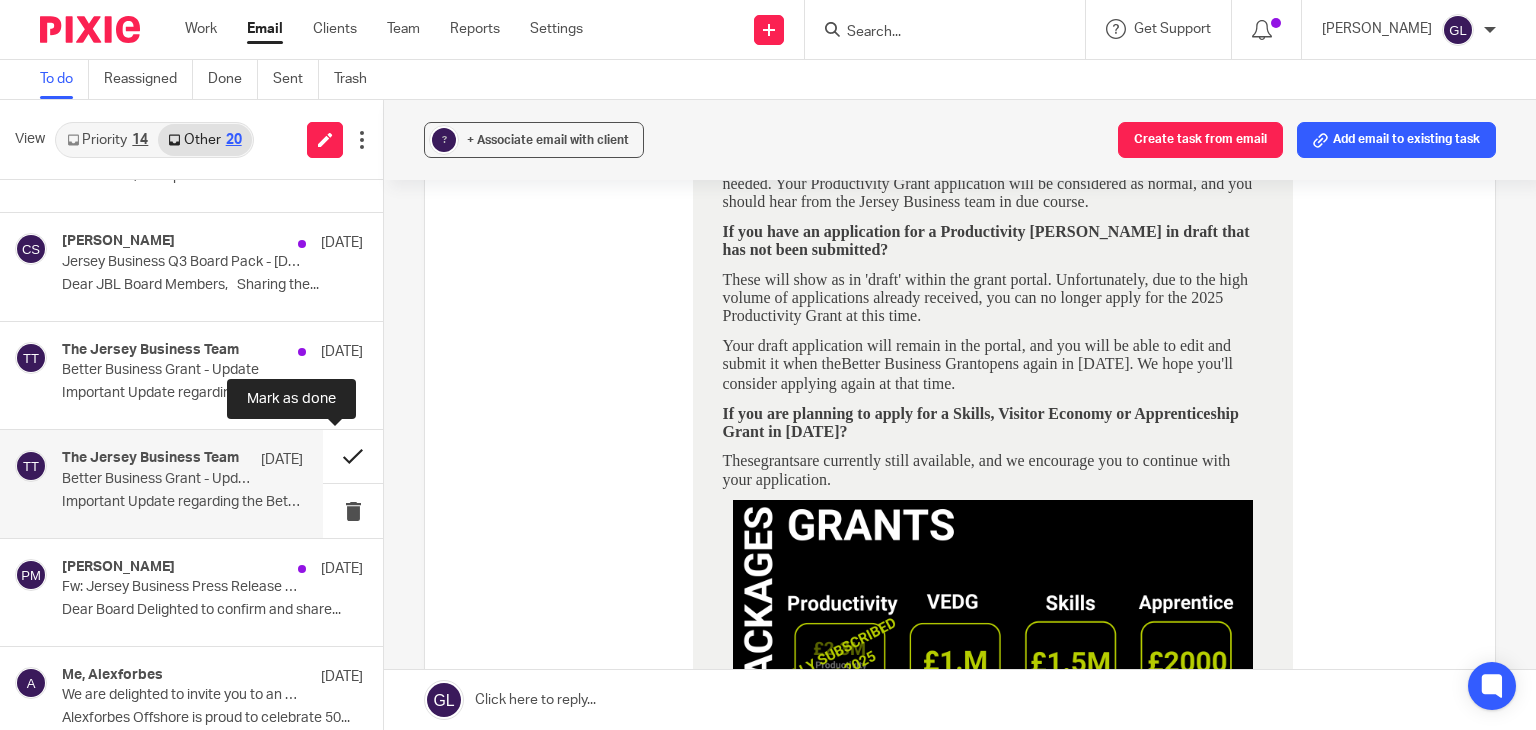 click at bounding box center [353, 456] 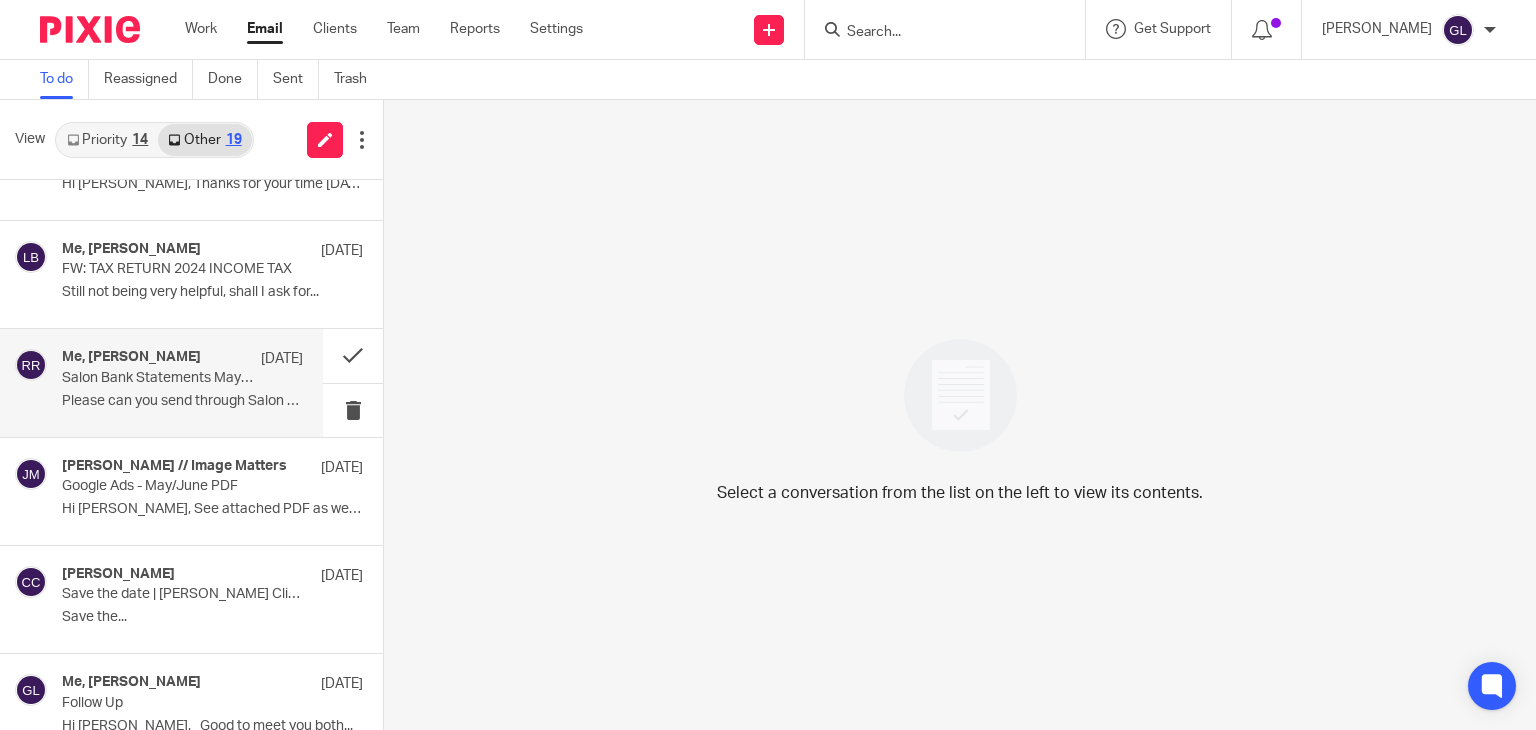 scroll, scrollTop: 1200, scrollLeft: 0, axis: vertical 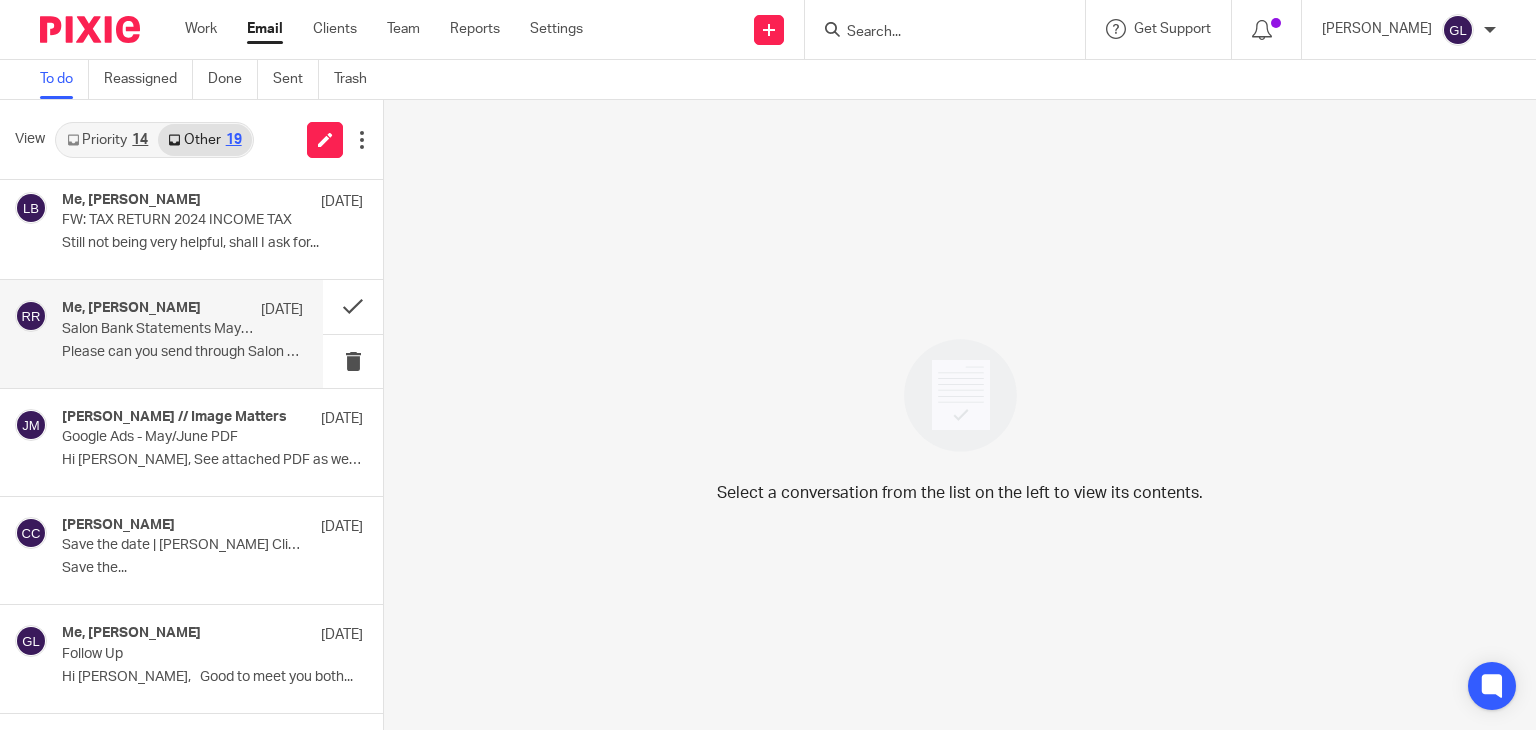 click on "Jason Bourgeois // Image Matters
12 Jun   Google Ads - May/June PDF   Hi Greg,     See attached PDF as we went..." at bounding box center (212, 442) 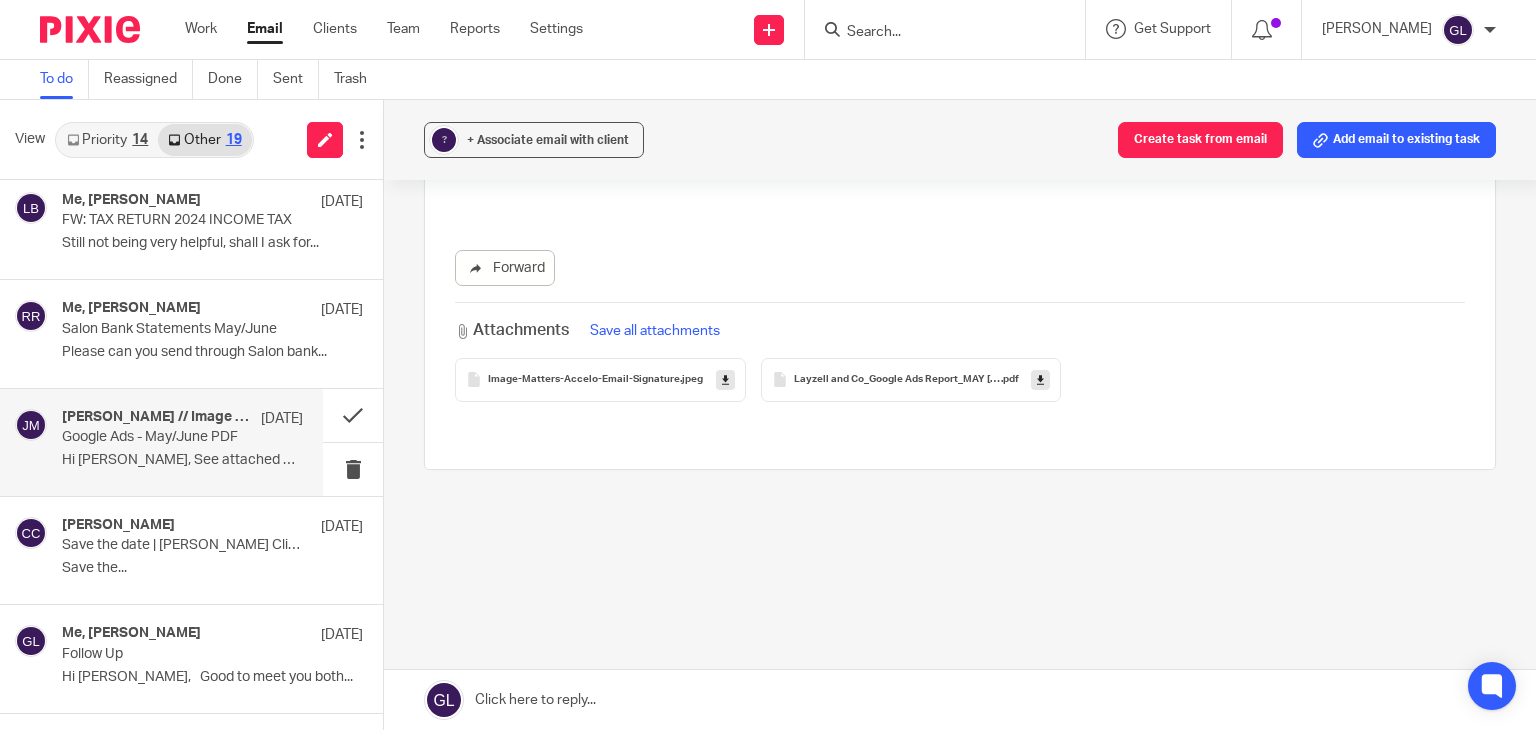 scroll, scrollTop: 0, scrollLeft: 0, axis: both 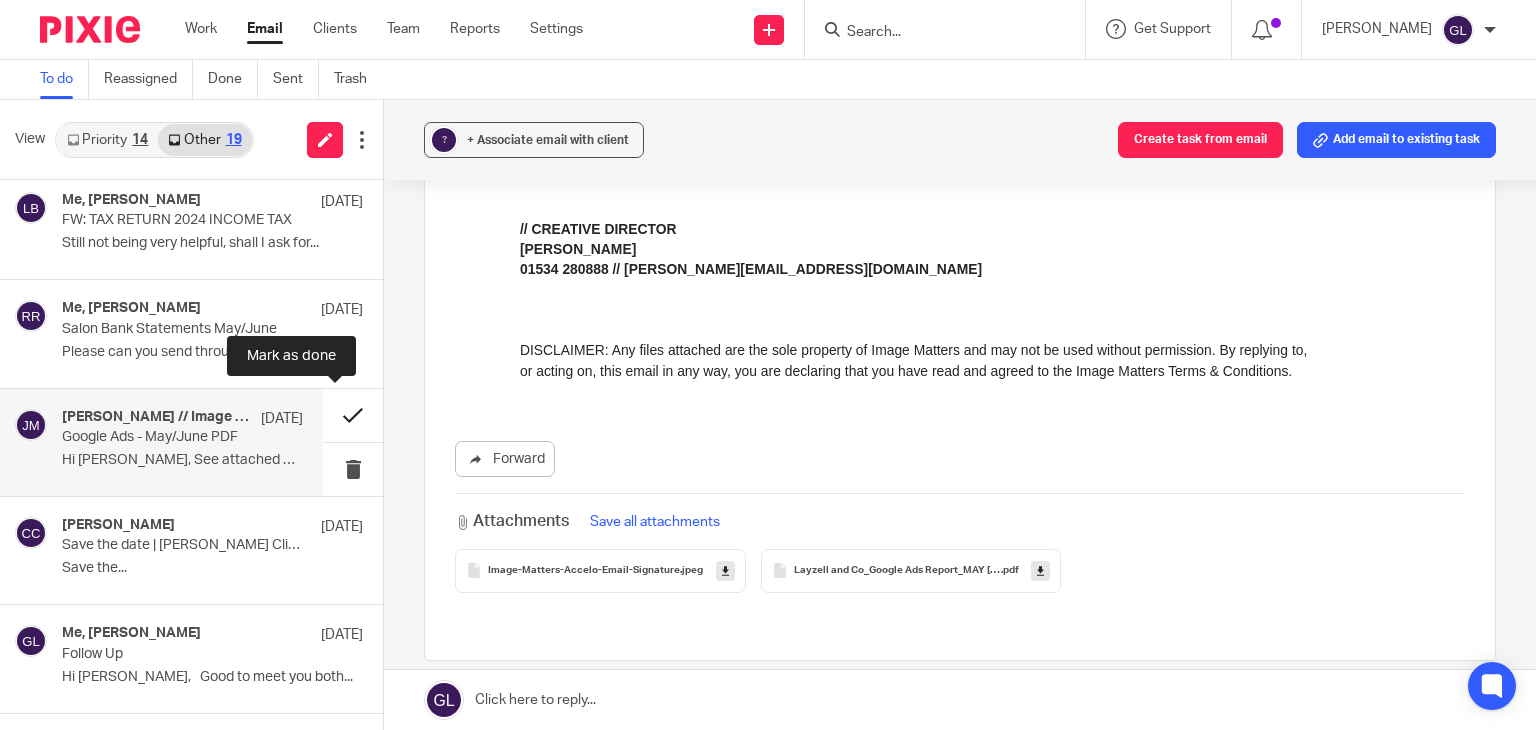 click at bounding box center (353, 415) 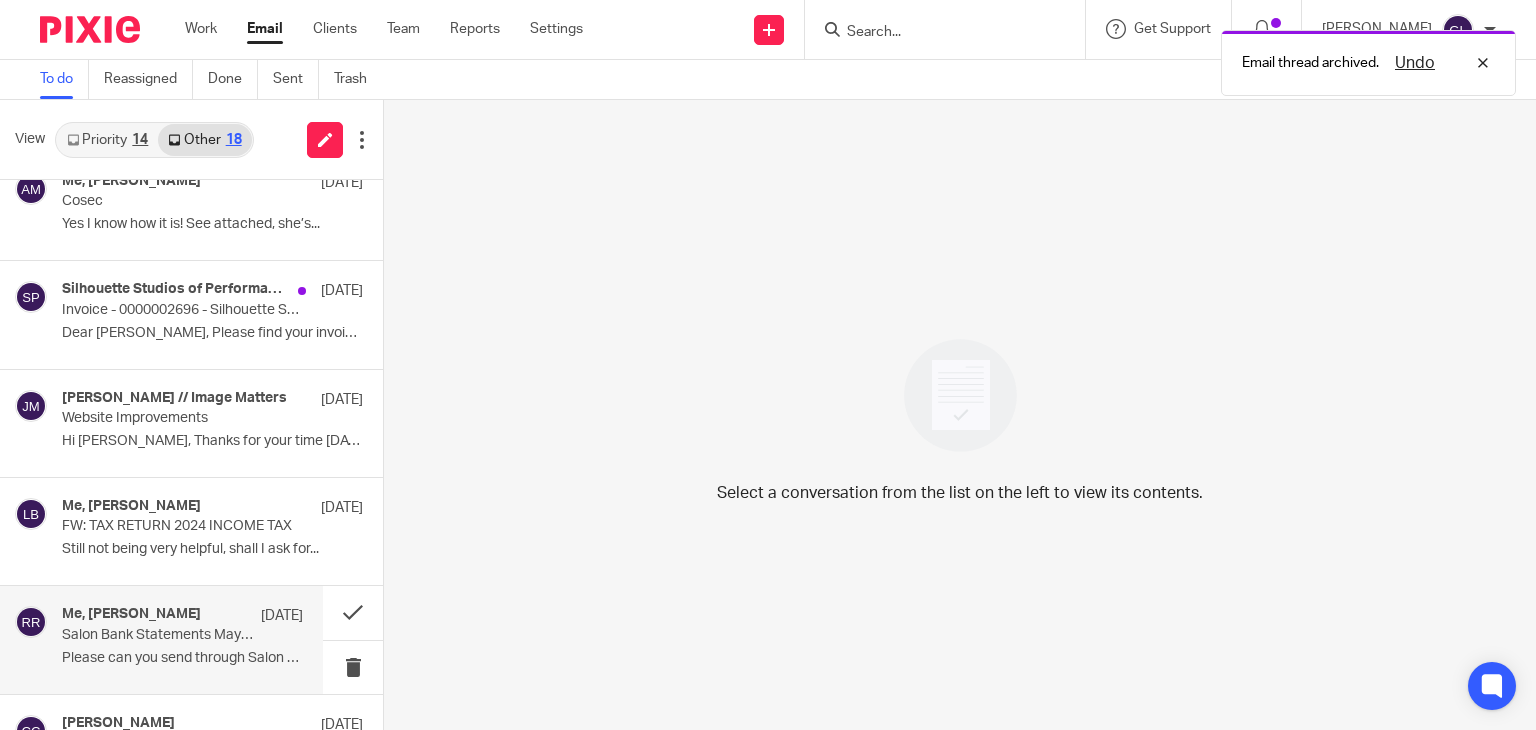 scroll, scrollTop: 881, scrollLeft: 0, axis: vertical 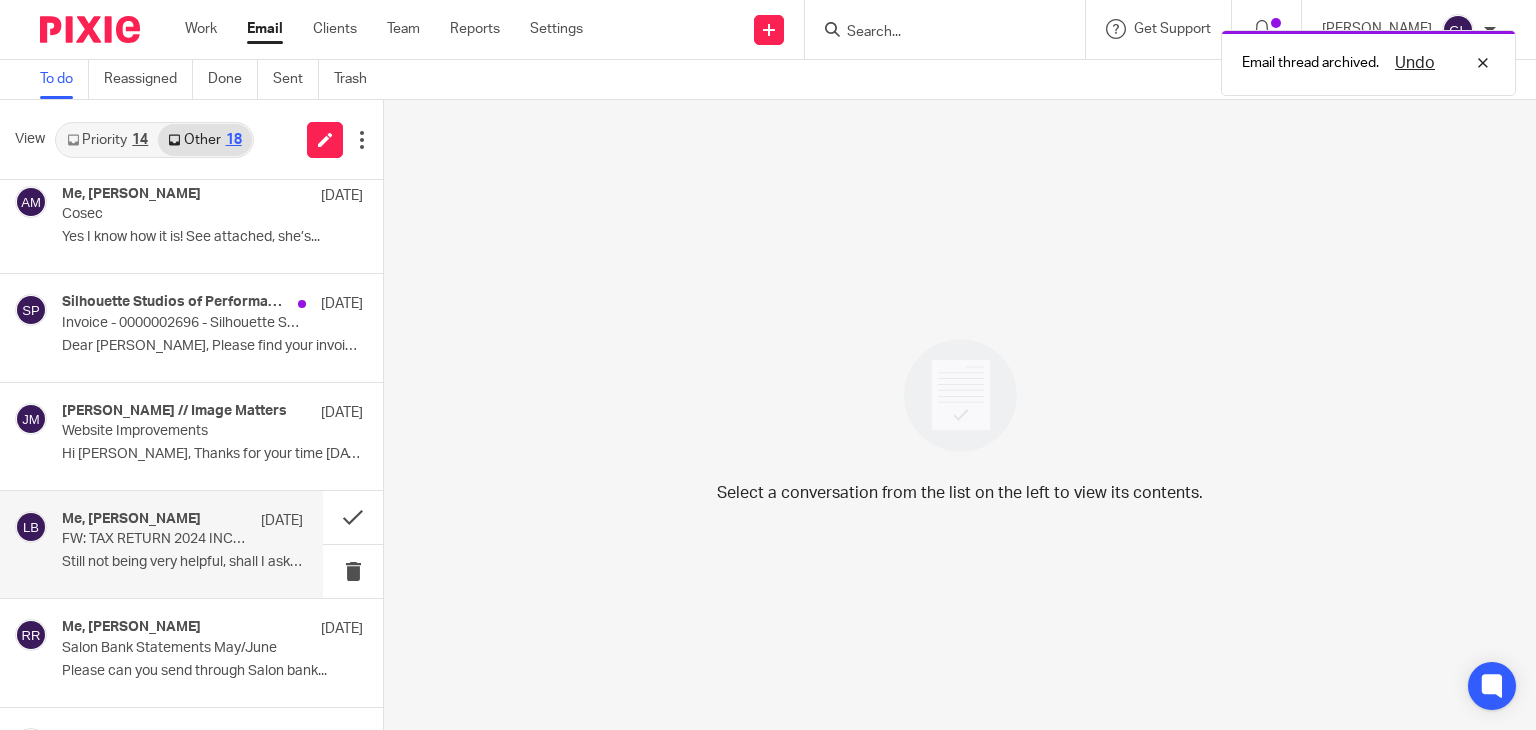 click on "FW: TAX RETURN 2024 INCOME TAX" at bounding box center (158, 539) 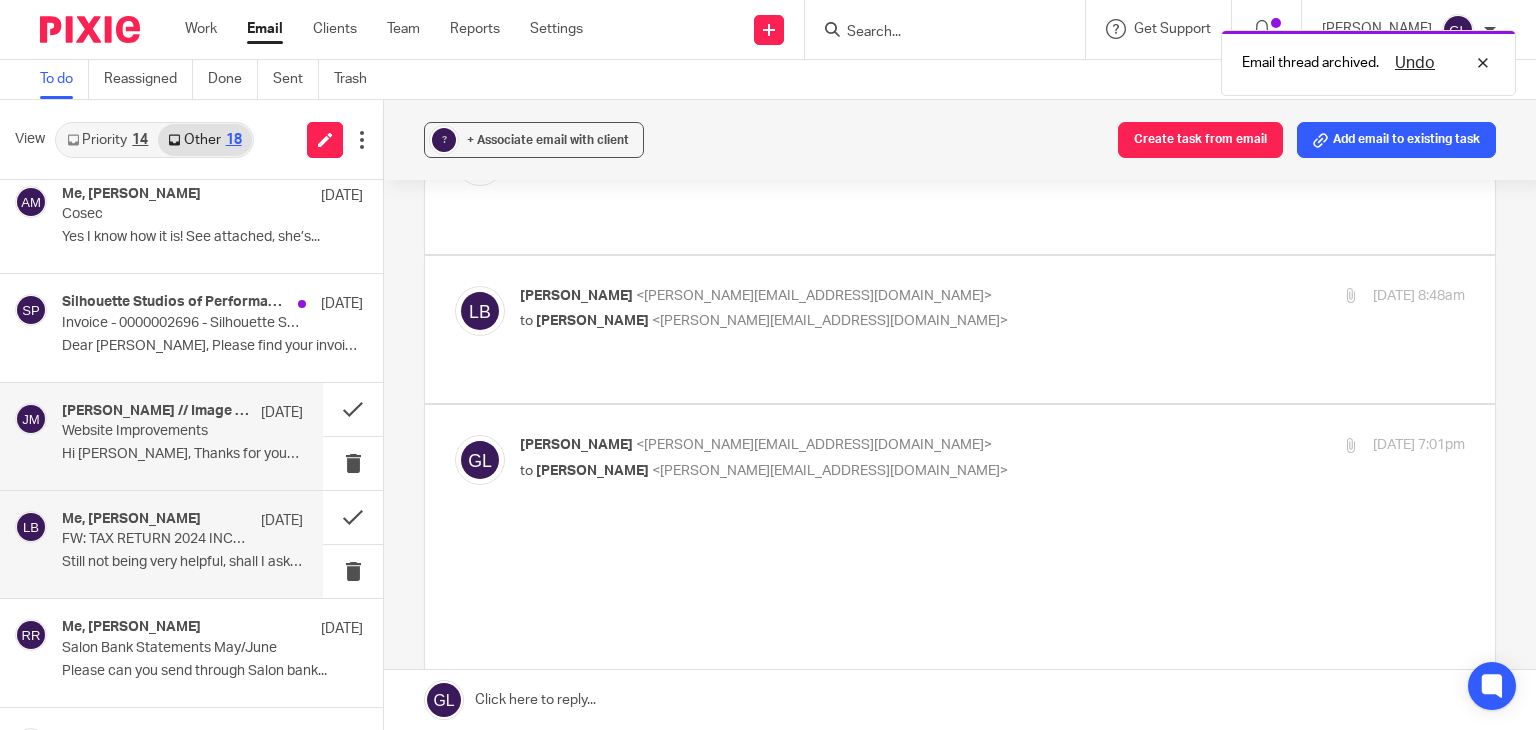 scroll, scrollTop: 0, scrollLeft: 0, axis: both 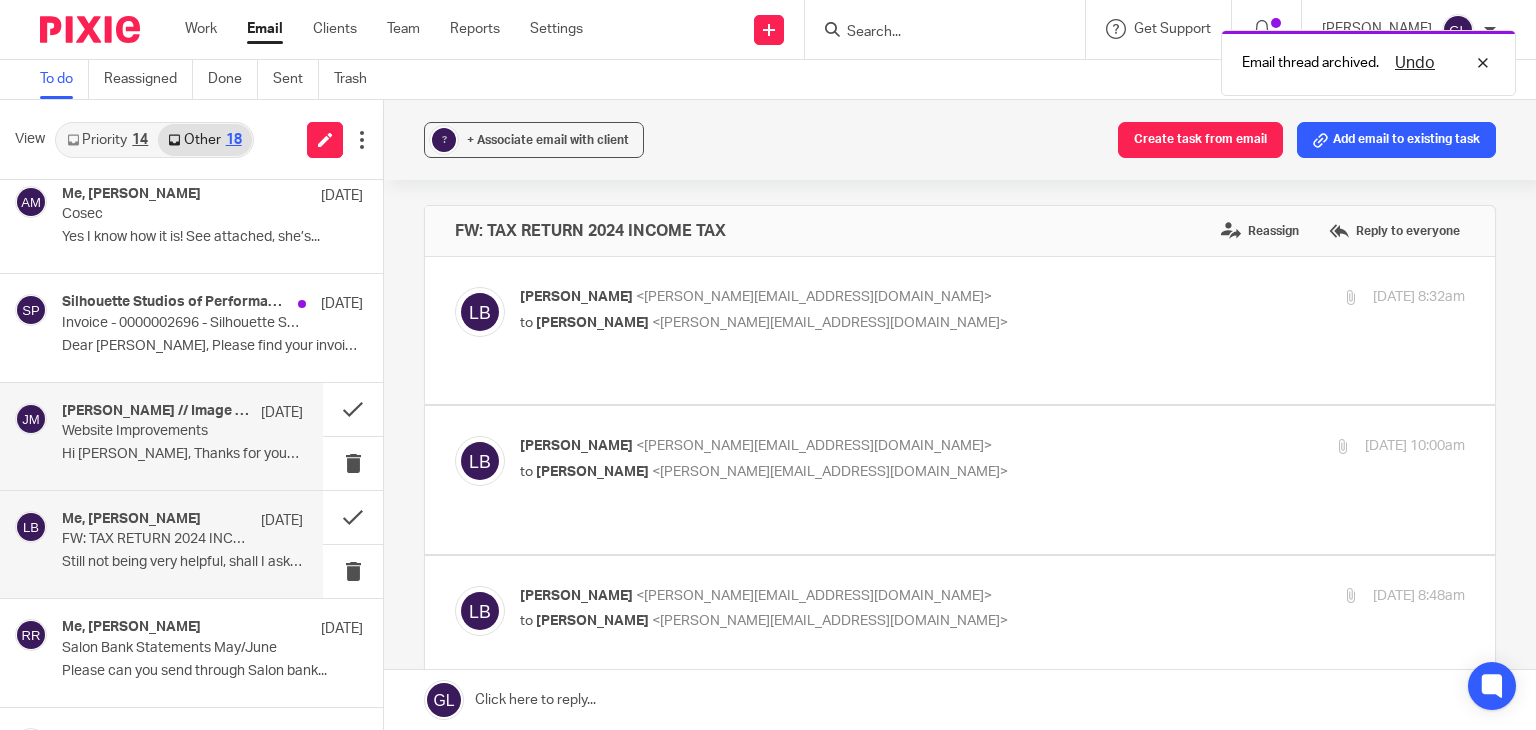 click on "[PERSON_NAME] // Image Matters" at bounding box center (156, 411) 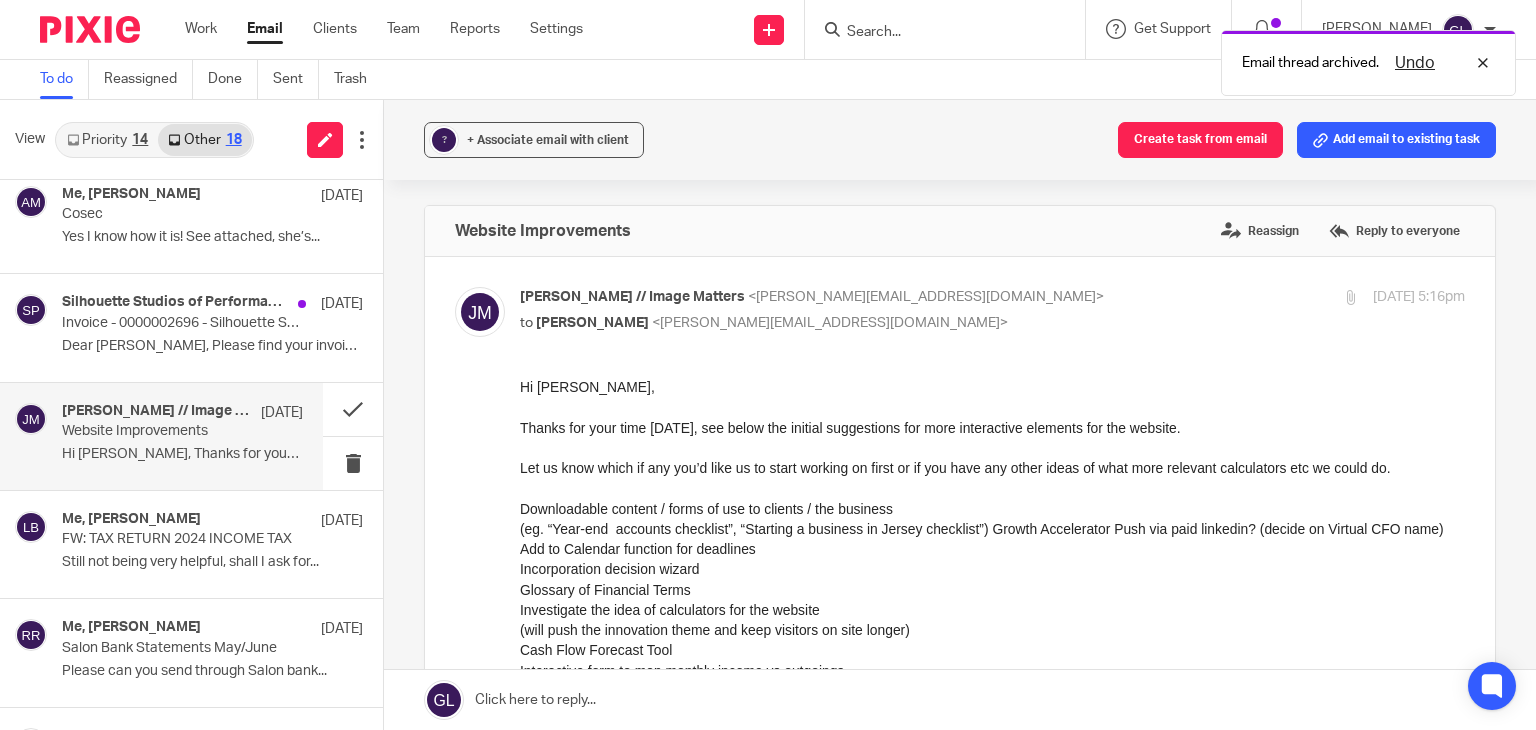 scroll, scrollTop: 0, scrollLeft: 0, axis: both 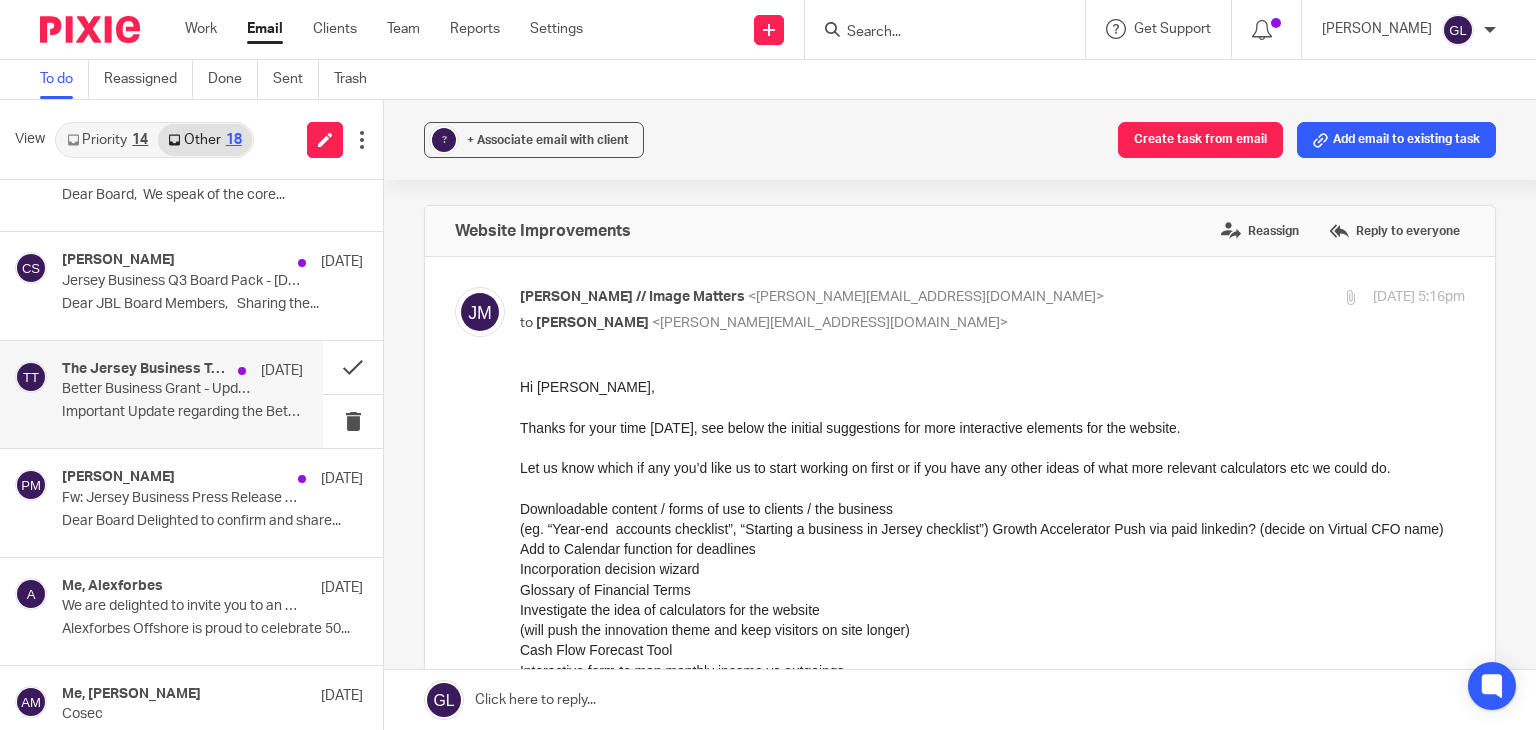 click on "The Jersey Business Team" at bounding box center [145, 369] 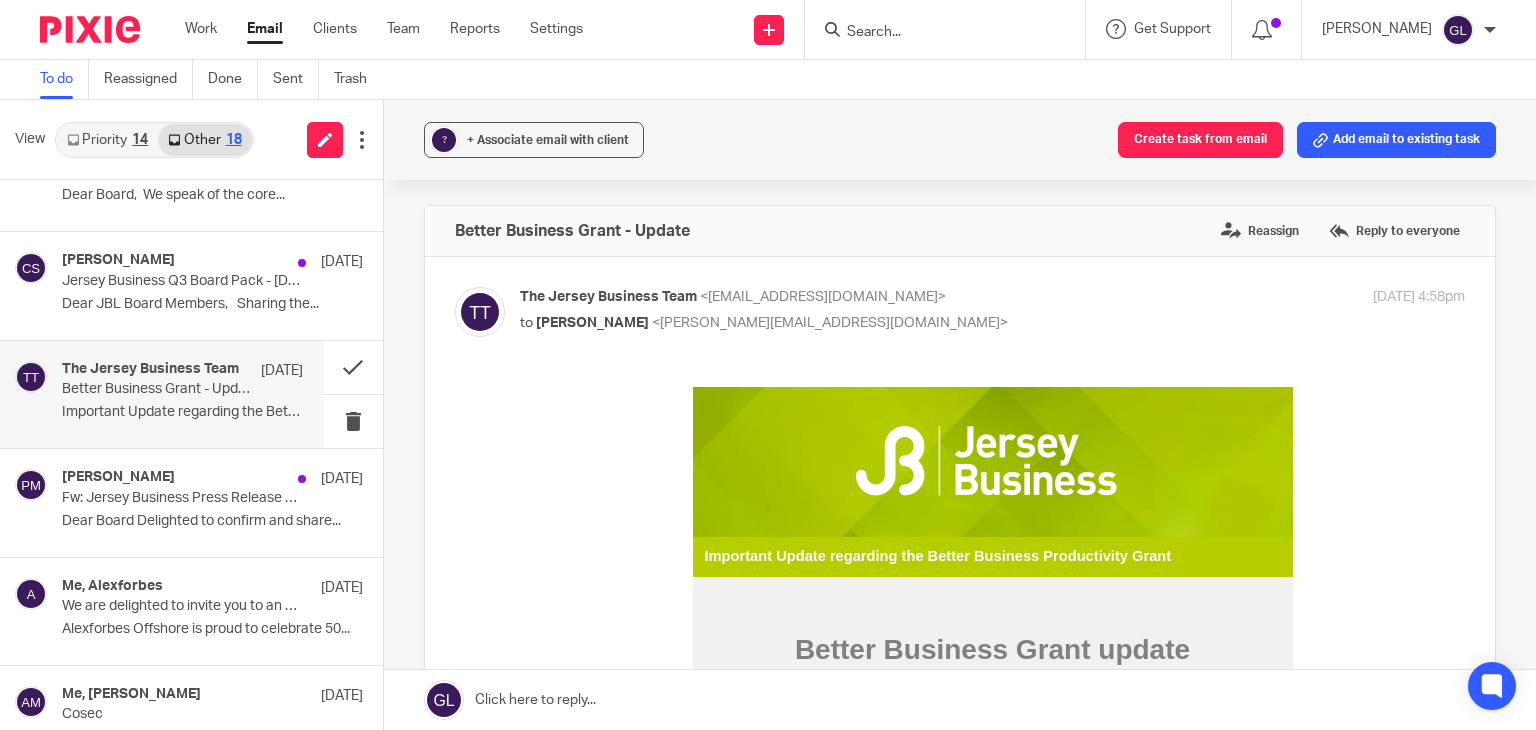 scroll, scrollTop: 0, scrollLeft: 0, axis: both 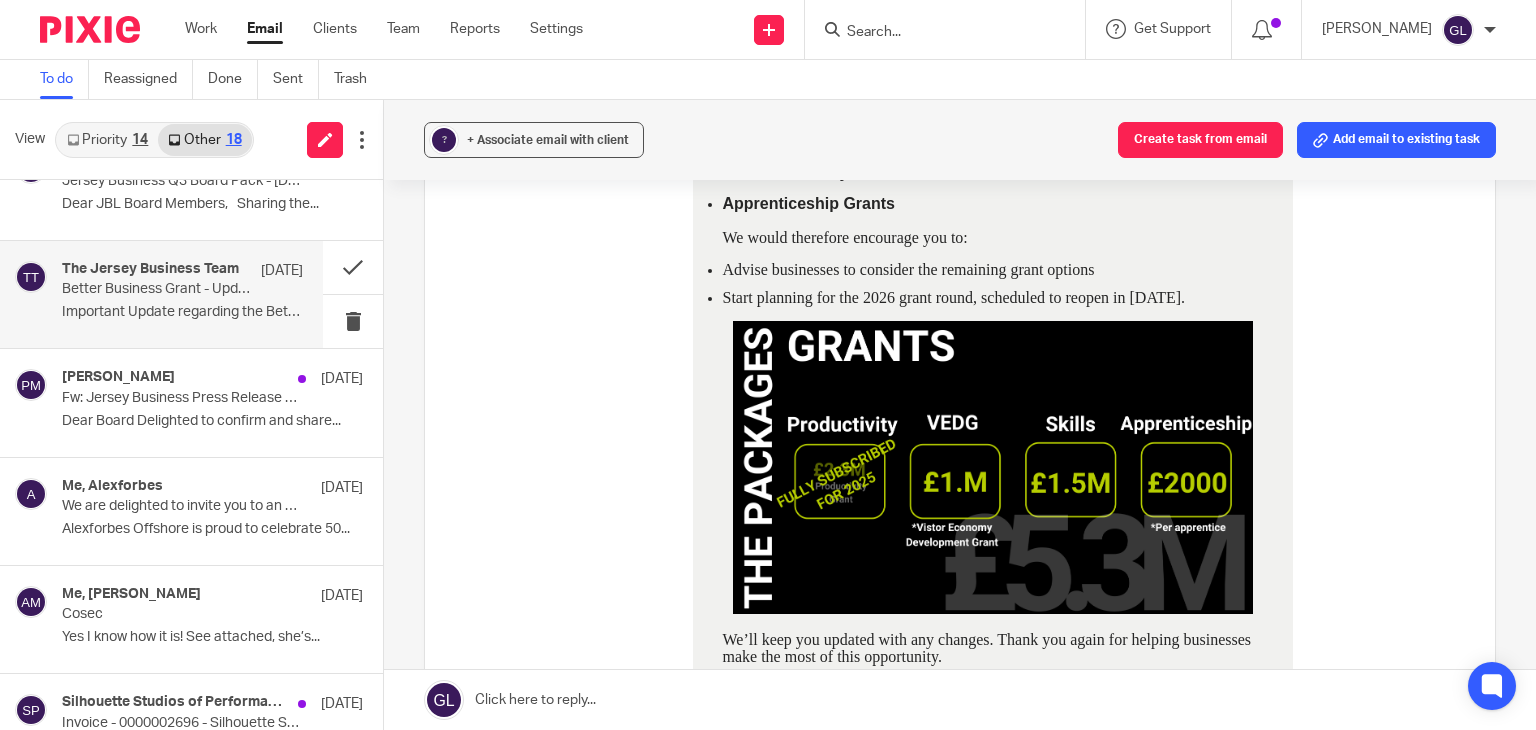 click on "Priority
14" at bounding box center (107, 140) 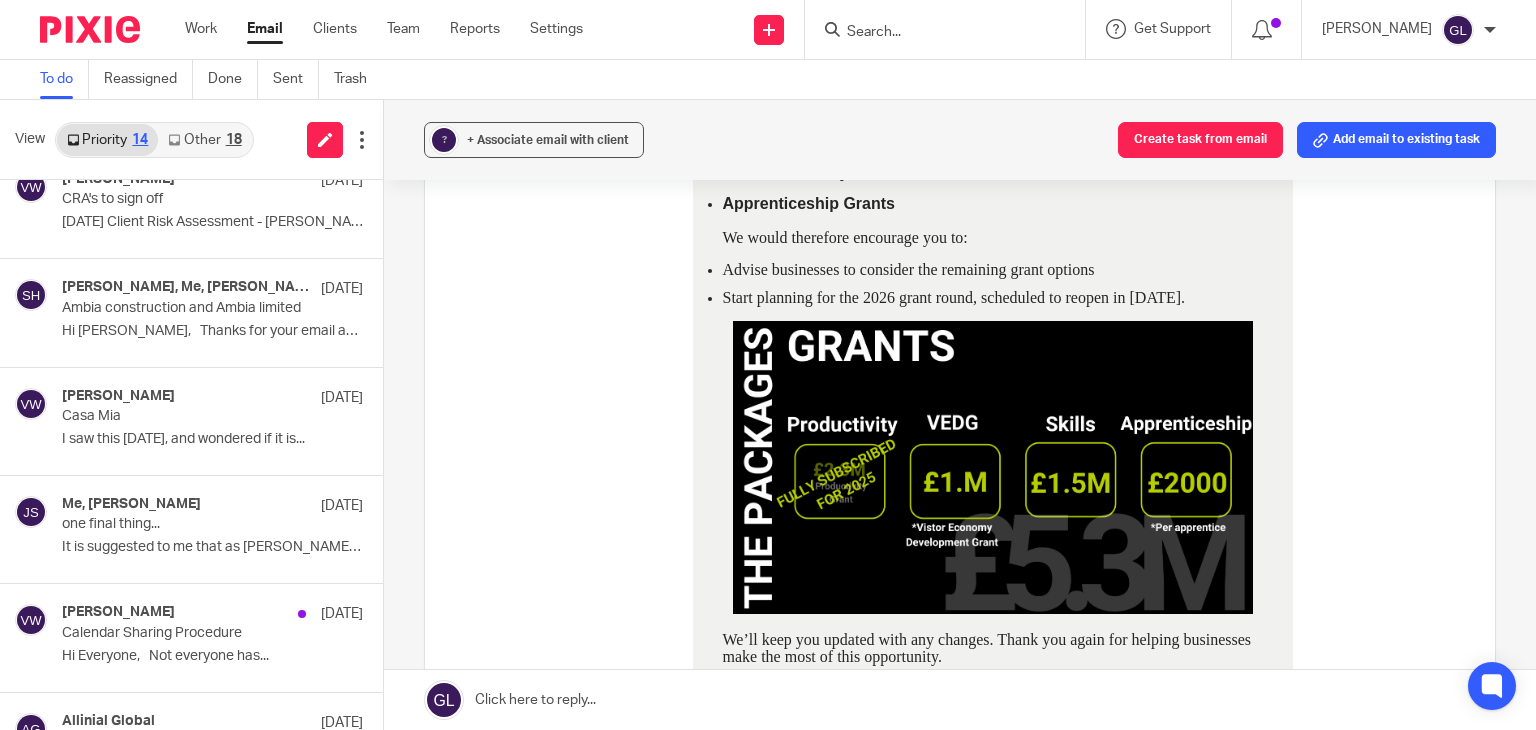 scroll, scrollTop: 900, scrollLeft: 0, axis: vertical 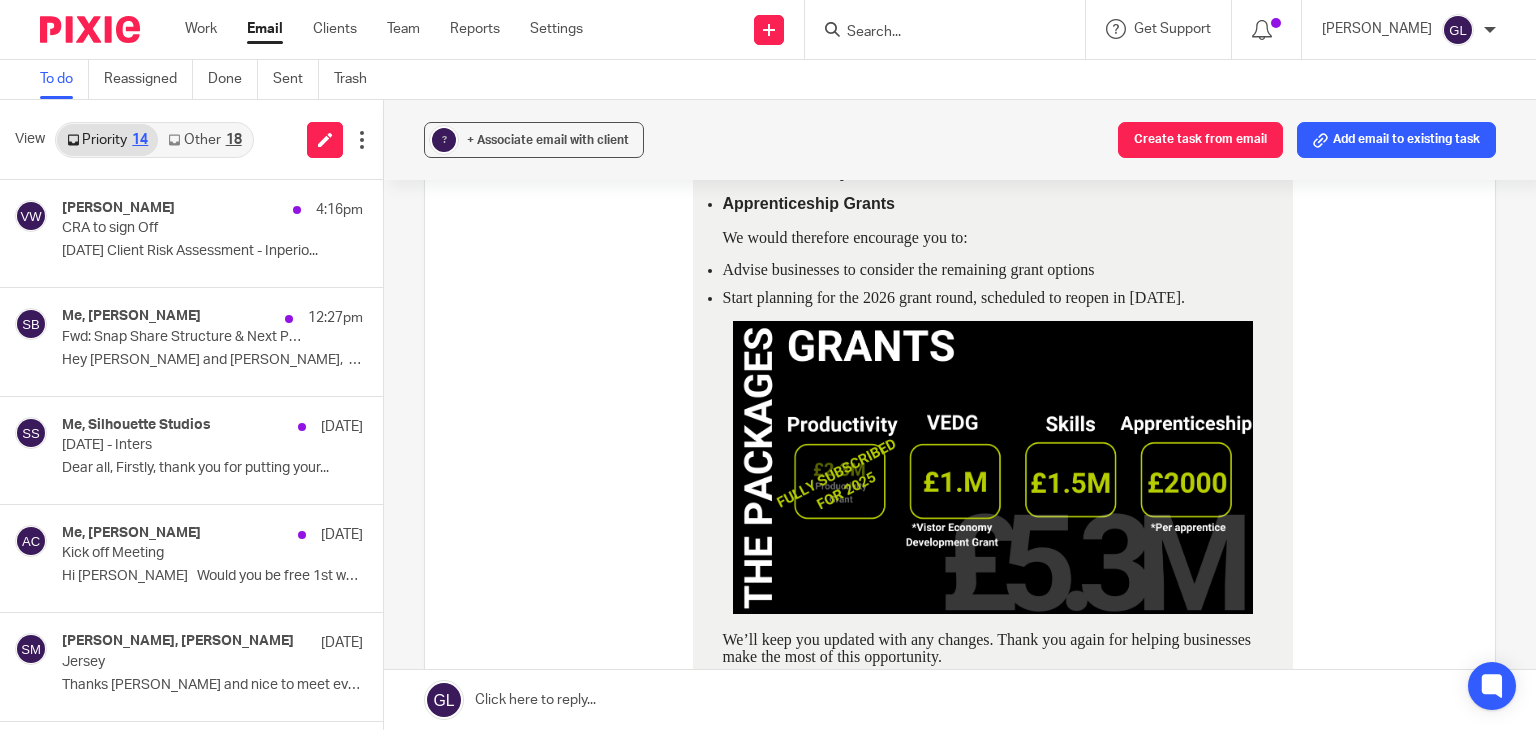 click on "Other
18" at bounding box center [204, 140] 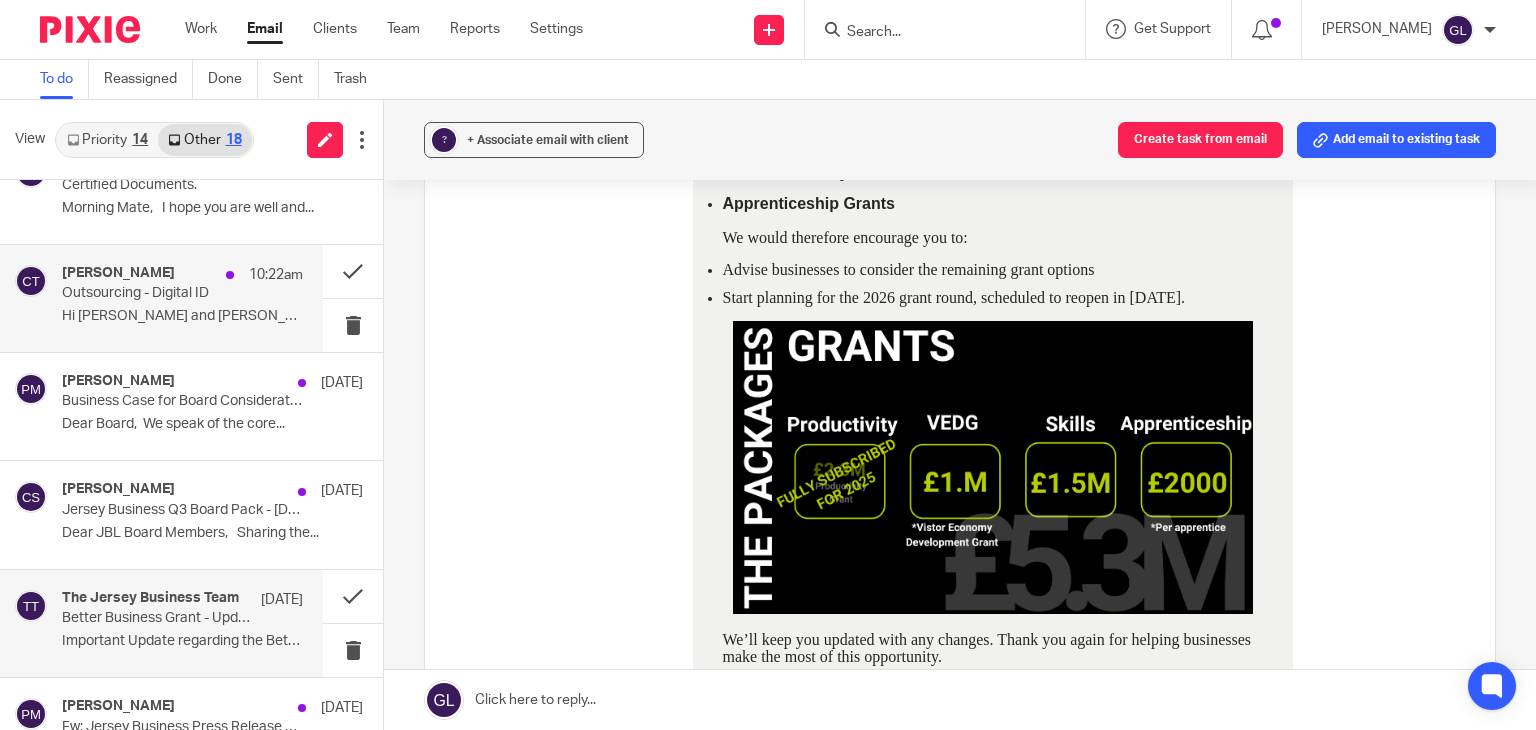 scroll, scrollTop: 200, scrollLeft: 0, axis: vertical 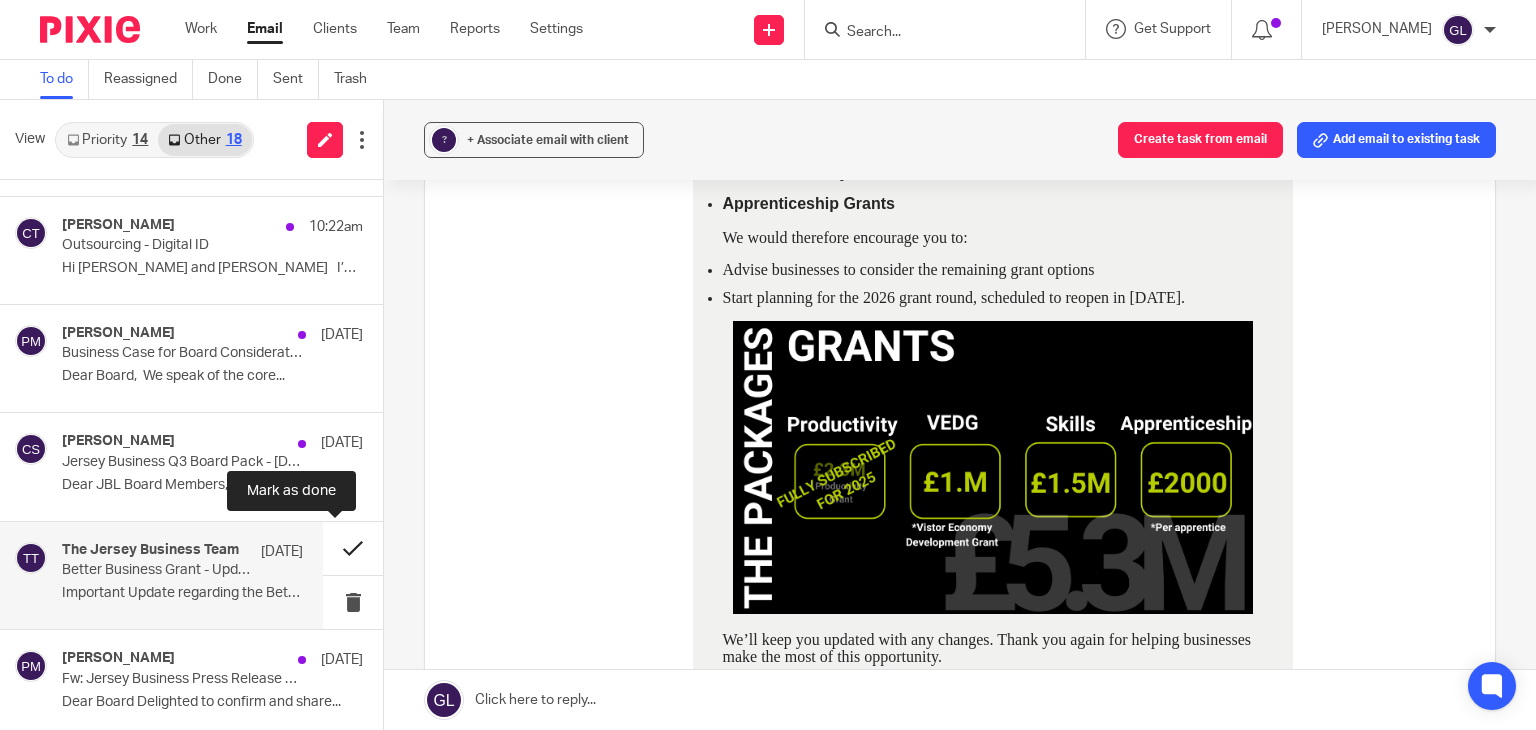 click at bounding box center [353, 548] 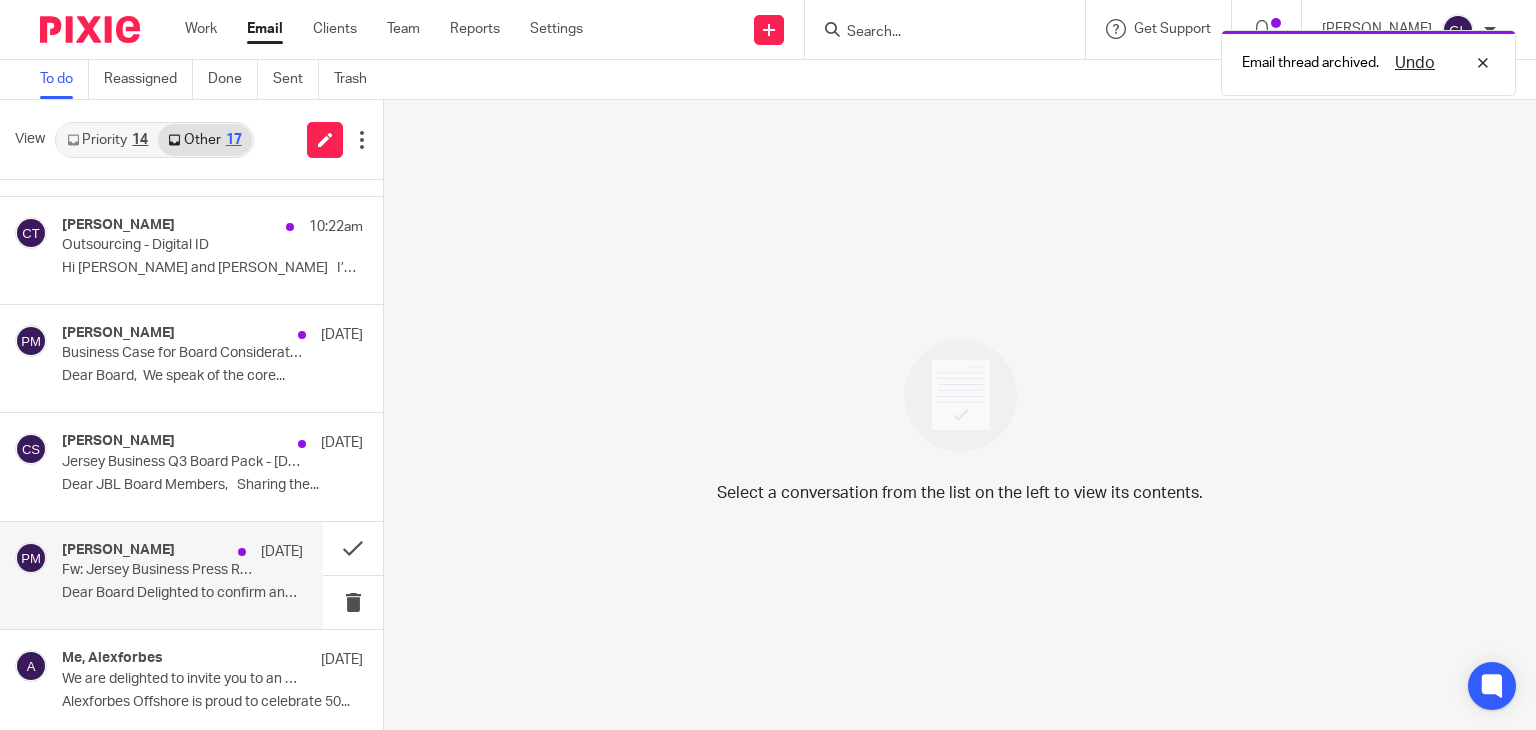 click on "Paul Murphy
9 Jul   Fw: Jersey Business Press Release at 14:30pm - Better Business Grant   Dear Board     Delighted to confirm and share..." at bounding box center (182, 575) 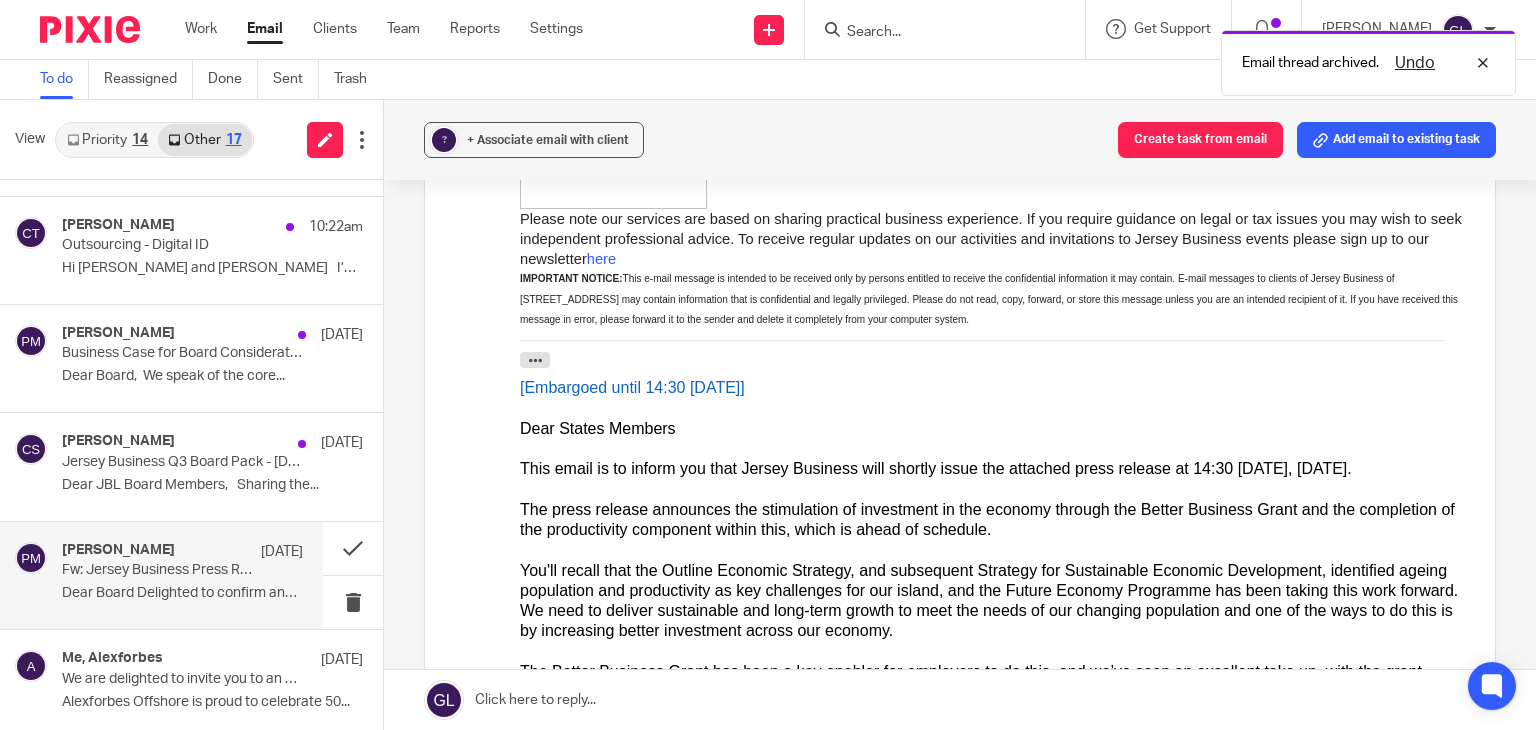 scroll, scrollTop: 0, scrollLeft: 0, axis: both 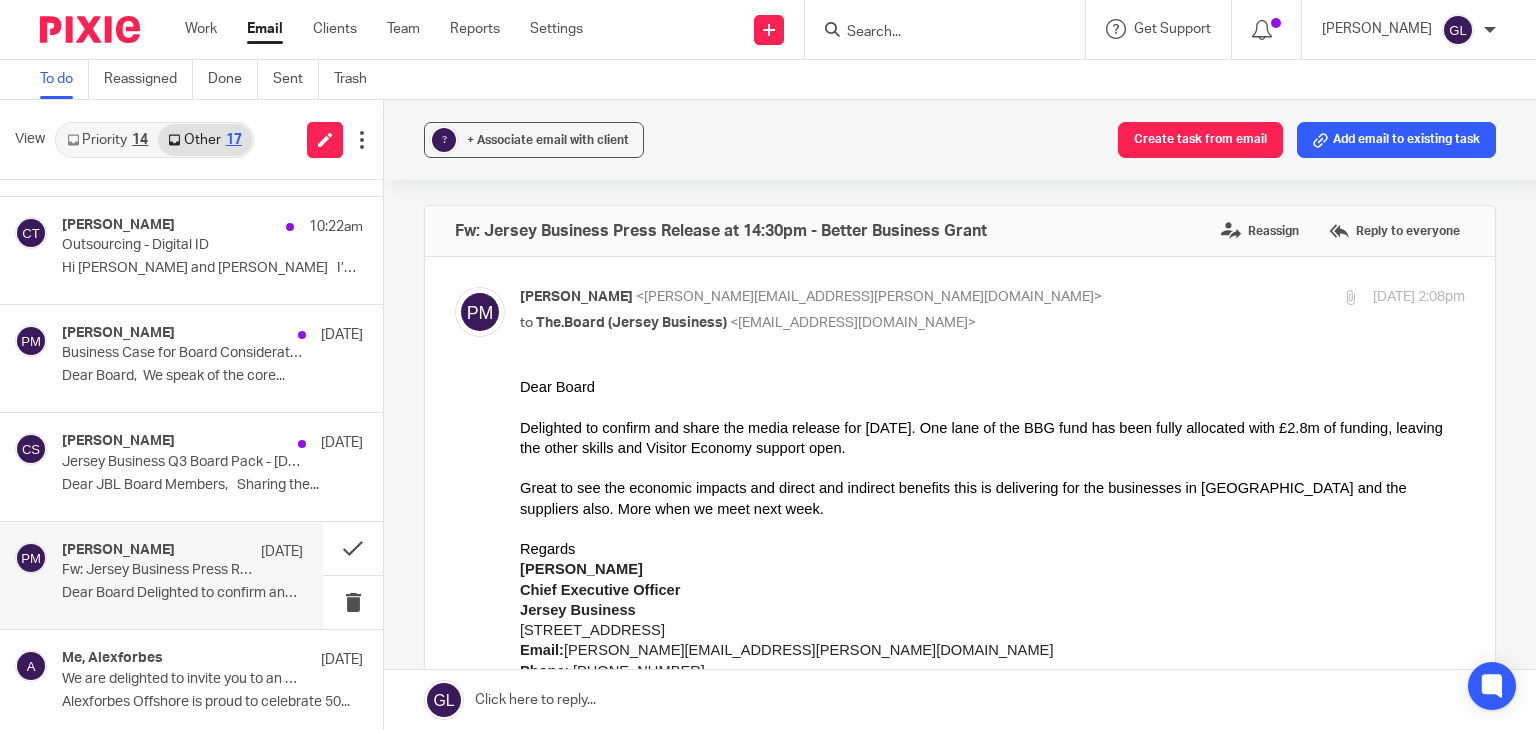 click at bounding box center [992, 407] 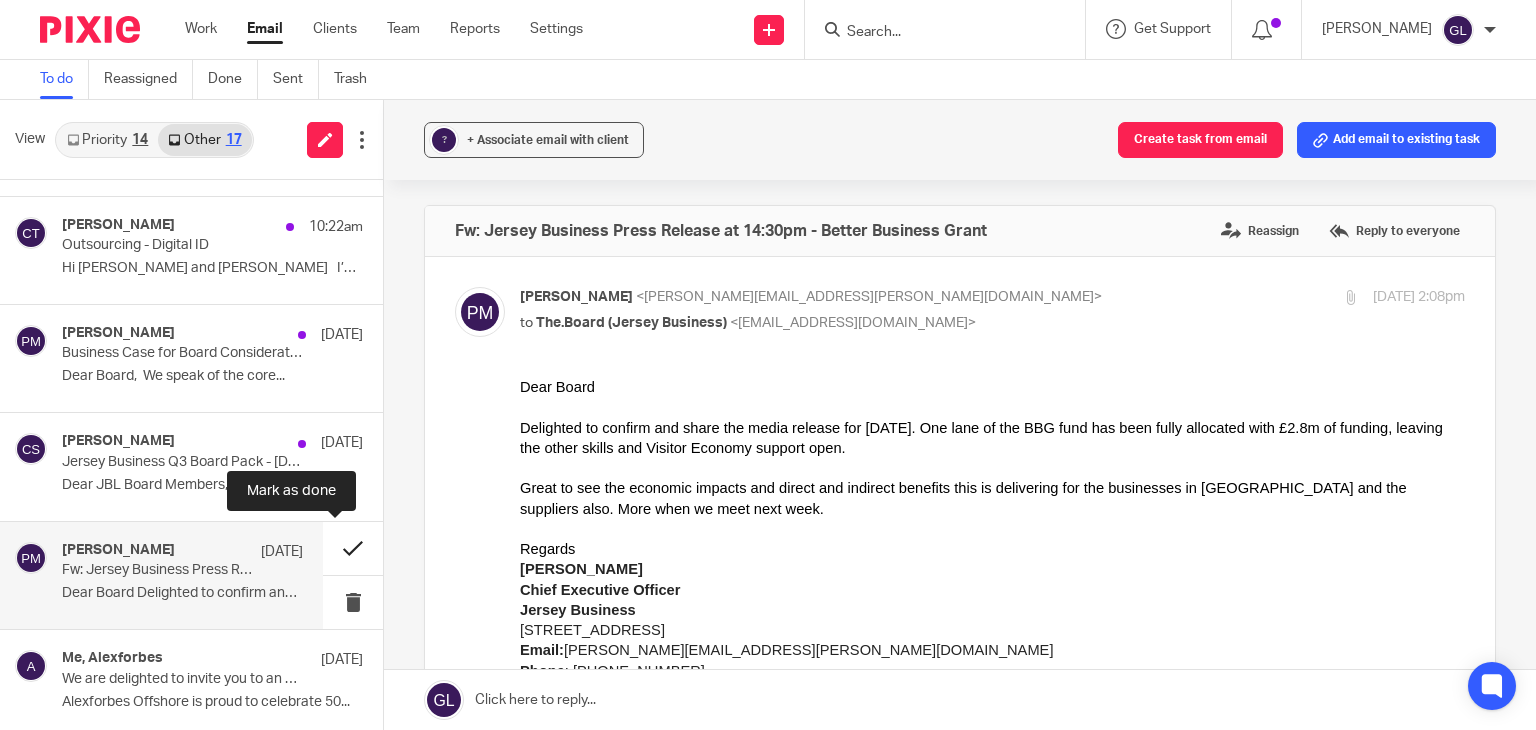 click at bounding box center (353, 548) 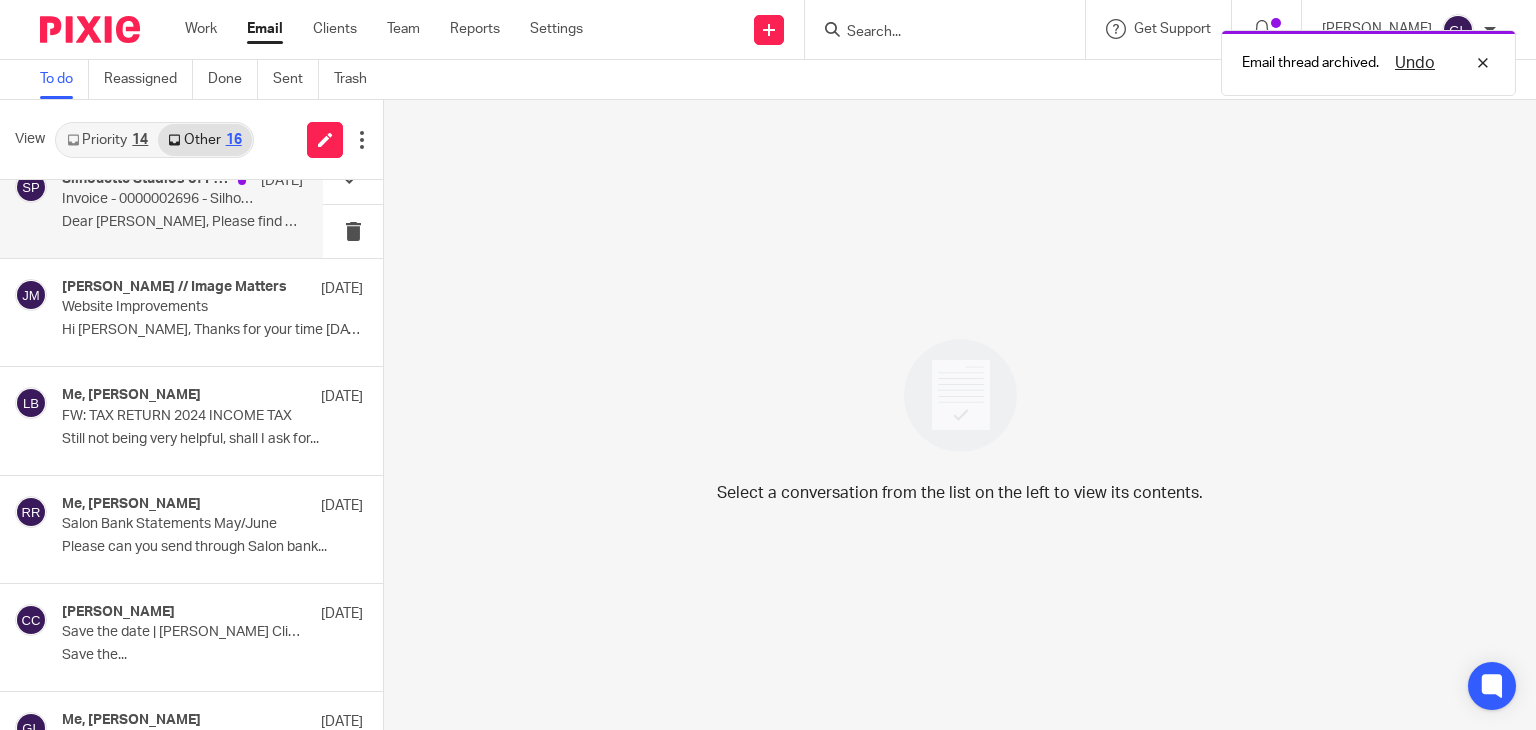 scroll, scrollTop: 800, scrollLeft: 0, axis: vertical 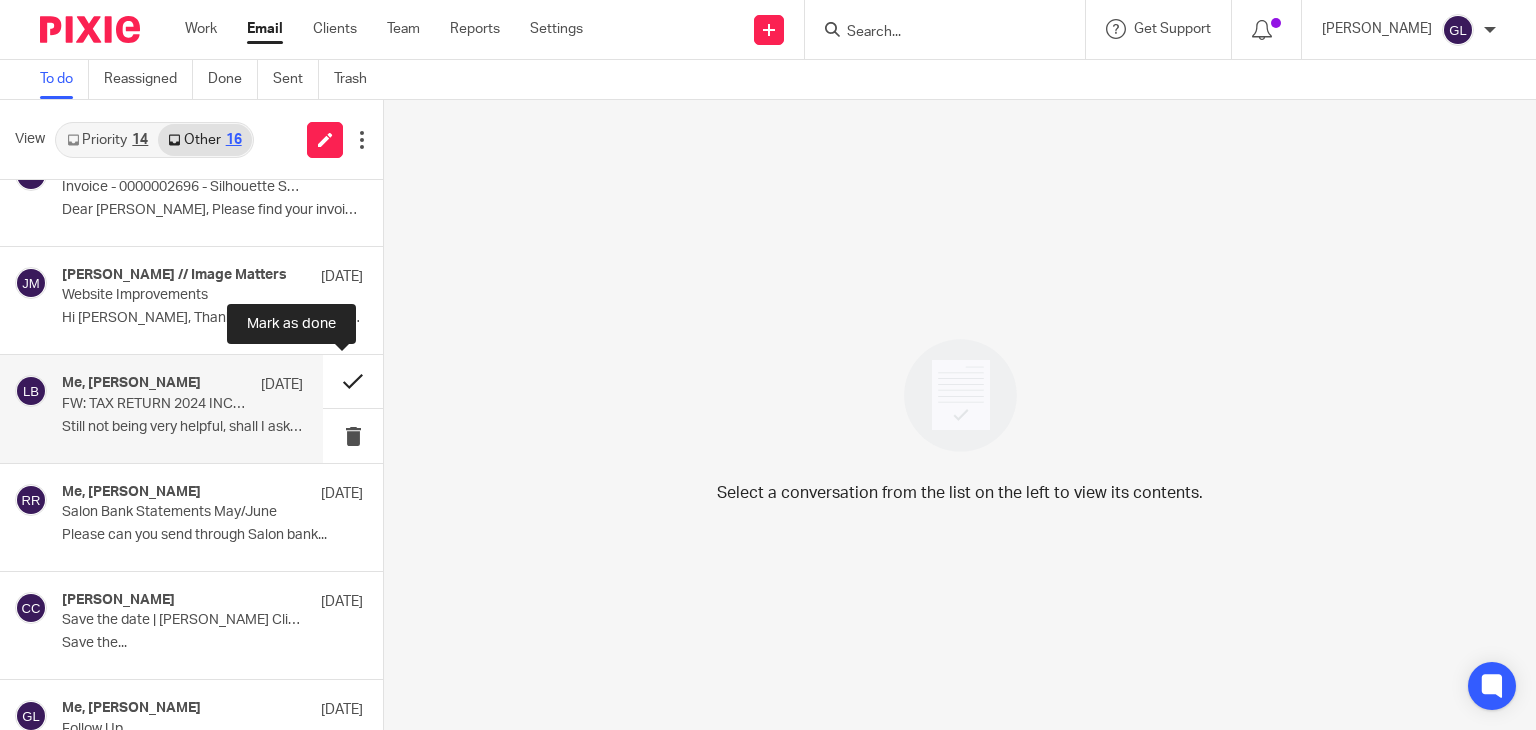 click at bounding box center (353, 381) 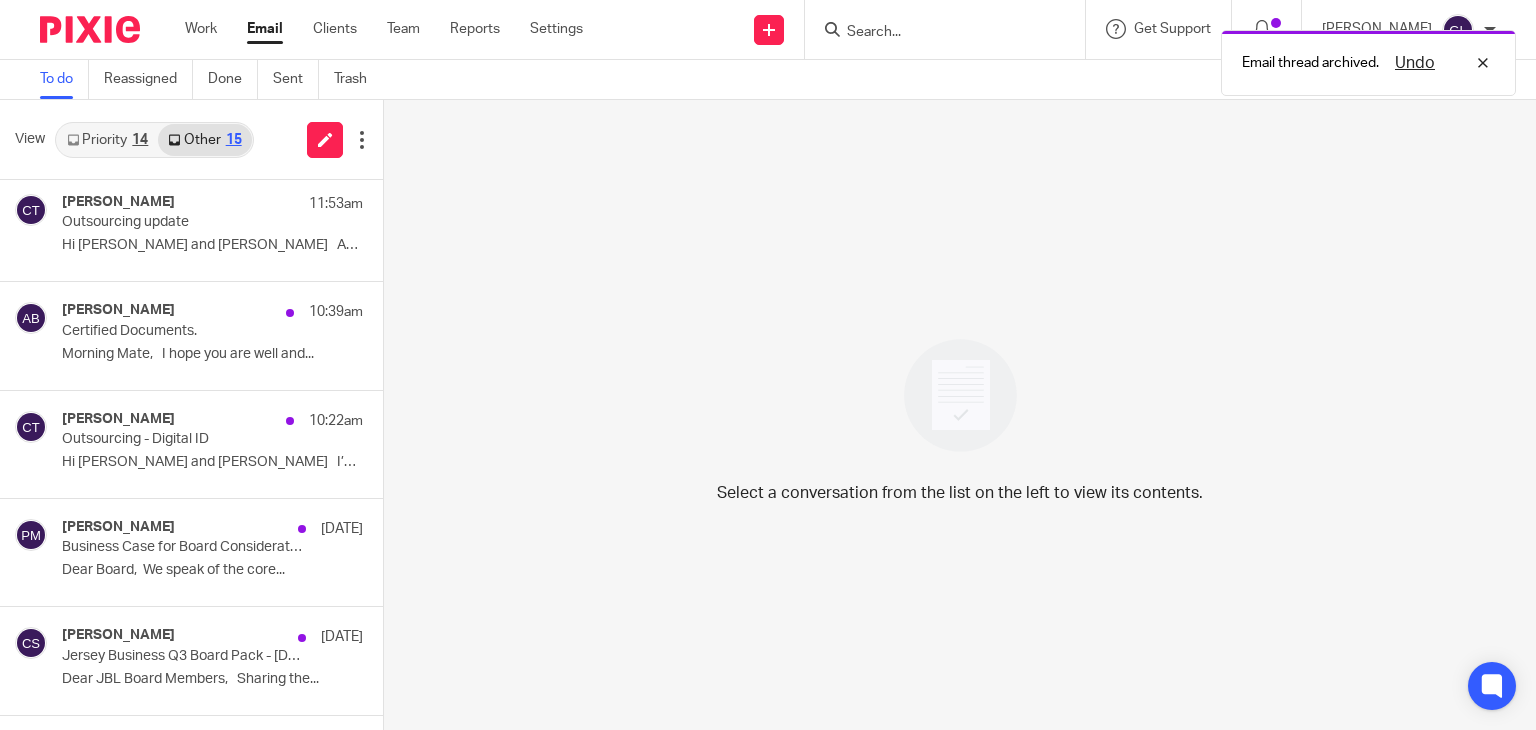 scroll, scrollTop: 0, scrollLeft: 0, axis: both 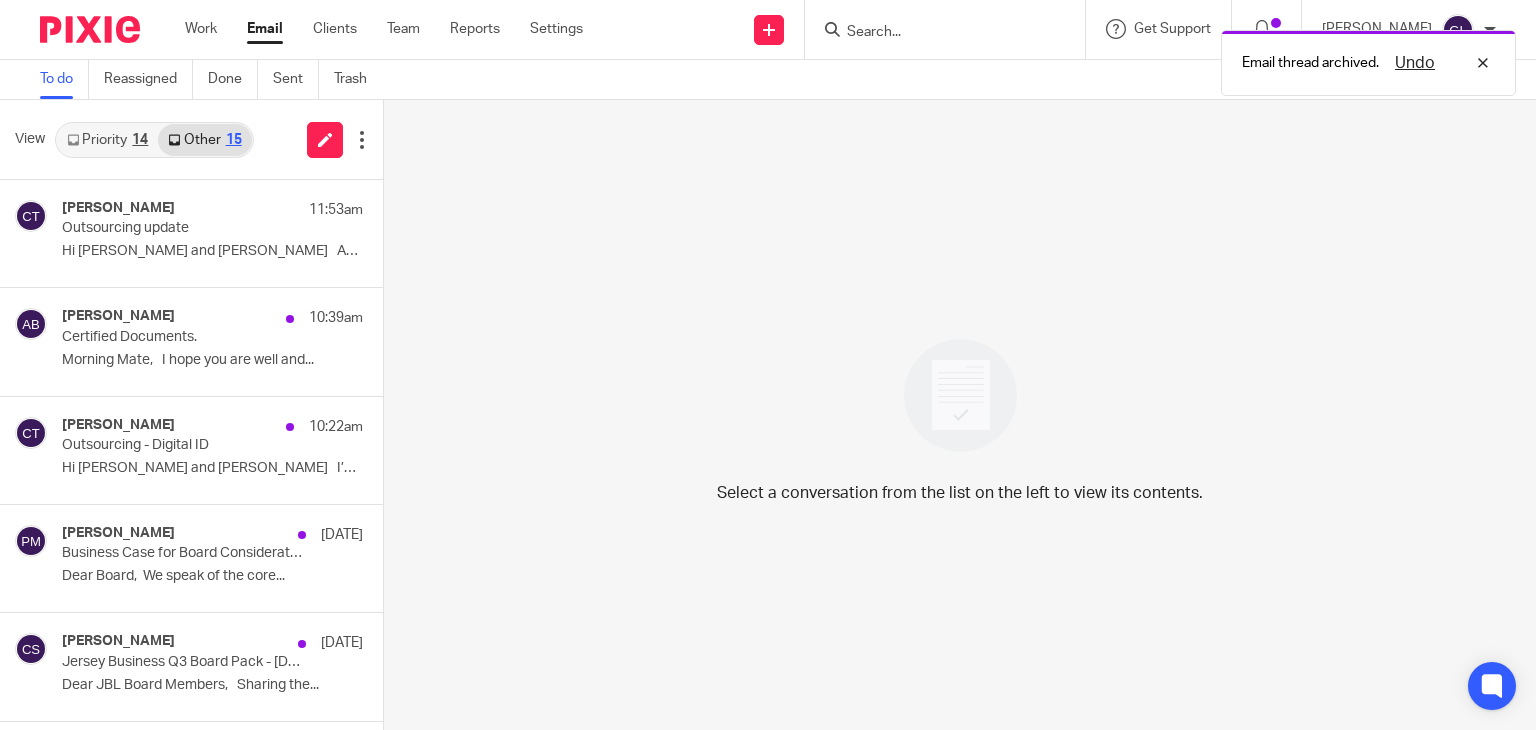 click on "Priority
14" at bounding box center (107, 140) 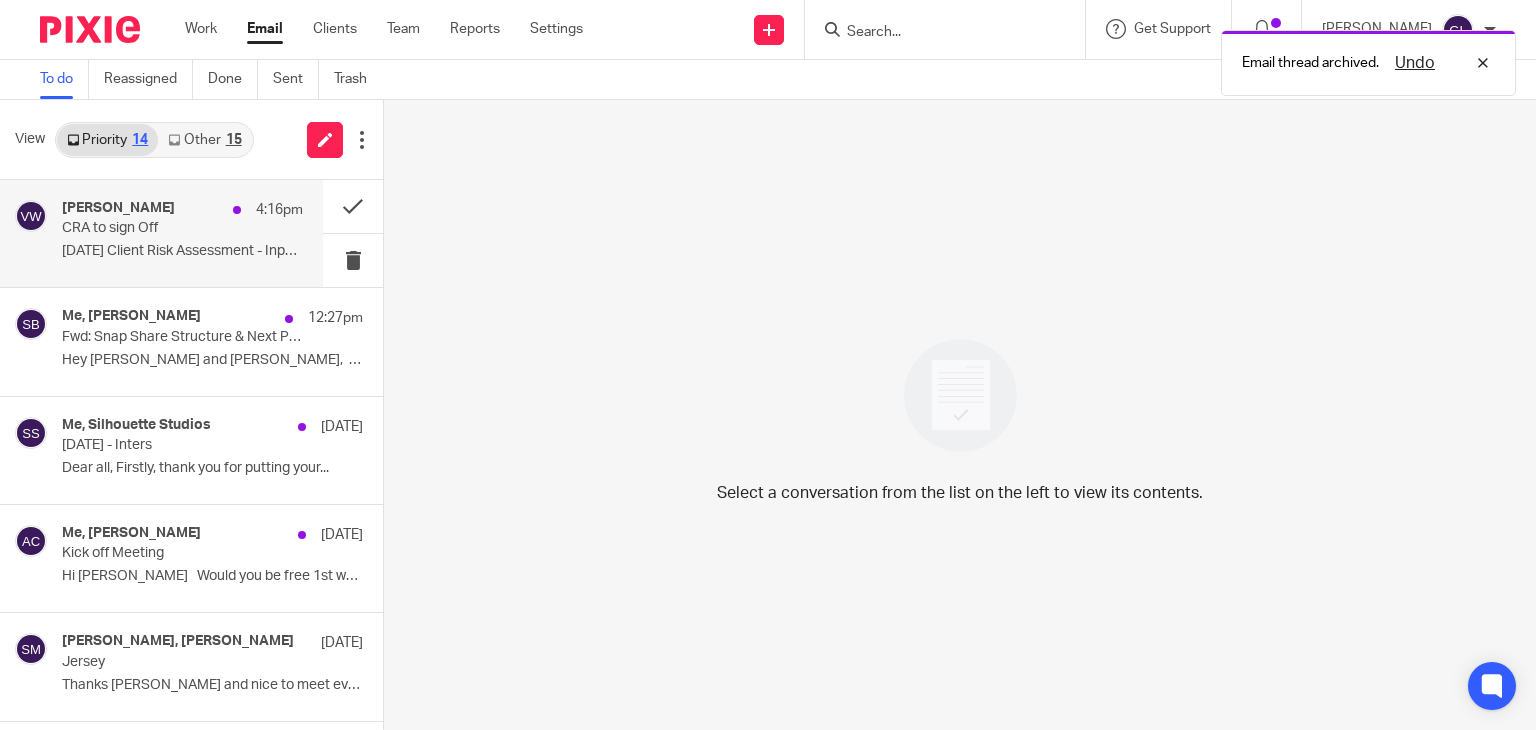 click on "[DATE] Client Risk Assessment - Inperio..." at bounding box center (182, 251) 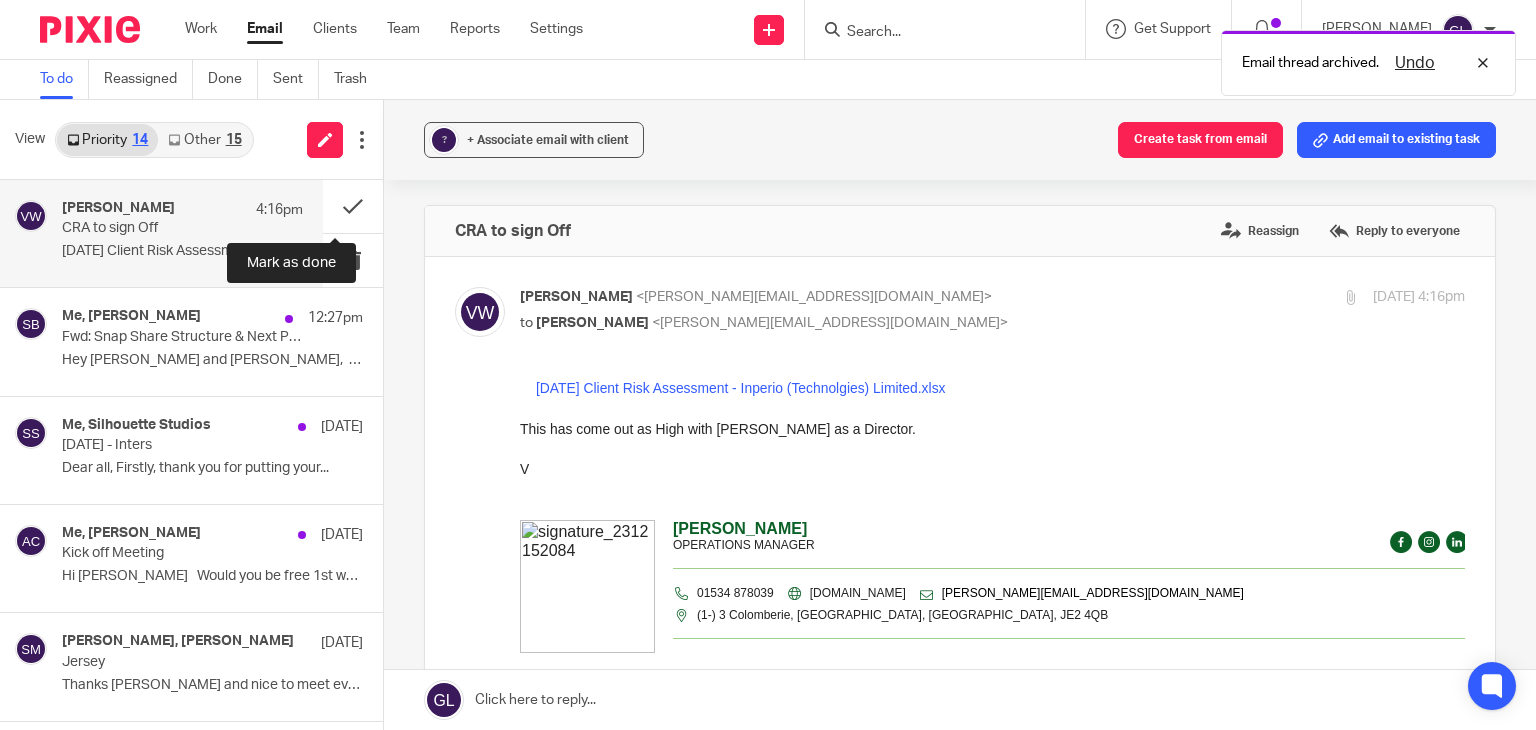 scroll, scrollTop: 0, scrollLeft: 0, axis: both 